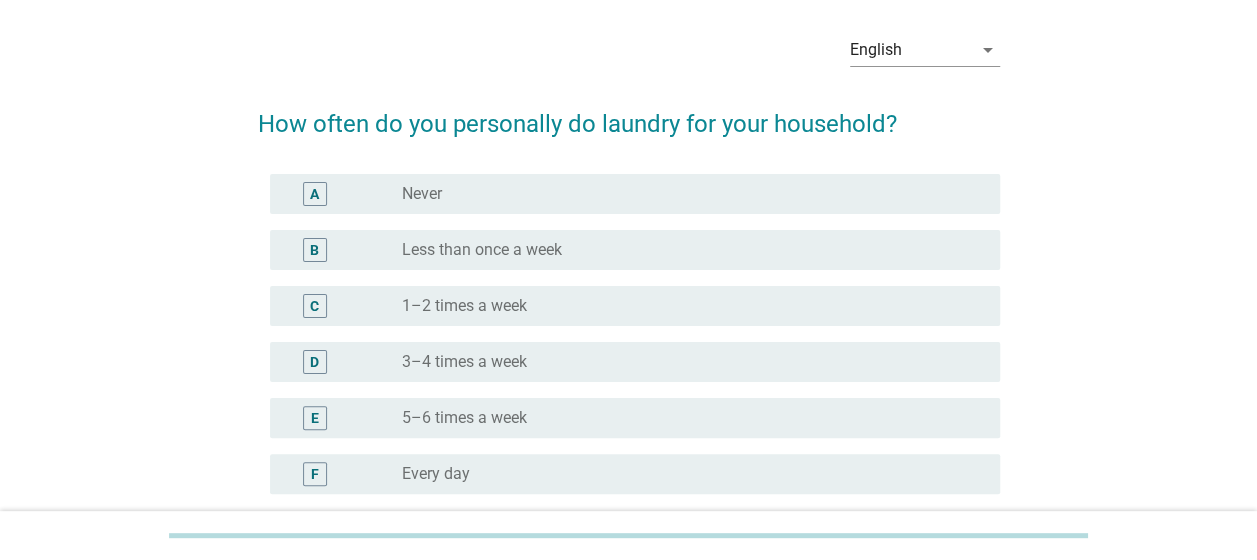 scroll, scrollTop: 72, scrollLeft: 0, axis: vertical 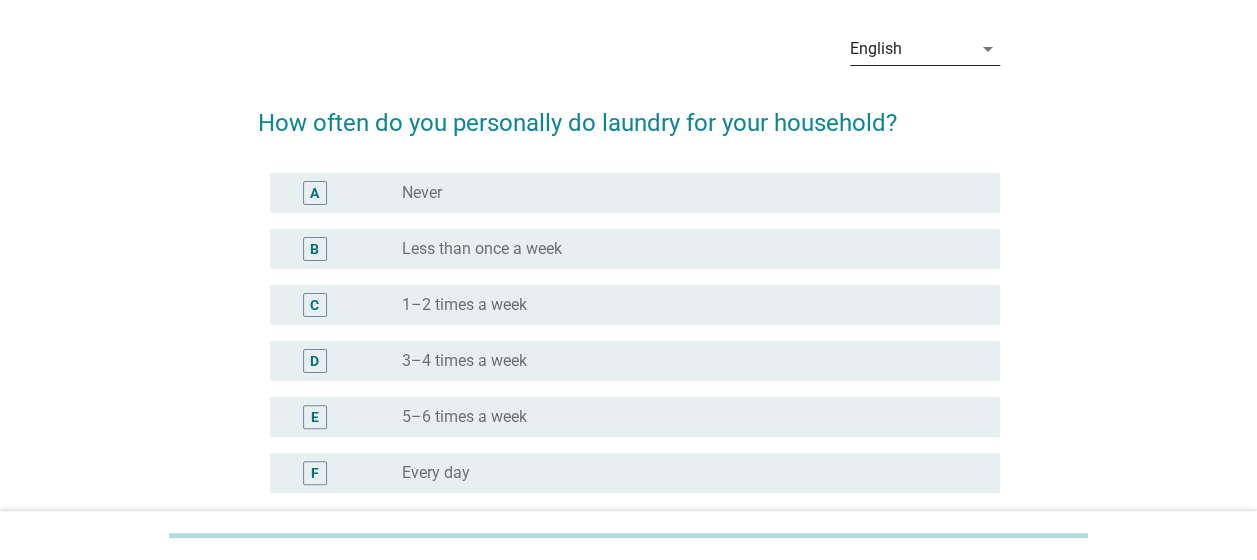 click on "English" at bounding box center (911, 49) 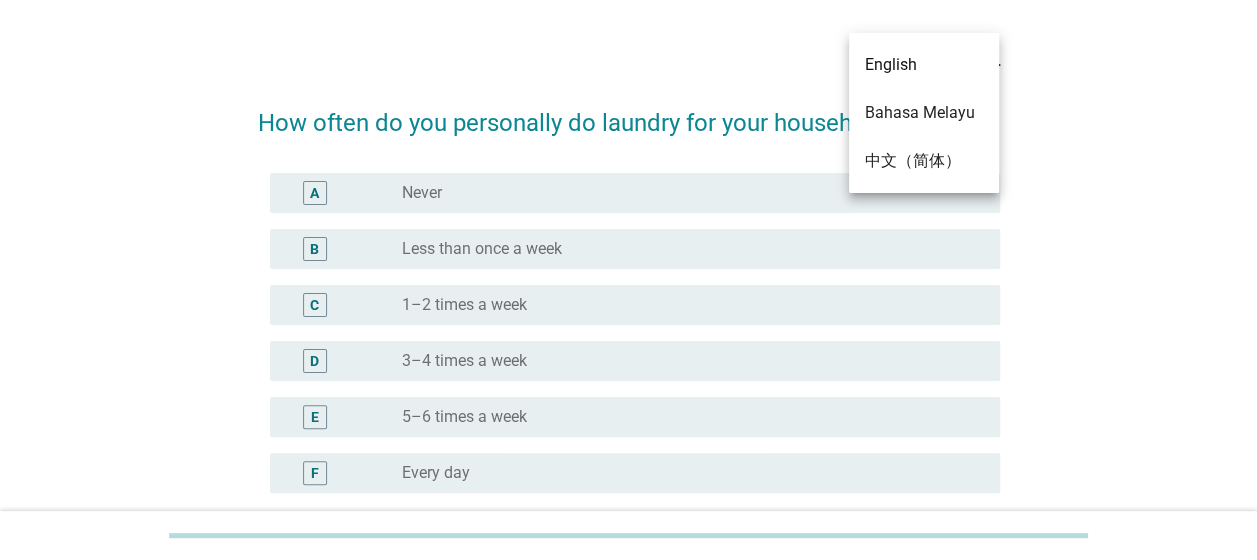 click on "English arrow_drop_down   How often do you personally do laundry for your household?     A     radio_button_unchecked Never   B     radio_button_unchecked Less than once a week   C     radio_button_unchecked 1–2 times a week   D     radio_button_unchecked 3–4 times a week   E     radio_button_unchecked 5–6 times a week   F     radio_button_unchecked Every day      Next" at bounding box center (628, 315) 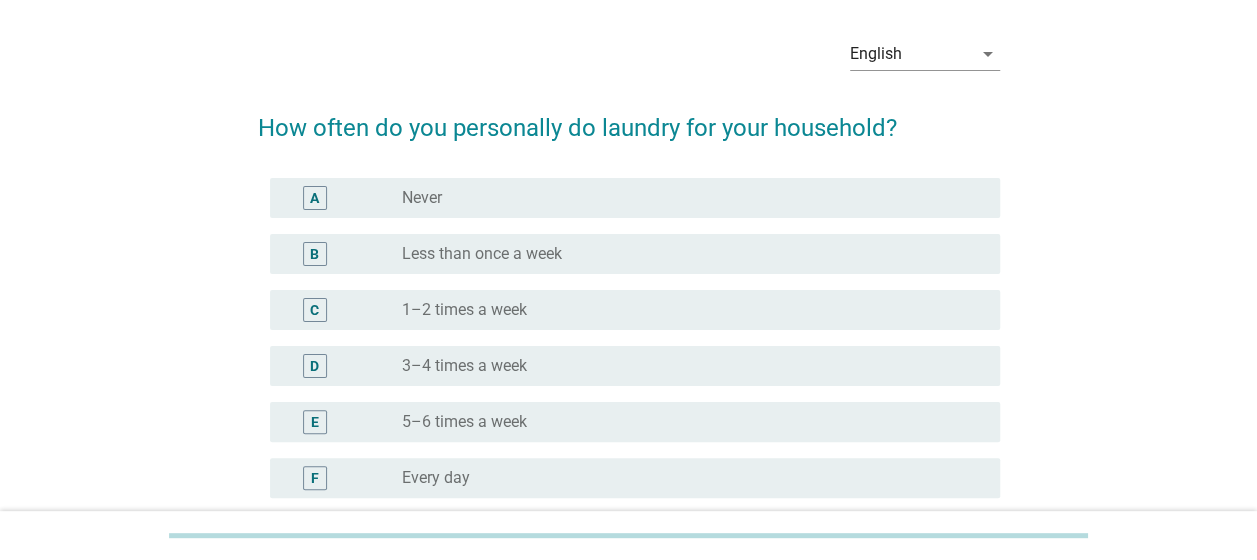 scroll, scrollTop: 68, scrollLeft: 0, axis: vertical 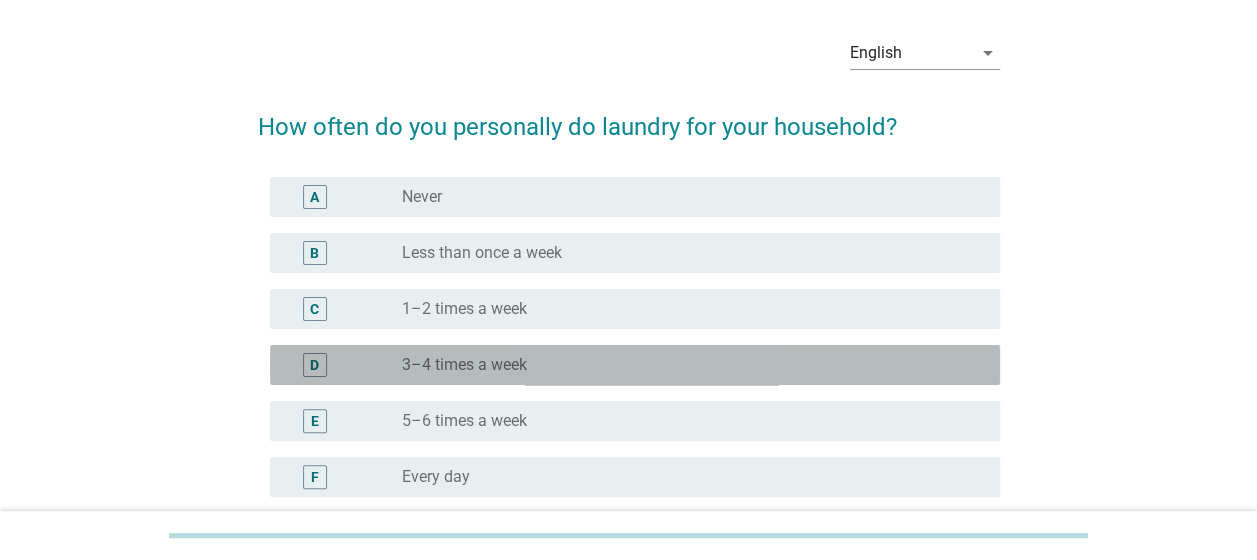 click on "radio_button_unchecked 3–4 times a week" at bounding box center [693, 365] 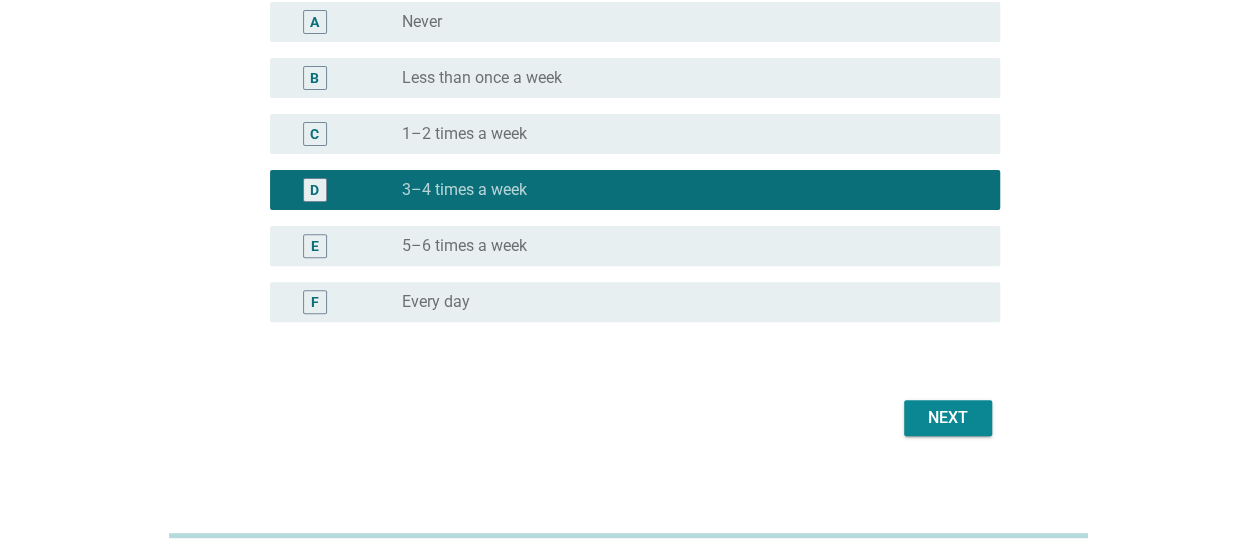 scroll, scrollTop: 239, scrollLeft: 0, axis: vertical 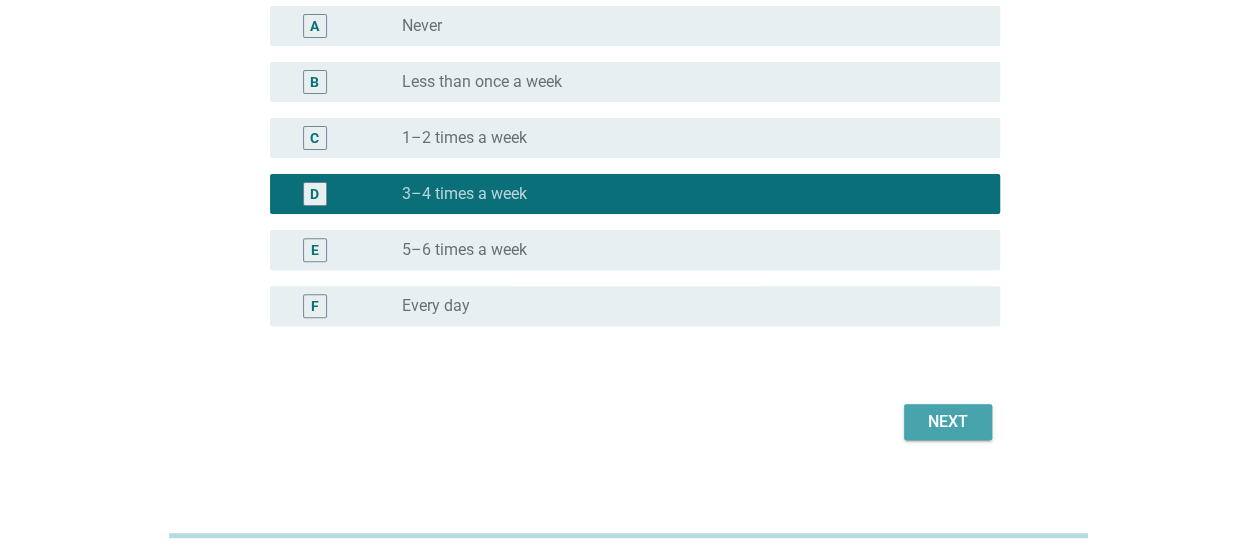 click on "Next" at bounding box center (948, 422) 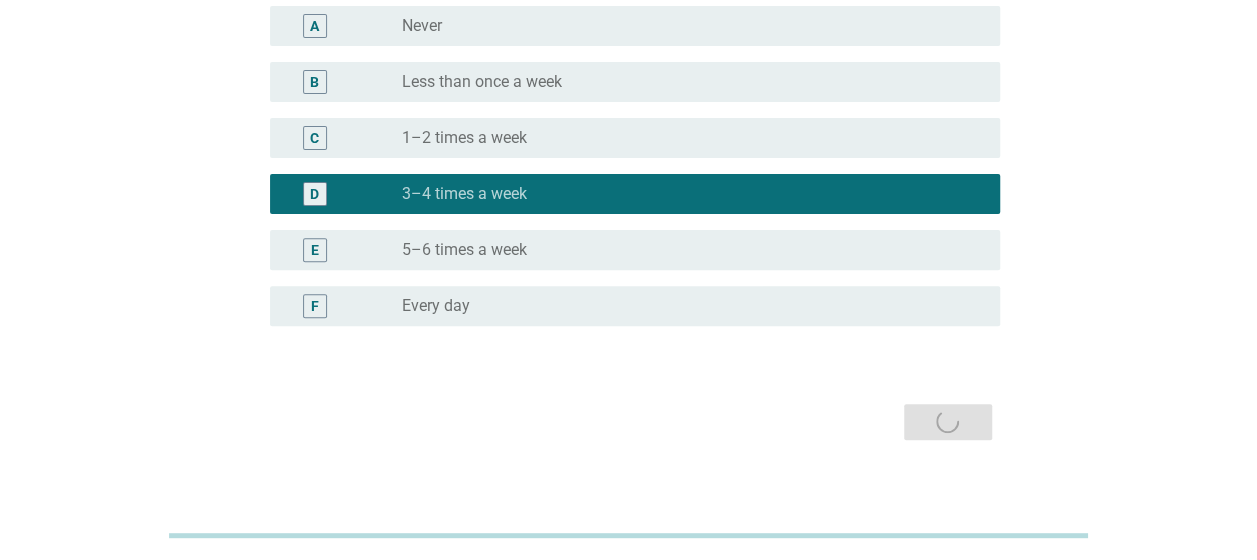 scroll, scrollTop: 0, scrollLeft: 0, axis: both 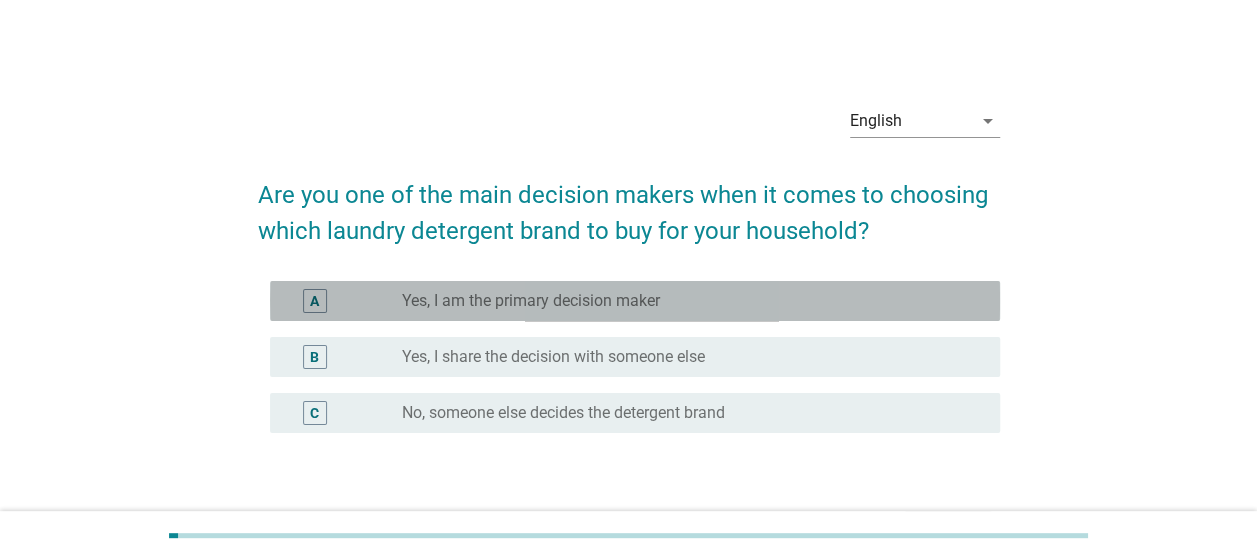 click on "radio_button_unchecked Yes, I am the primary decision maker" at bounding box center [685, 301] 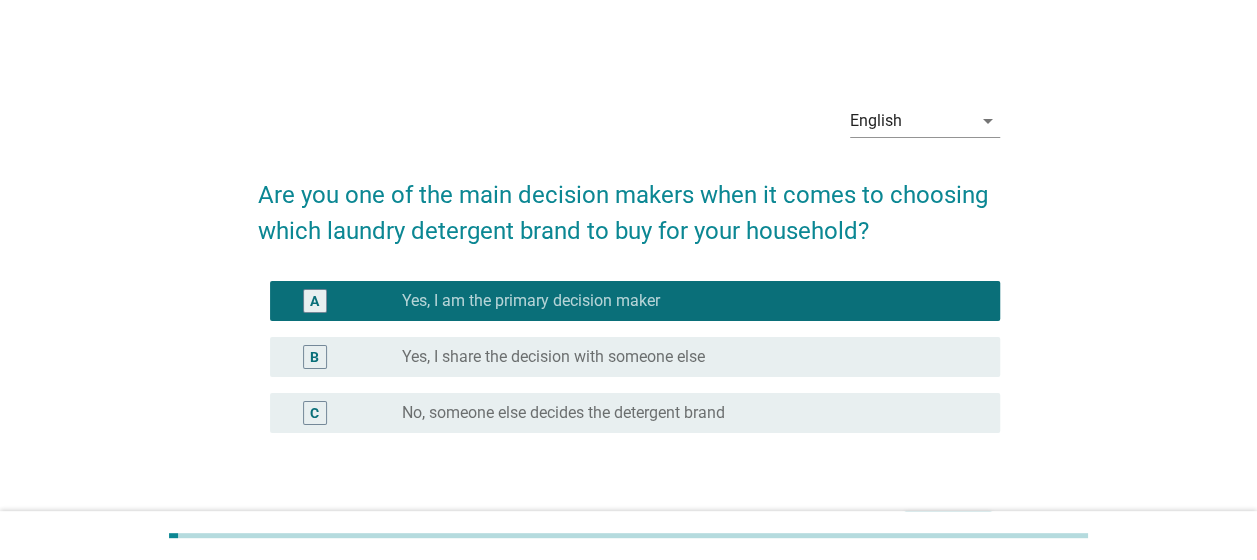 scroll, scrollTop: 130, scrollLeft: 0, axis: vertical 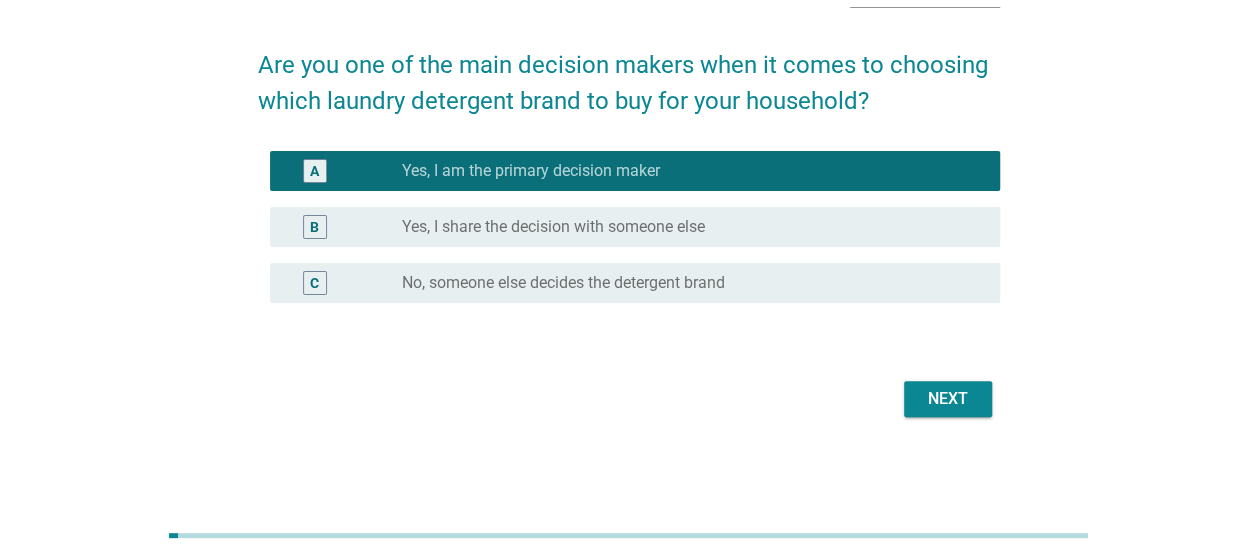 click on "Next" at bounding box center [948, 399] 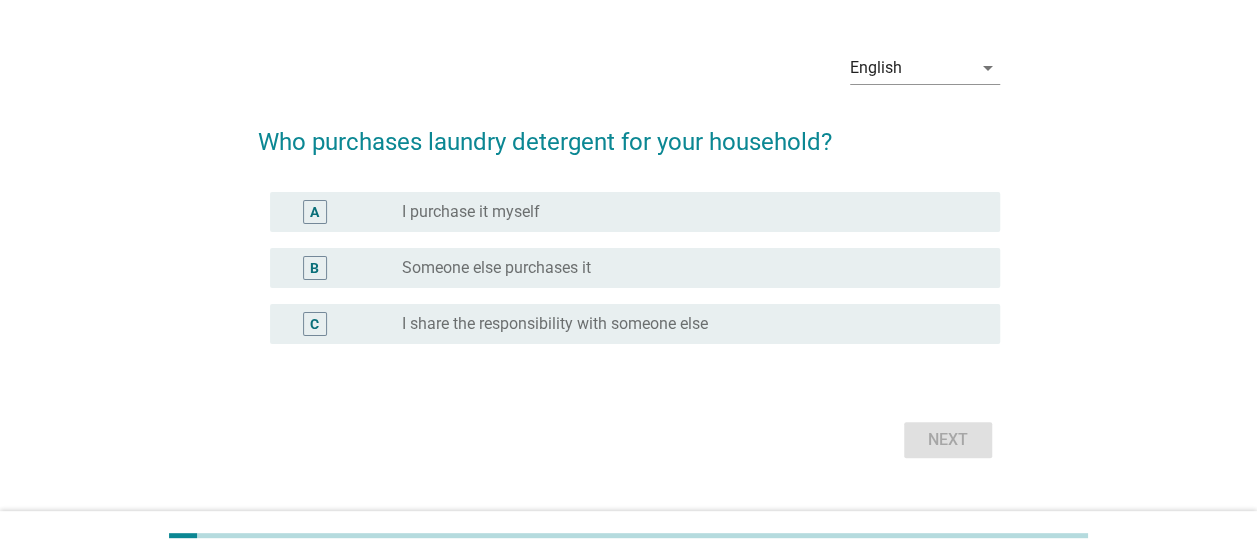 scroll, scrollTop: 54, scrollLeft: 0, axis: vertical 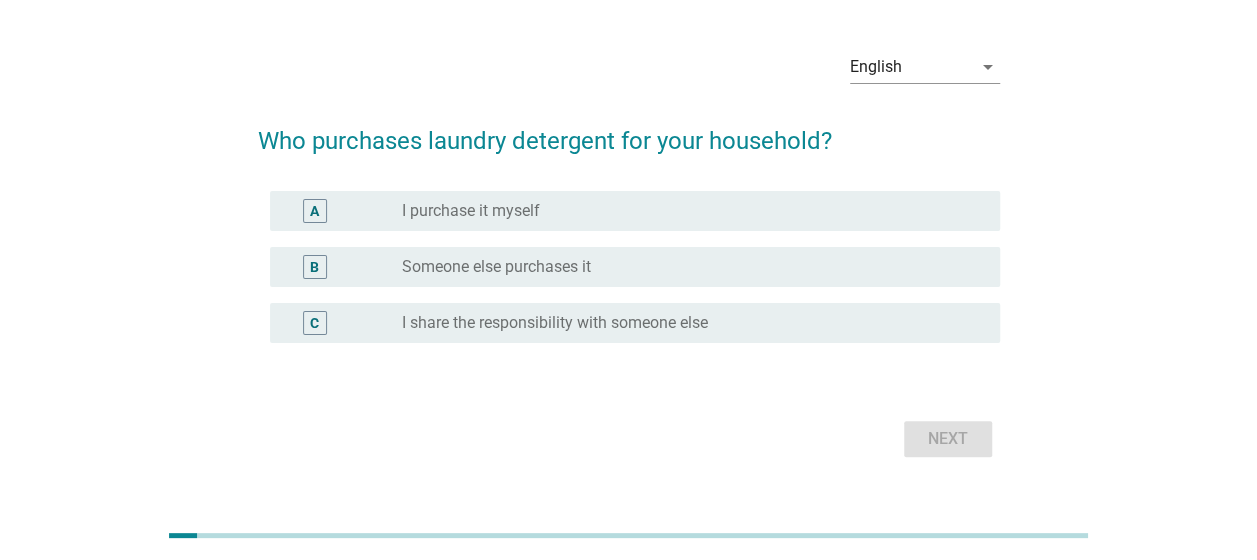 click on "radio_button_unchecked I purchase it myself" at bounding box center [685, 211] 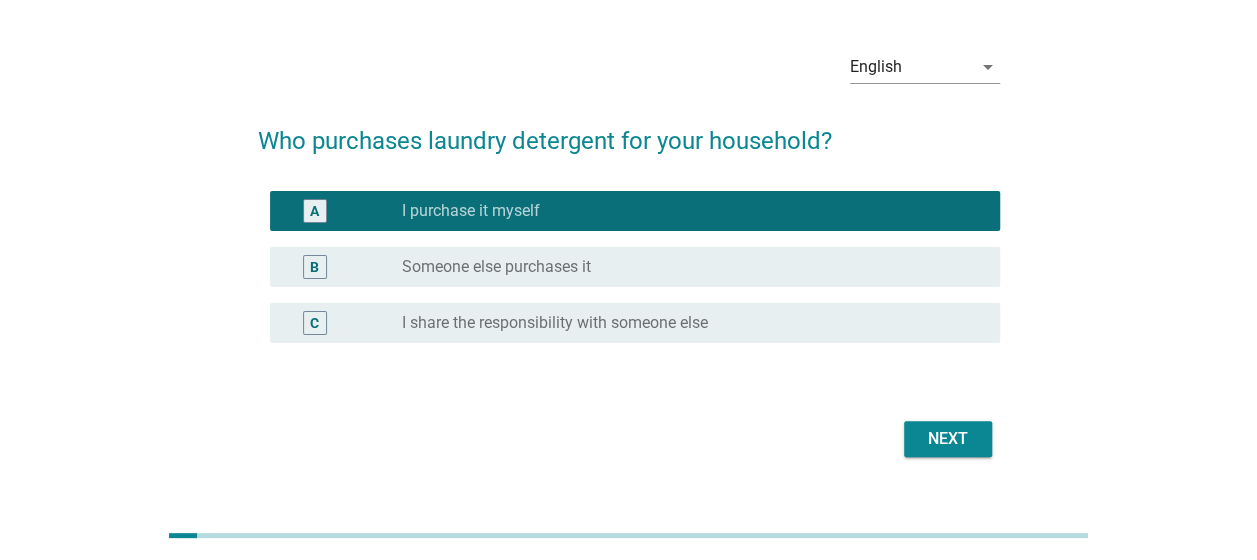 click on "Next" at bounding box center [948, 439] 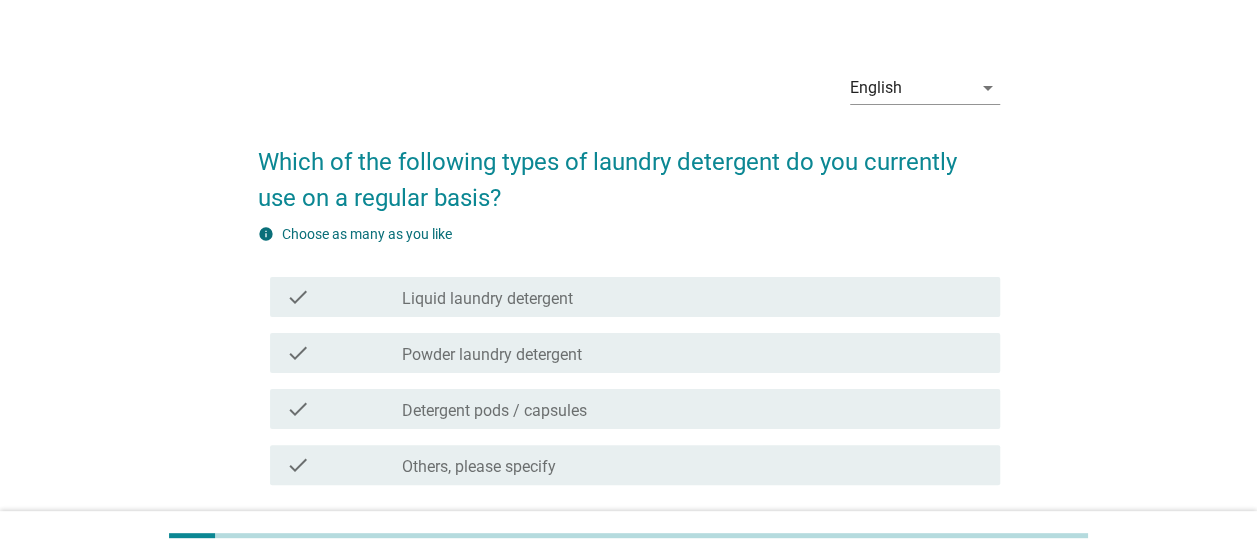 scroll, scrollTop: 22, scrollLeft: 0, axis: vertical 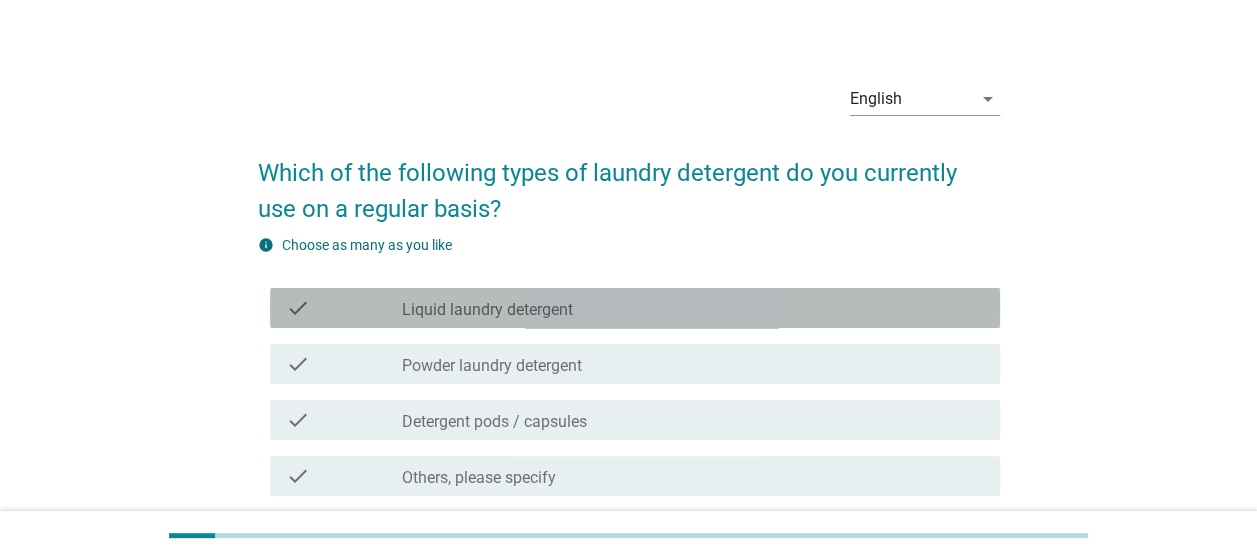 click on "check_box_outline_blank Liquid laundry detergent" at bounding box center (693, 308) 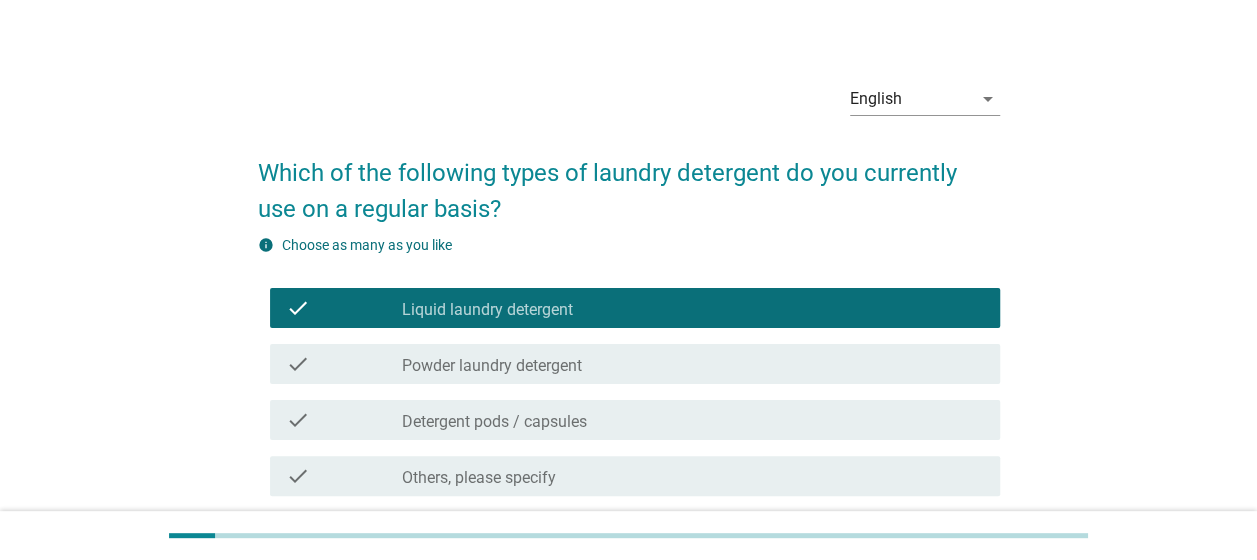 scroll, scrollTop: 191, scrollLeft: 0, axis: vertical 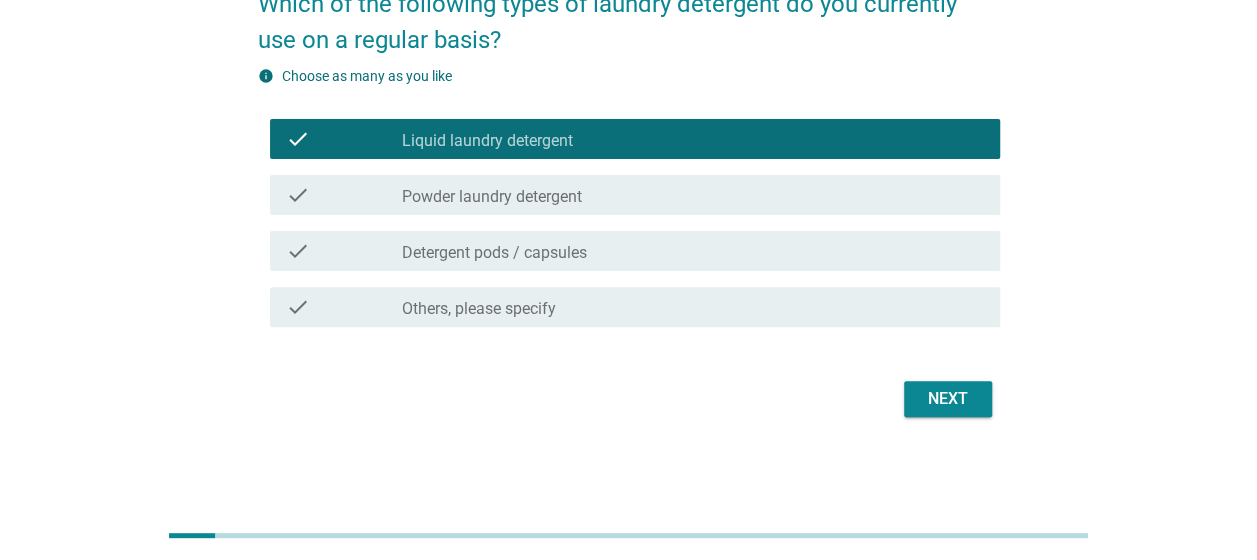 click on "Next" at bounding box center [948, 399] 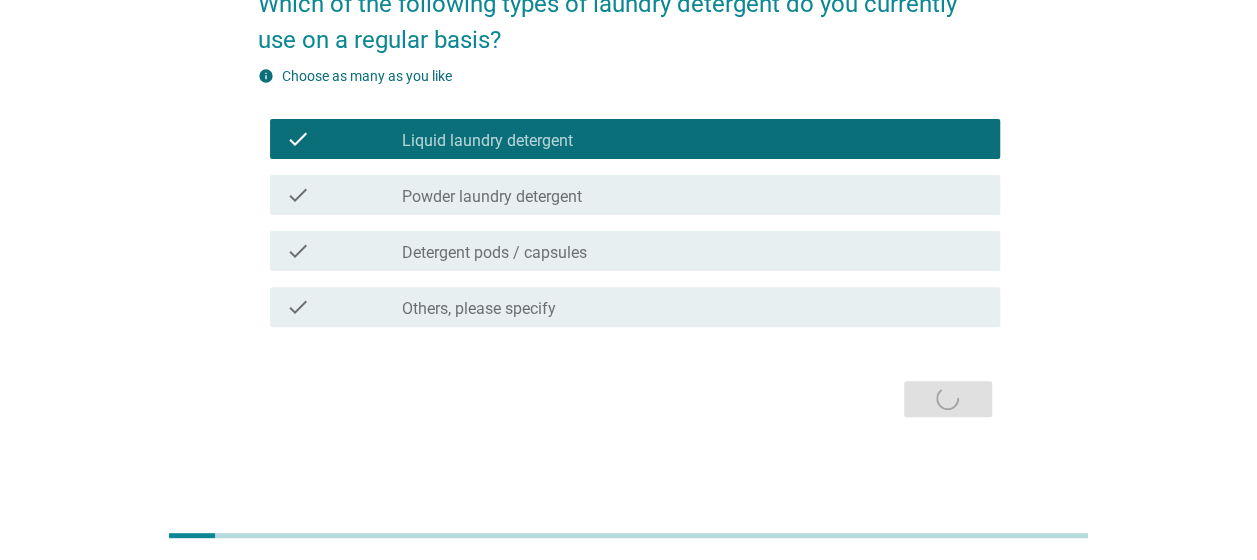 scroll, scrollTop: 0, scrollLeft: 0, axis: both 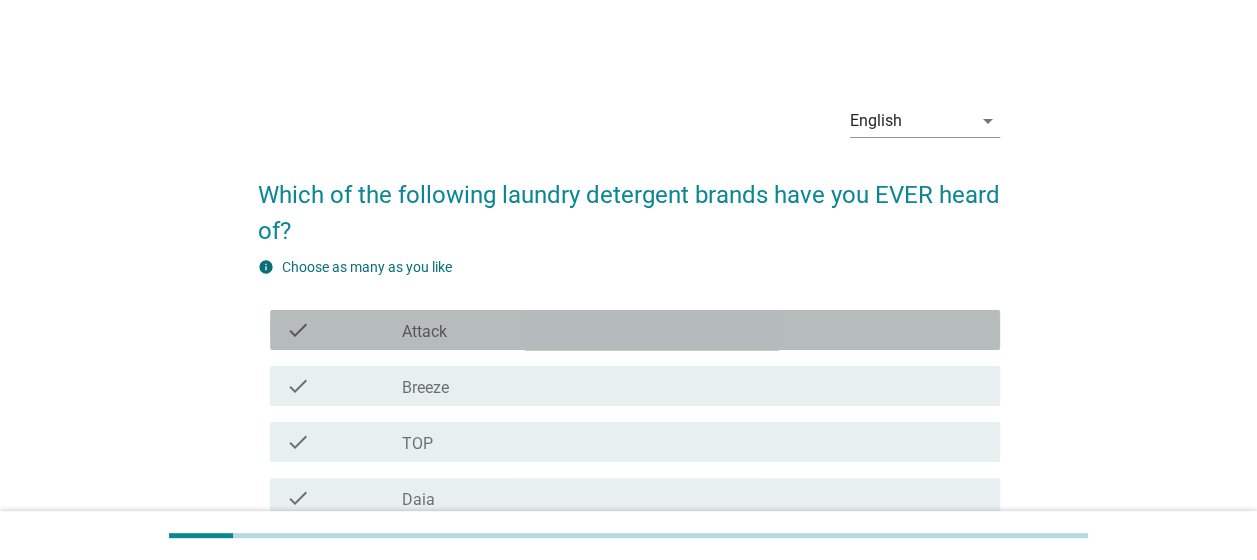 click on "check_box_outline_blank Attack" at bounding box center (693, 330) 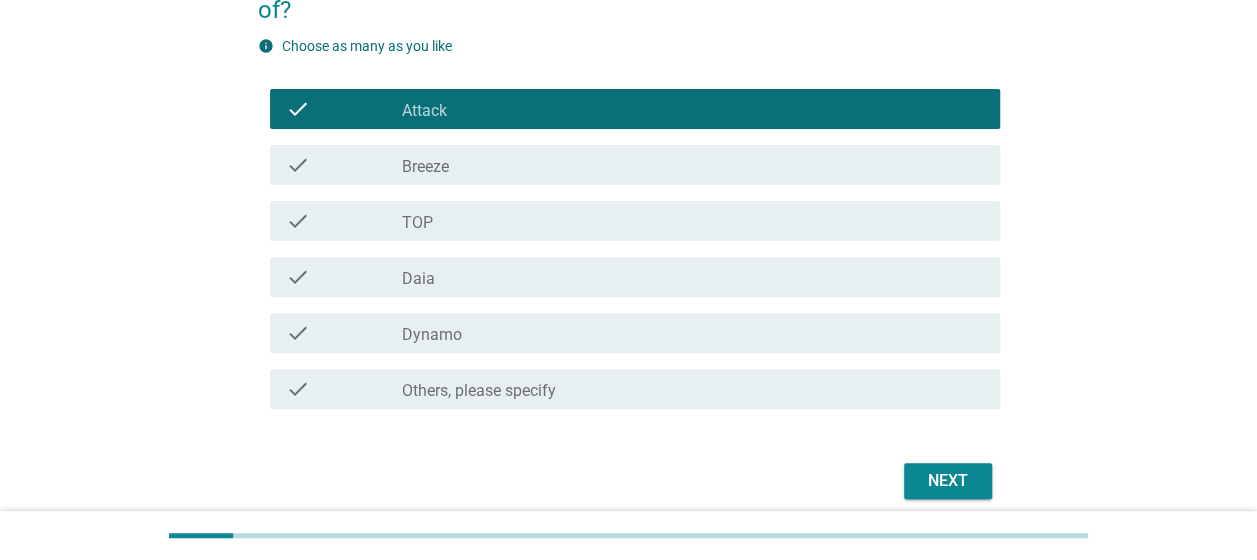 scroll, scrollTop: 224, scrollLeft: 0, axis: vertical 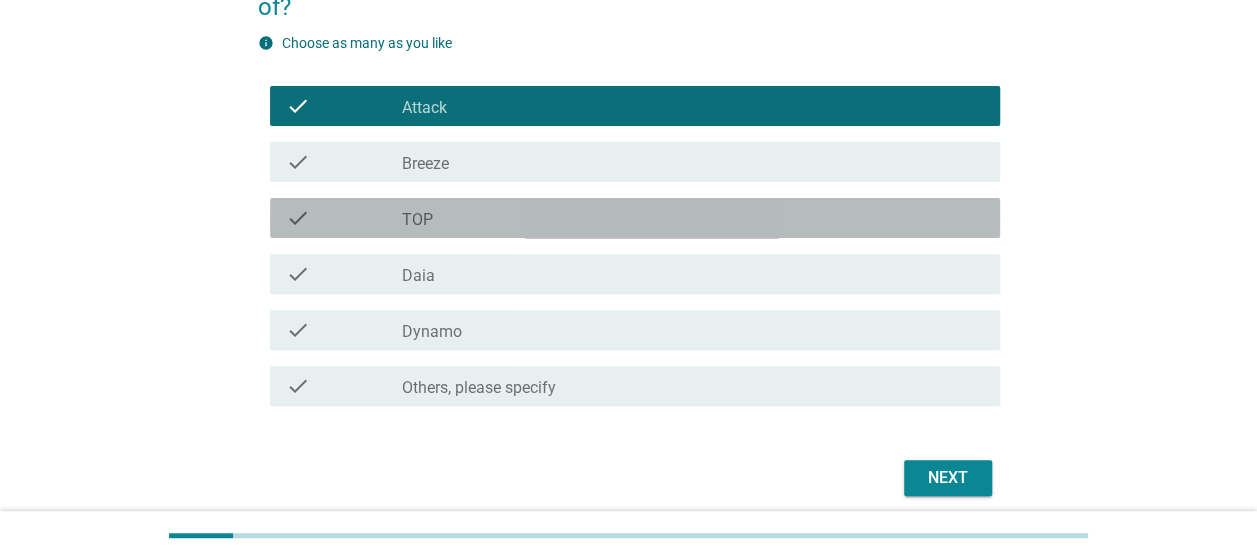click on "check     check_box_outline_blank TOP" at bounding box center (635, 218) 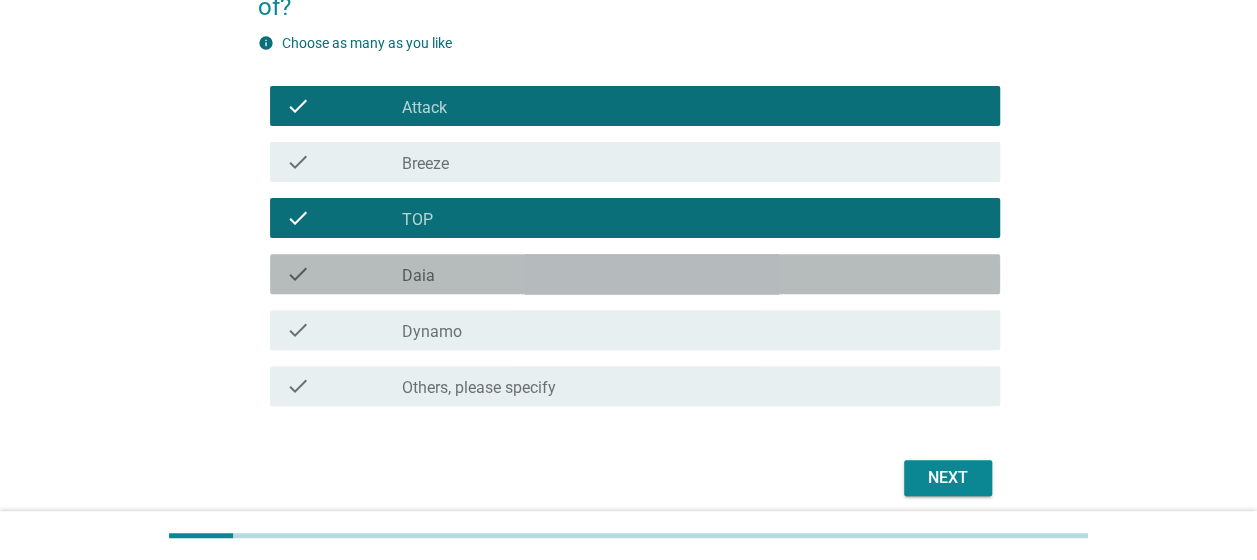 click on "check_box_outline_blank Daia" at bounding box center [693, 274] 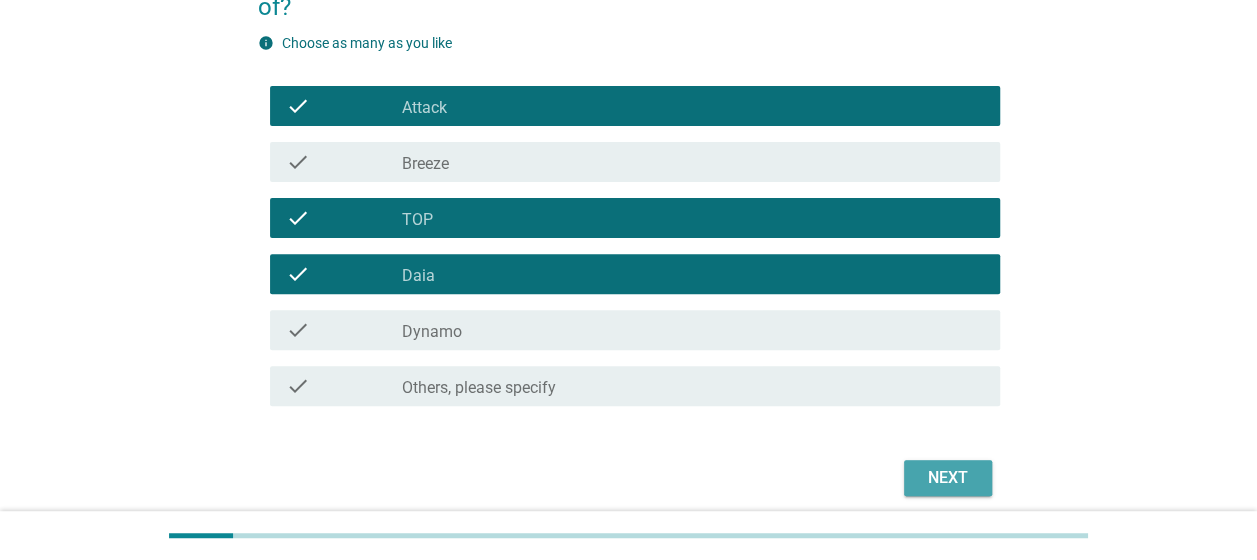 click on "Next" at bounding box center (948, 478) 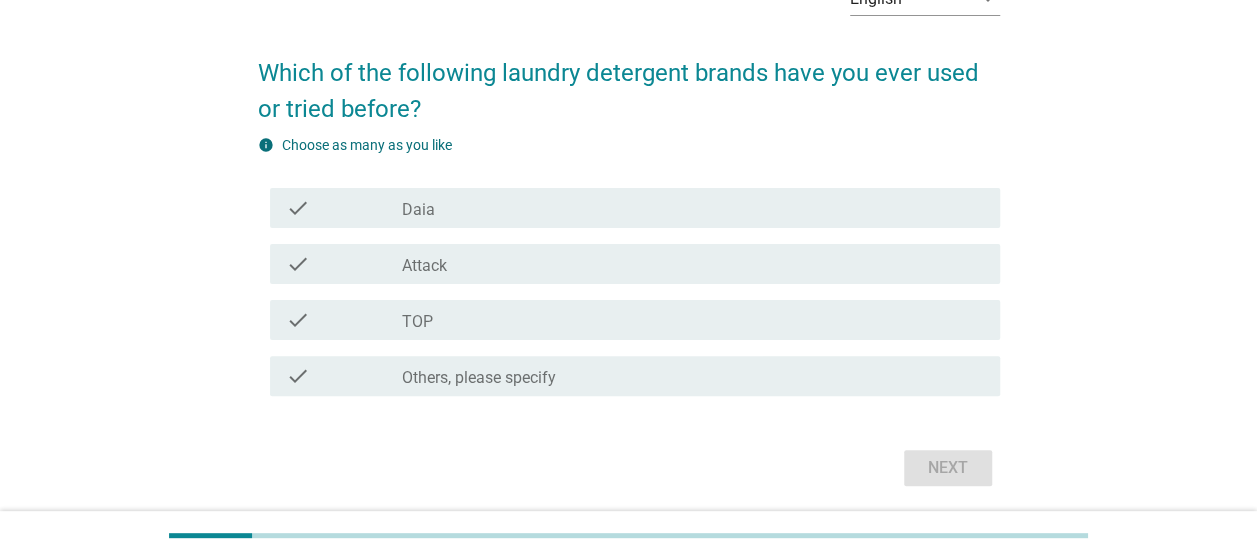 scroll, scrollTop: 154, scrollLeft: 0, axis: vertical 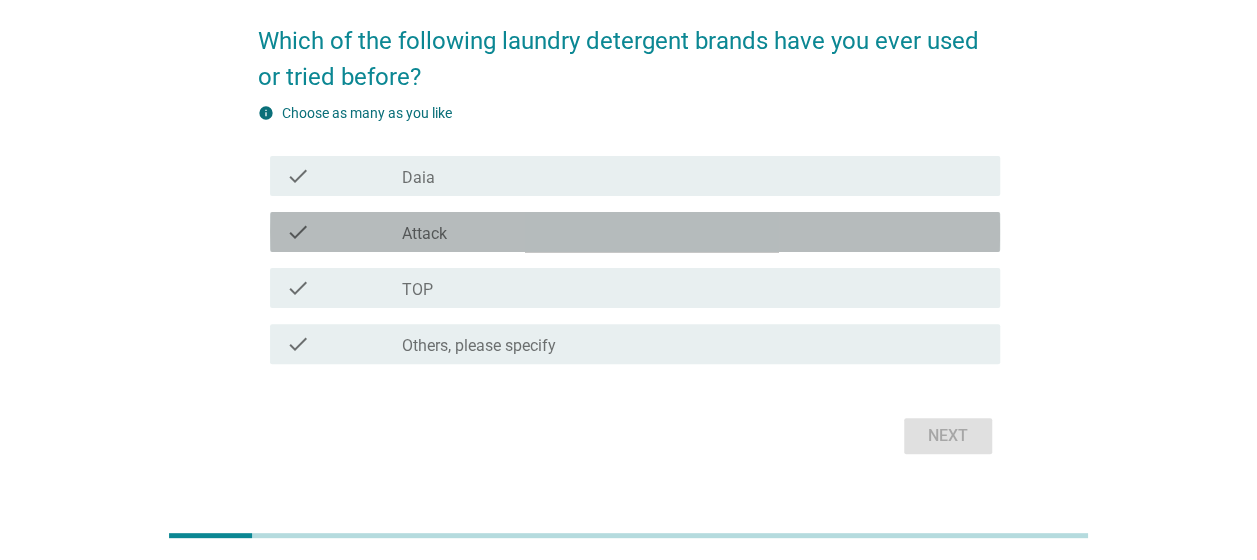 click on "check_box_outline_blank Attack" at bounding box center (693, 232) 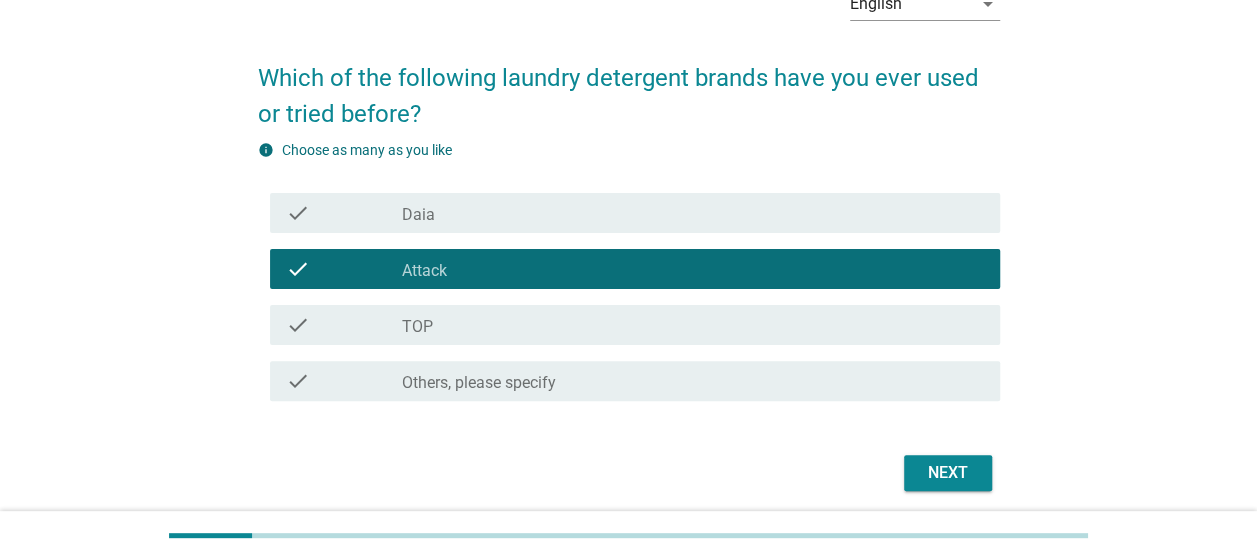scroll, scrollTop: 143, scrollLeft: 0, axis: vertical 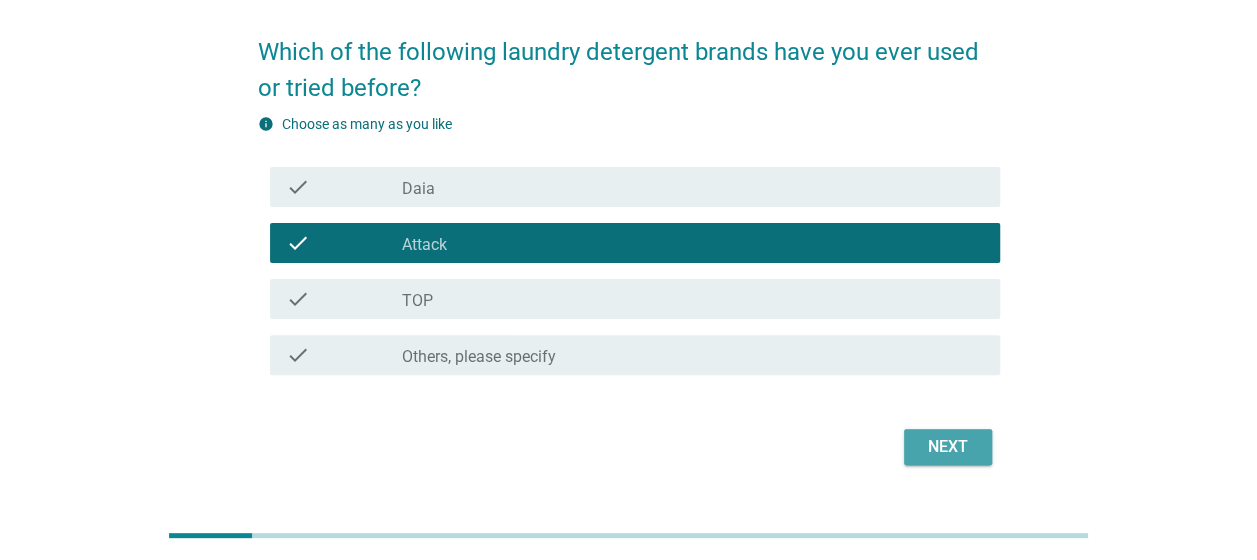 click on "Next" at bounding box center (948, 447) 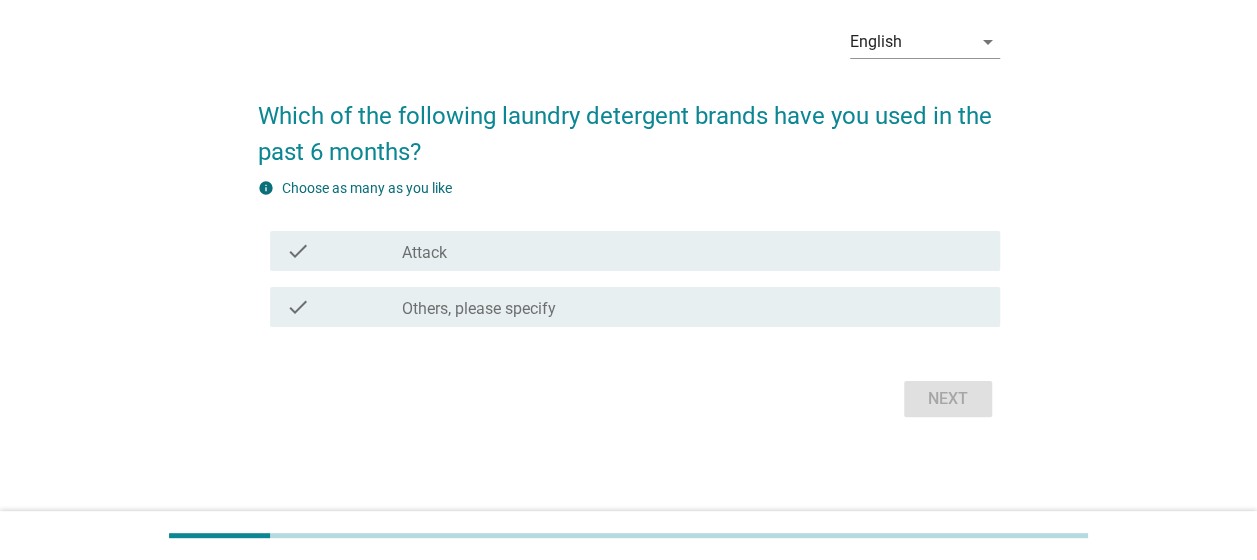 scroll, scrollTop: 0, scrollLeft: 0, axis: both 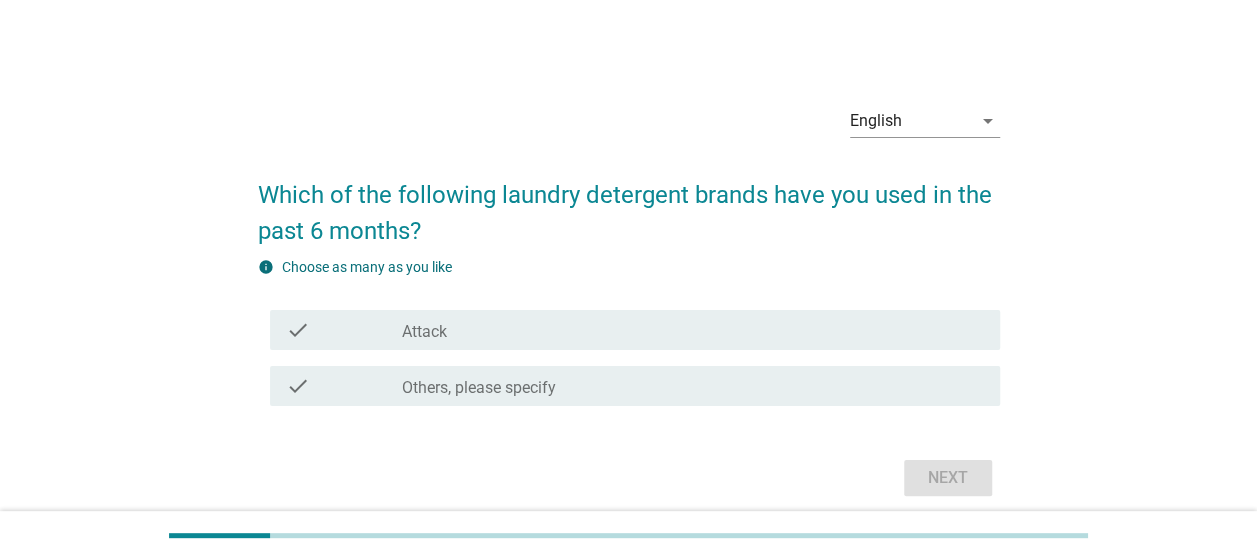 click on "check_box Attack" at bounding box center [693, 330] 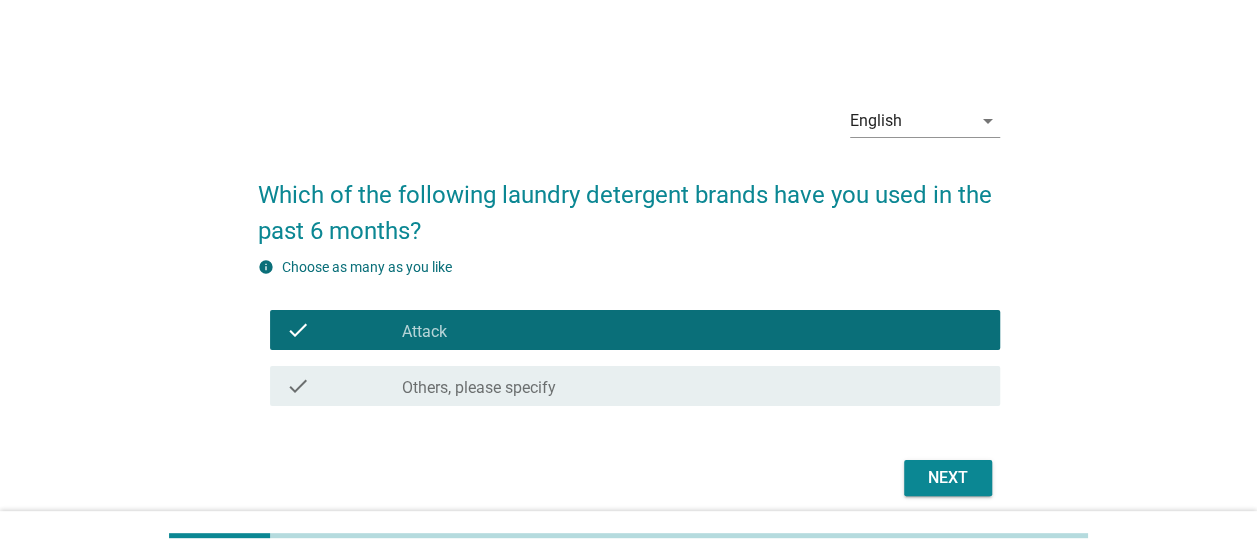 click on "Next" at bounding box center (948, 478) 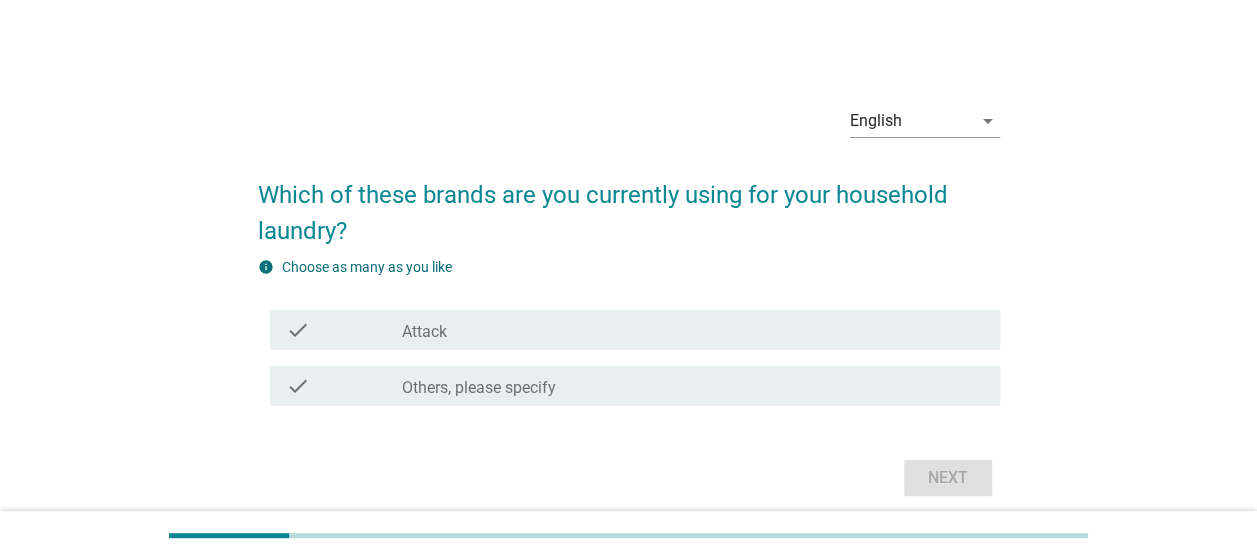 click on "check_box Attack" at bounding box center (693, 330) 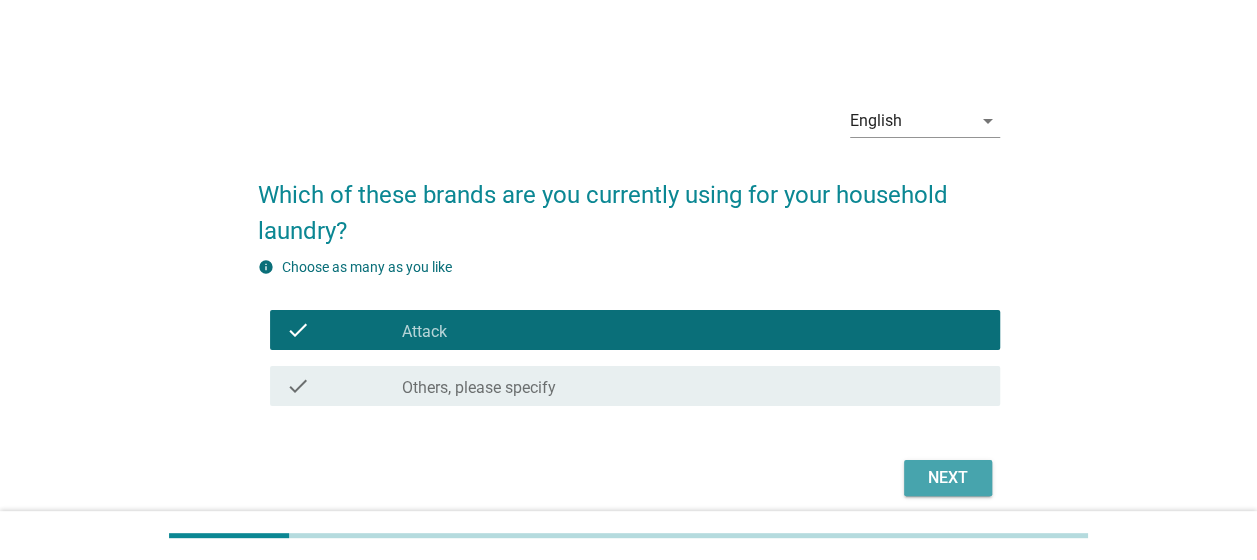 click on "Next" at bounding box center (948, 478) 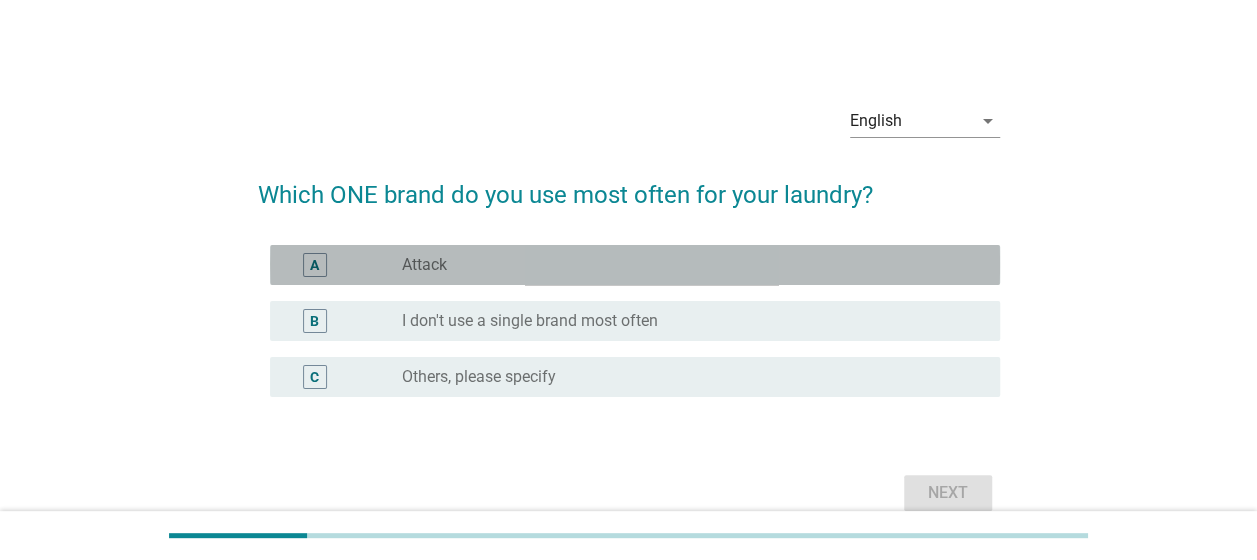 click on "radio_button_unchecked Attack" at bounding box center (685, 265) 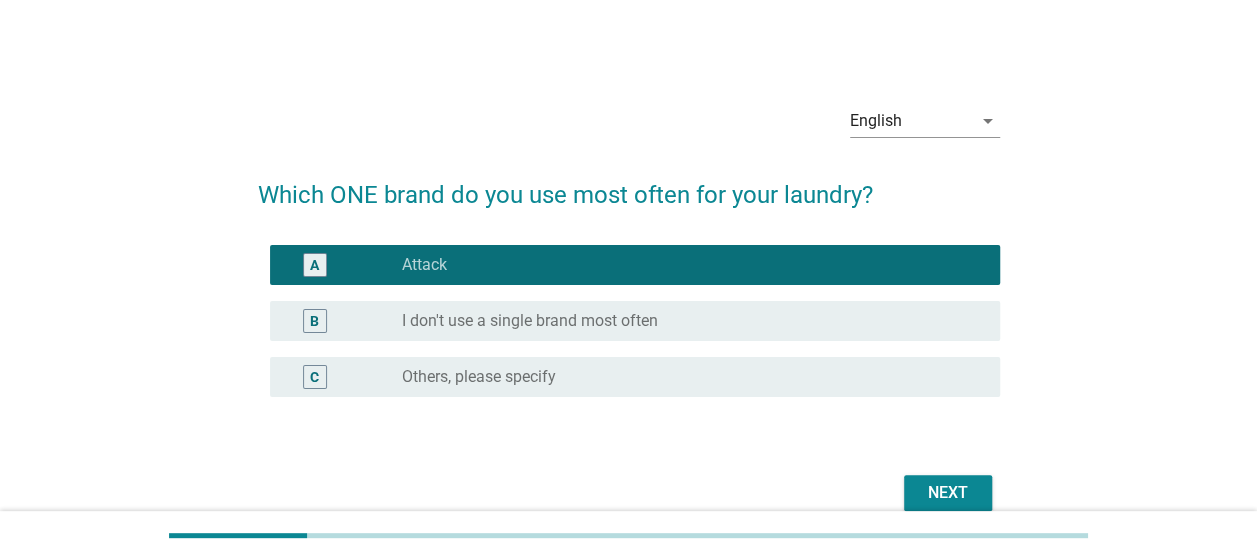 click on "Next" at bounding box center [948, 493] 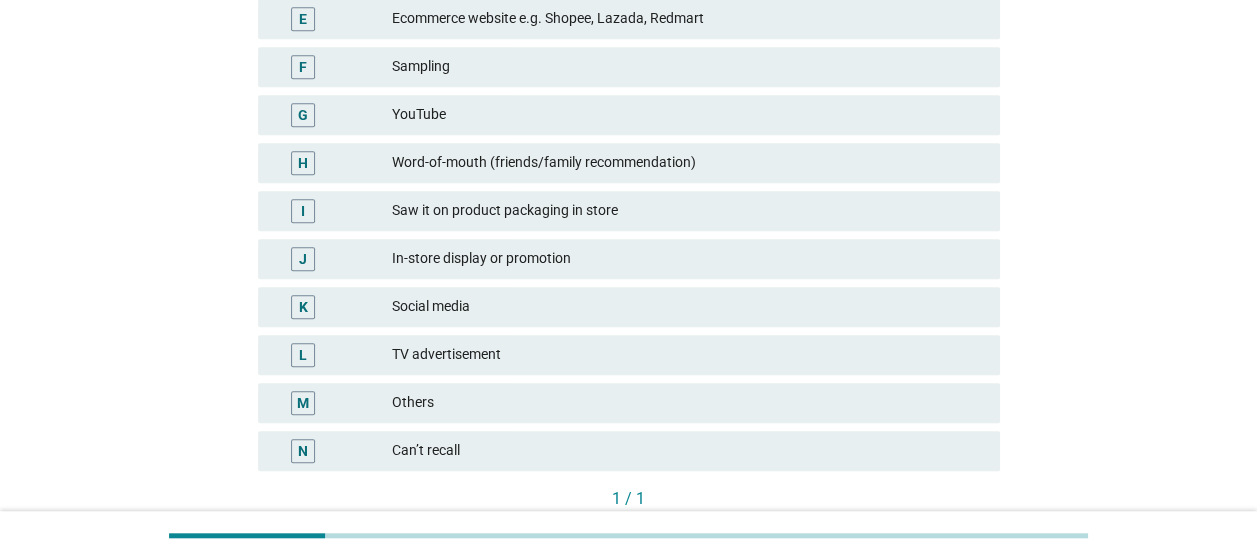 scroll, scrollTop: 540, scrollLeft: 0, axis: vertical 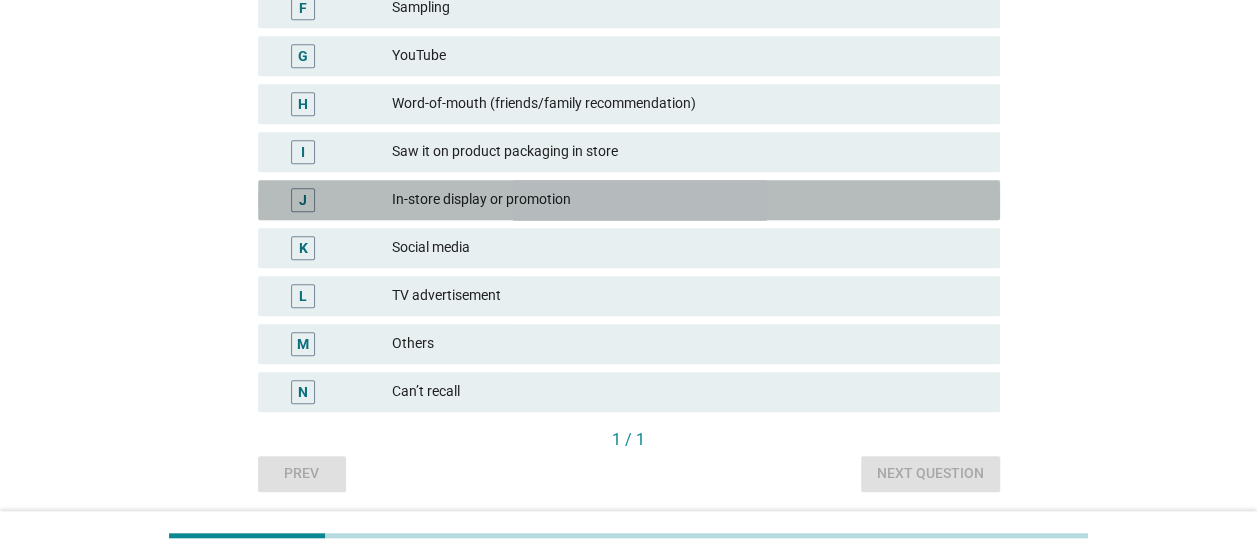 click on "J   In-store display or promotion" at bounding box center (629, 200) 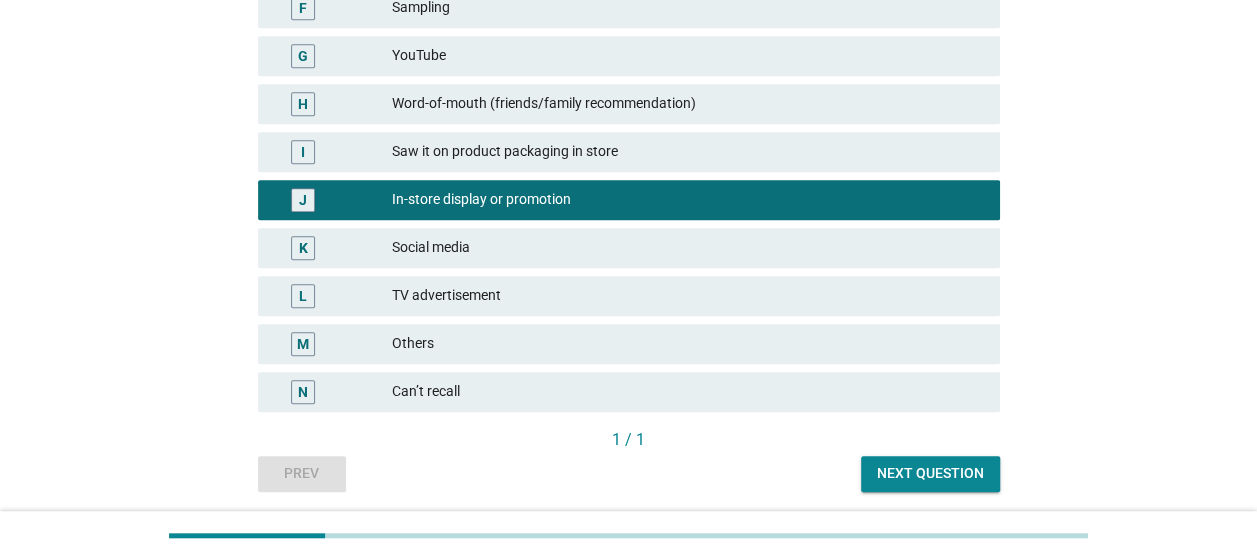 click on "Saw it on product packaging in store" at bounding box center [688, 152] 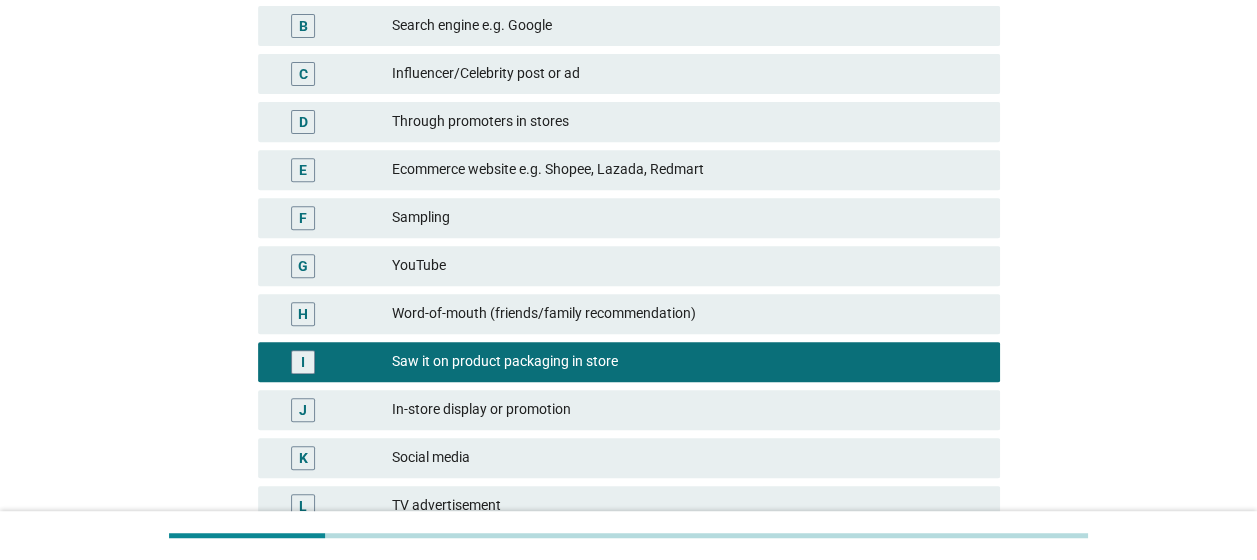 scroll, scrollTop: 353, scrollLeft: 0, axis: vertical 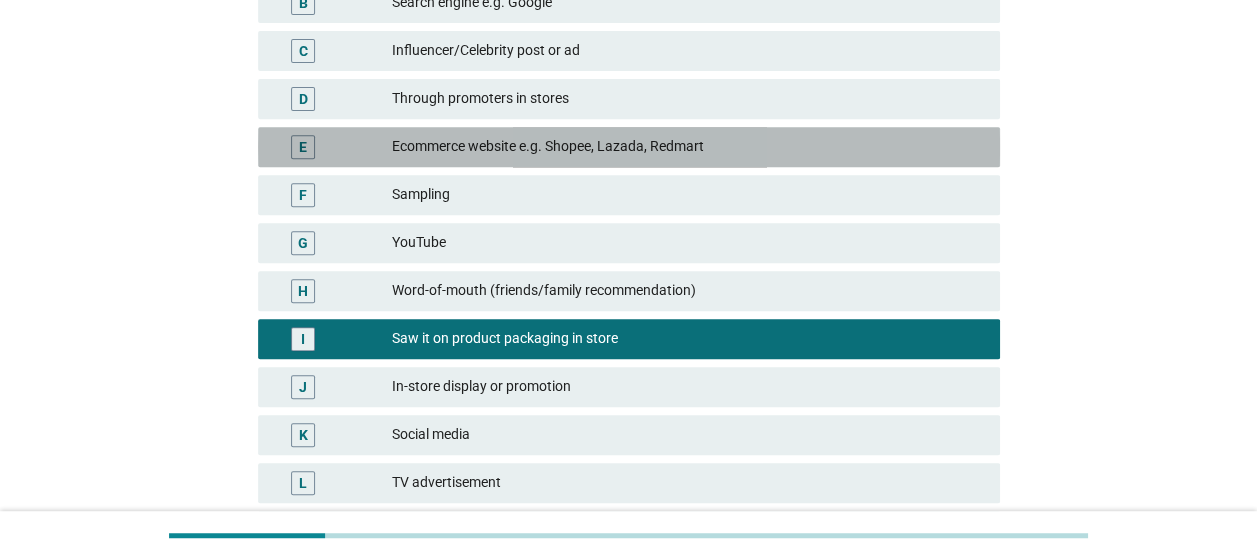 click on "Ecommerce website e.g. Shopee, Lazada, Redmart" at bounding box center [688, 147] 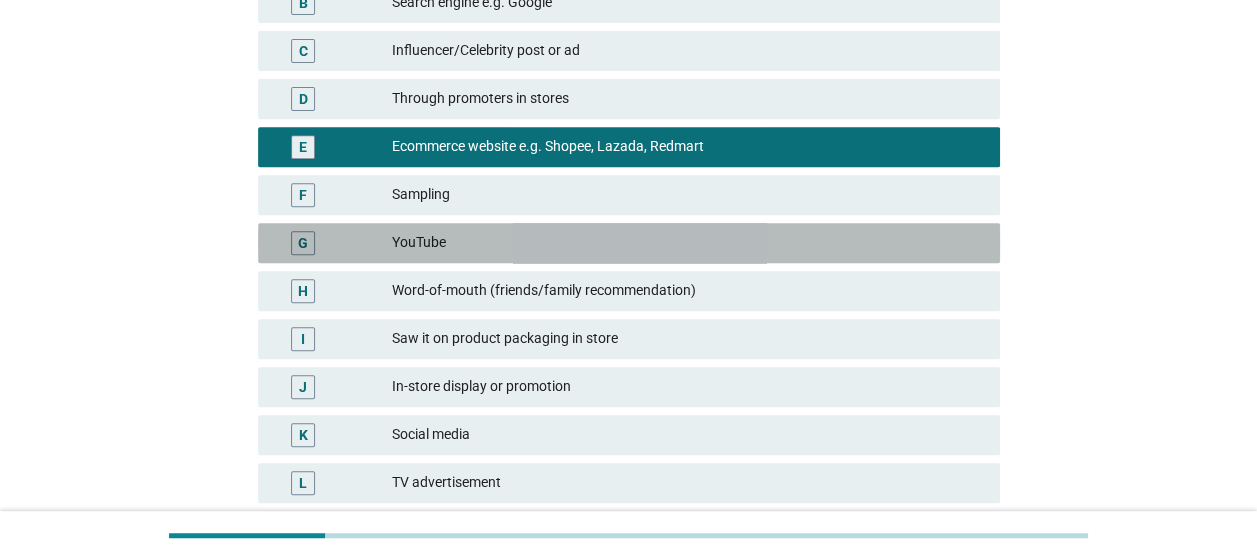 click on "YouTube" at bounding box center [688, 243] 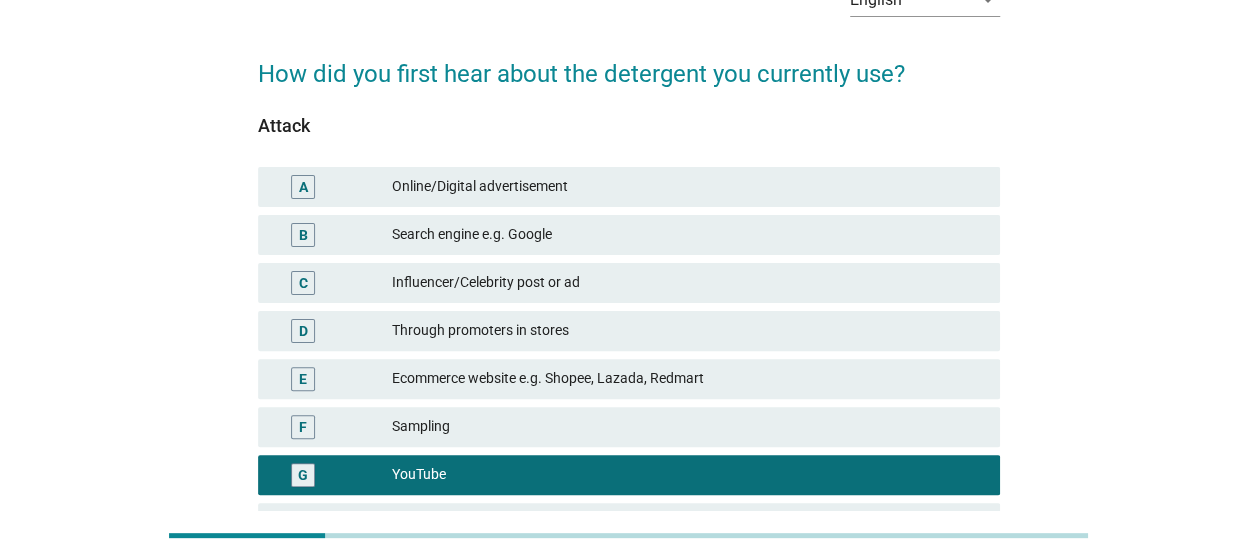scroll, scrollTop: 89, scrollLeft: 0, axis: vertical 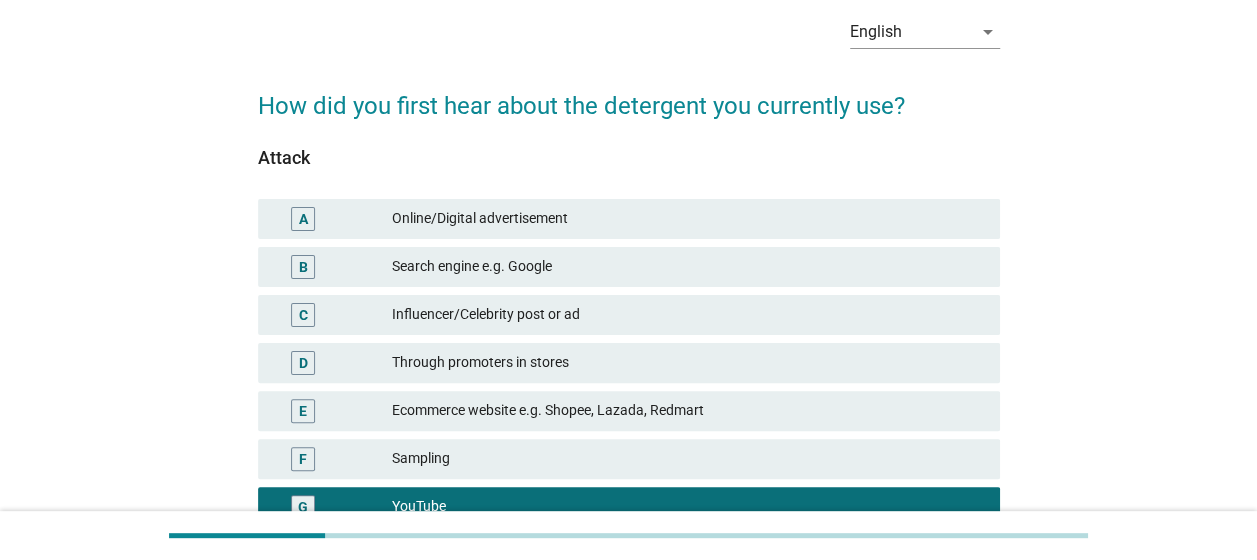 click on "C   Influencer/Celebrity post or ad" at bounding box center (629, 315) 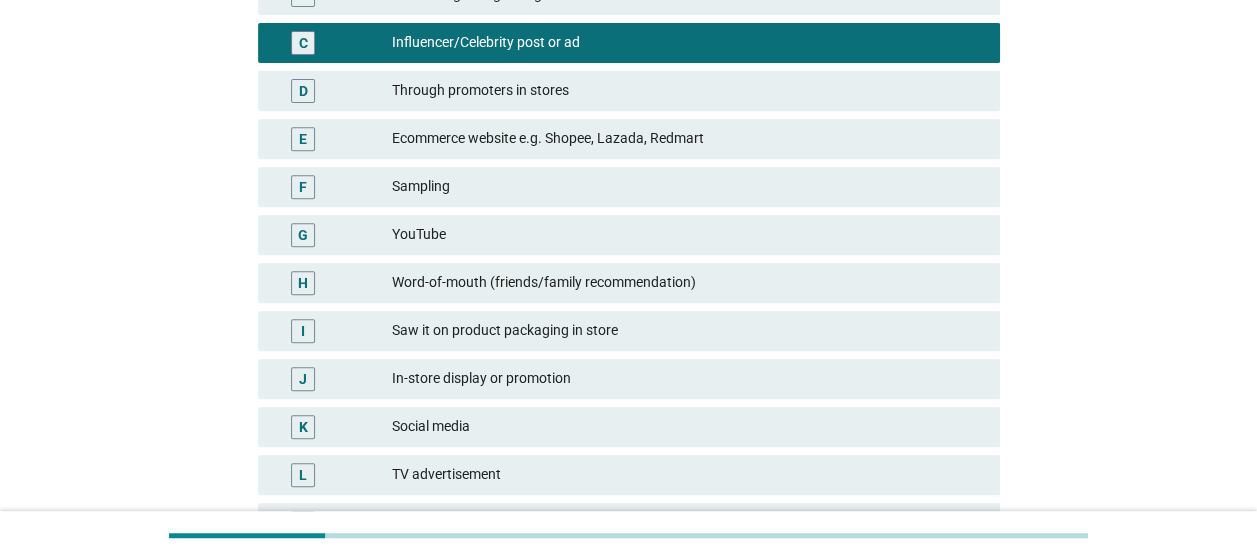 scroll, scrollTop: 363, scrollLeft: 0, axis: vertical 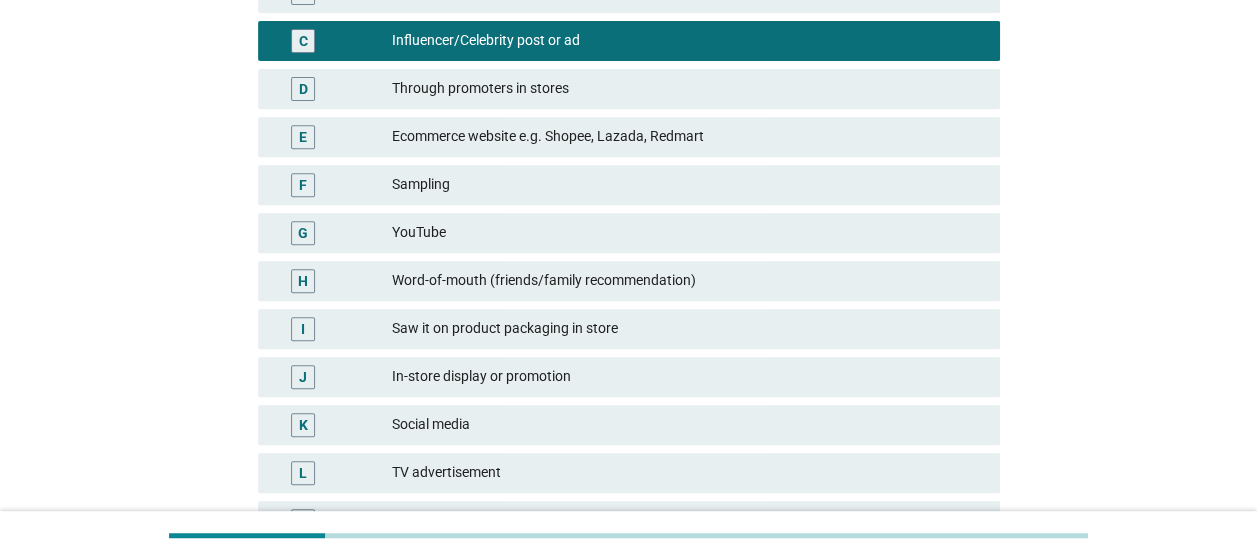 click on "H   Word-of-mouth (friends/family recommendation)" at bounding box center (629, 281) 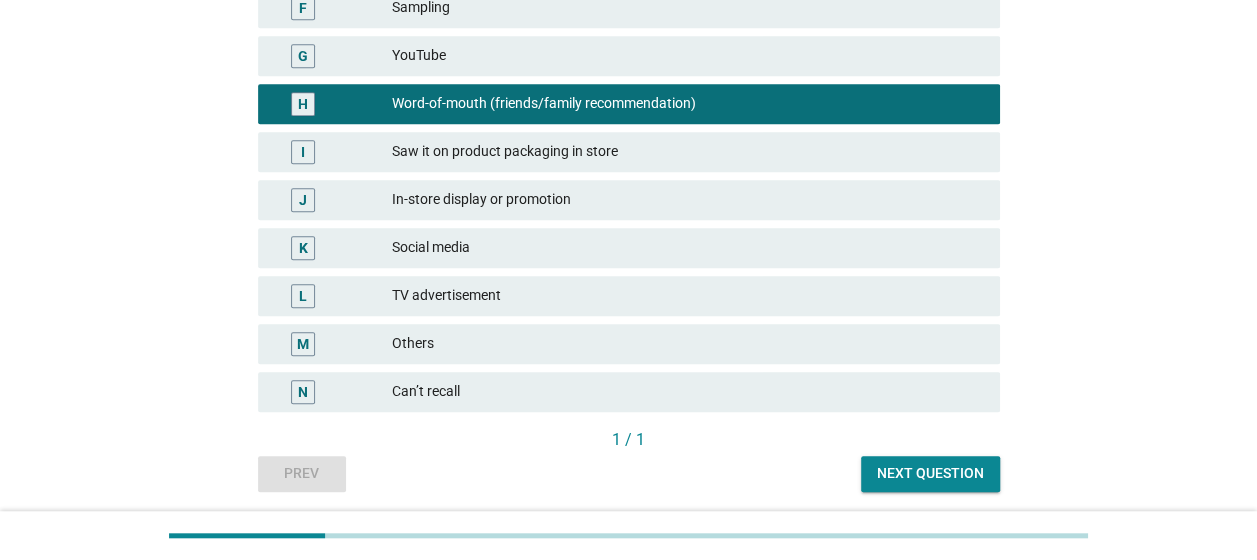 scroll, scrollTop: 609, scrollLeft: 0, axis: vertical 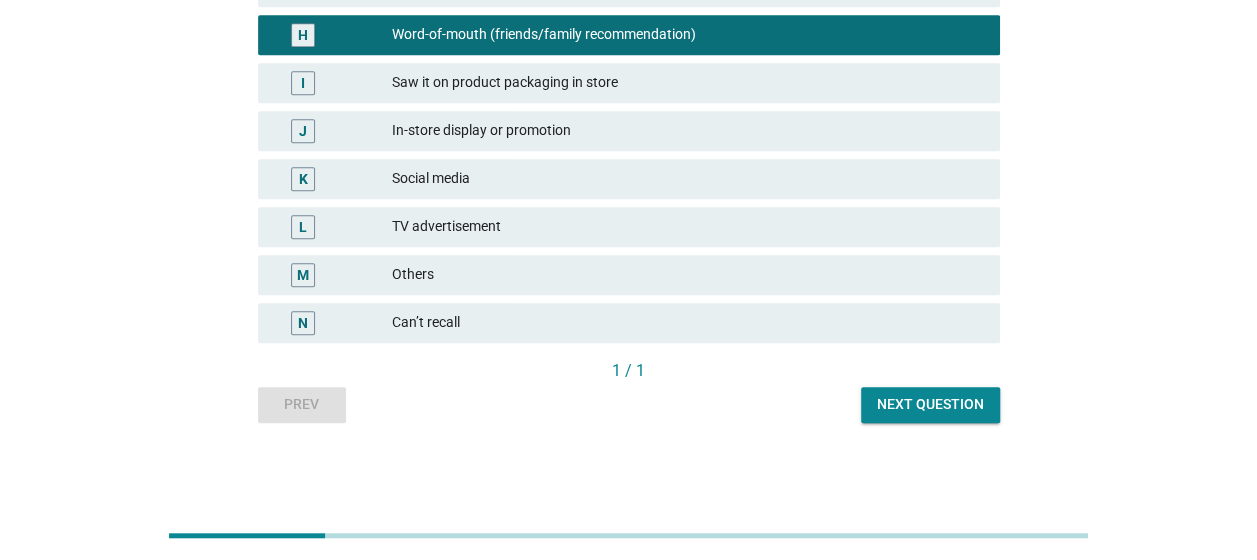 click on "English arrow_drop_down   How did you first hear about the detergent you currently use?
Attack
A   Online/Digital advertisement B   Search engine e.g. Google C   Influencer/Celebrity post or ad D   Through promoters in stores E   Ecommerce website e.g. Shopee, Lazada, Redmart F   Sampling G   YouTube H   Word-of-mouth (friends/family recommendation) I   Saw it on product packaging in store J   In-store display or promotion K   Social media L   TV advertisement M   Others N   Can’t recall
1 / 1
Prev   Next question" at bounding box center [628, -49] 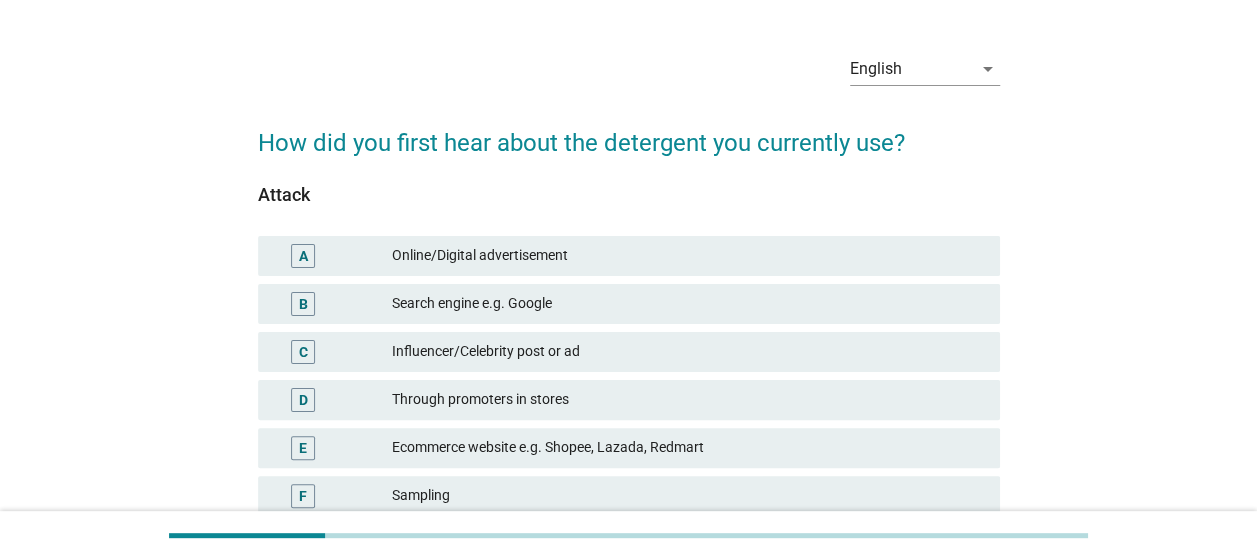 scroll, scrollTop: 73, scrollLeft: 0, axis: vertical 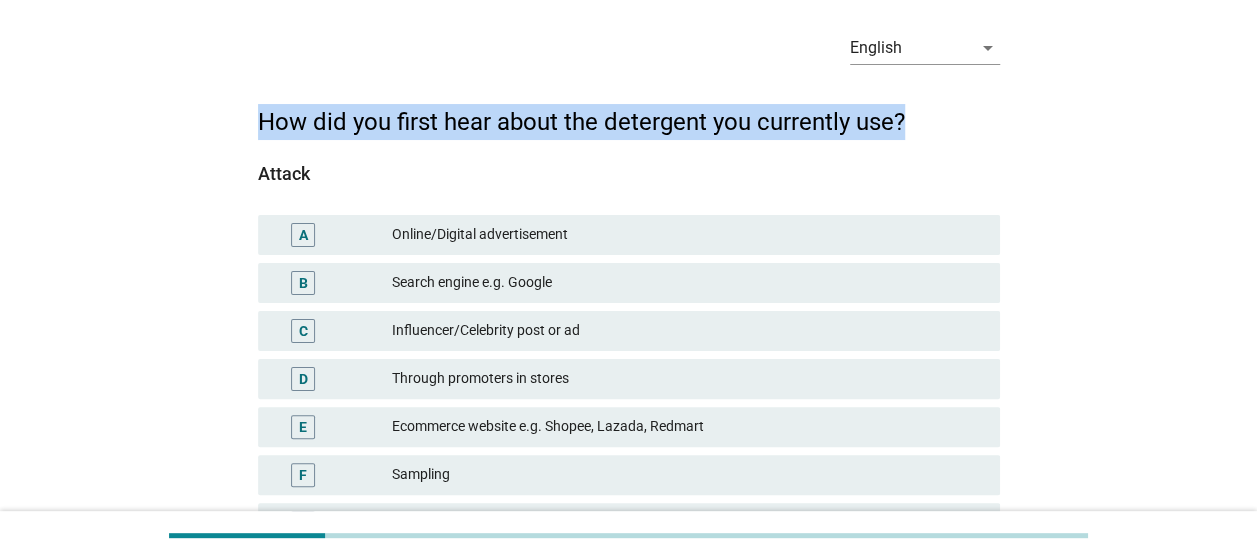 drag, startPoint x: 922, startPoint y: 111, endPoint x: 237, endPoint y: 122, distance: 685.0883 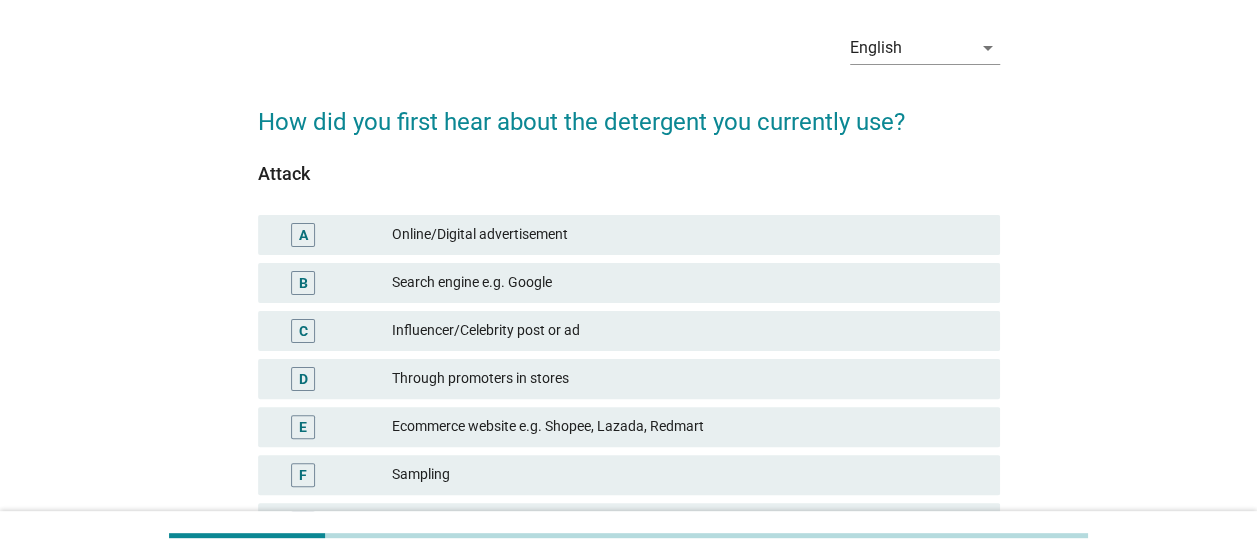 click on "English arrow_drop_down   How did you first hear about the detergent you currently use?
Attack
A   Online/Digital advertisement B   Search engine e.g. Google C   Influencer/Celebrity post or ad D   Through promoters in stores E   Ecommerce website e.g. Shopee, Lazada, Redmart F   Sampling G   YouTube H   Word-of-mouth (friends/family recommendation) I   Saw it on product packaging in store J   In-store display or promotion K   Social media L   TV advertisement M   Others N   Can’t recall
1 / 1
Prev   Next question" at bounding box center (628, 487) 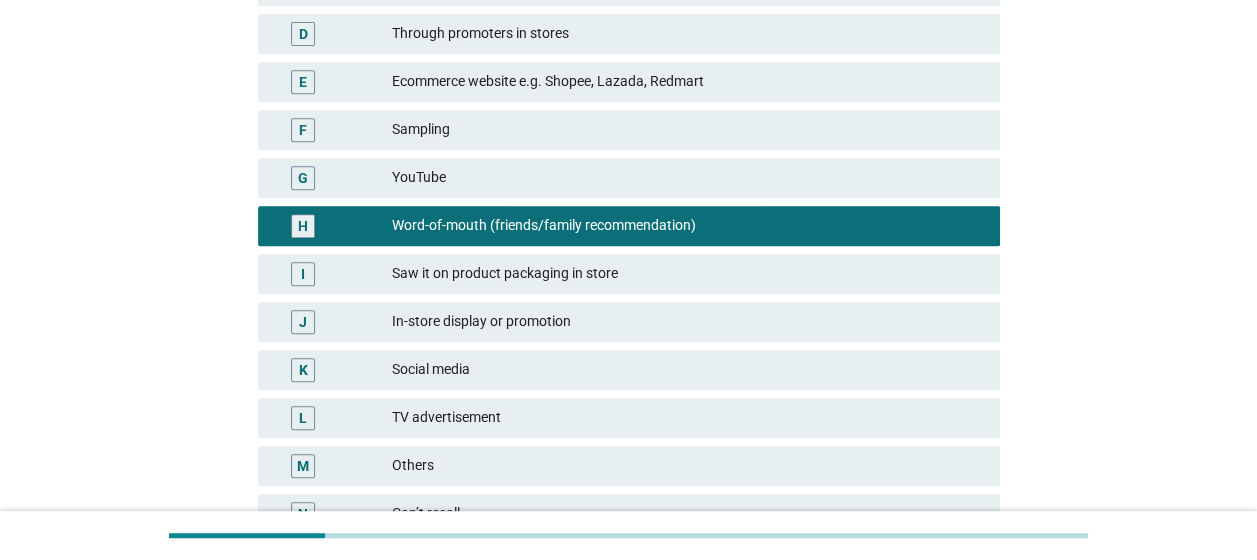 scroll, scrollTop: 609, scrollLeft: 0, axis: vertical 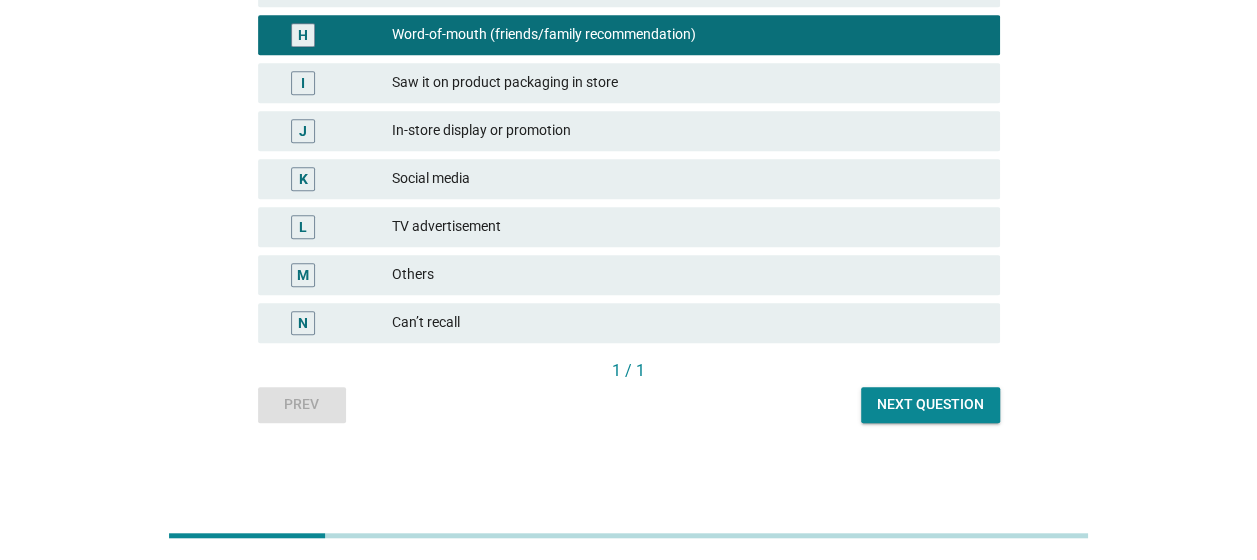 click on "Next question" at bounding box center [930, 405] 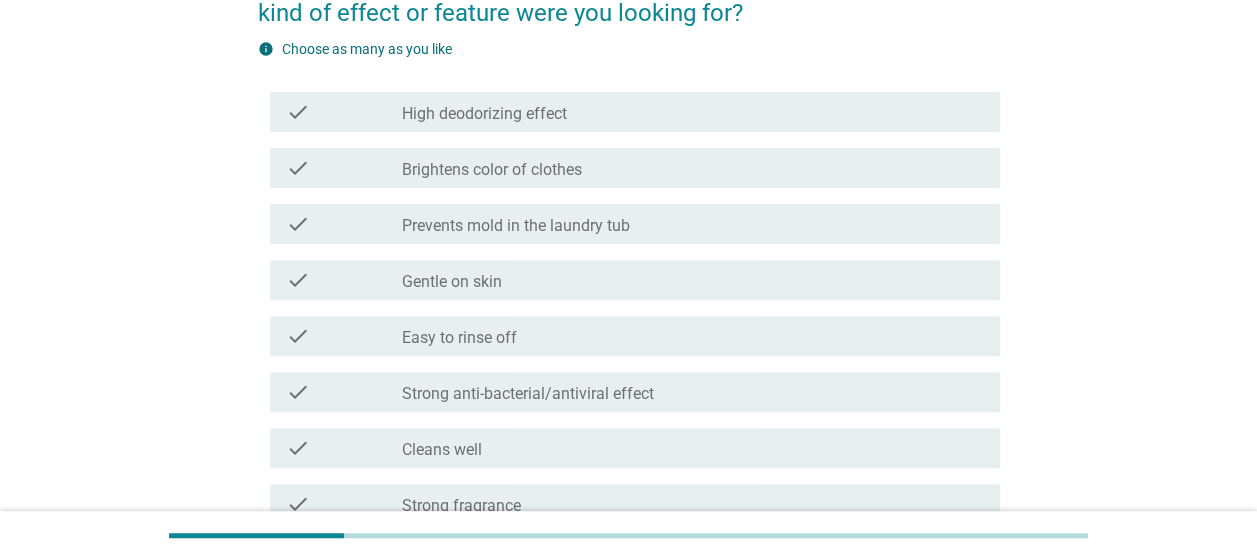 scroll, scrollTop: 219, scrollLeft: 0, axis: vertical 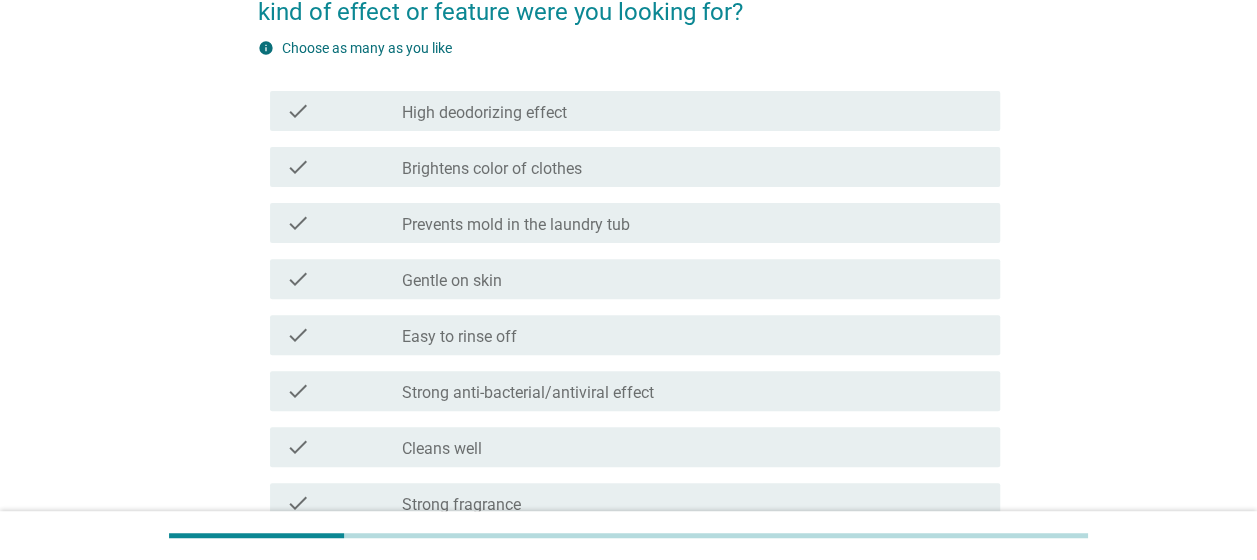 click on "check_box_outline_blank Strong anti-bacterial/antiviral effect" at bounding box center [693, 391] 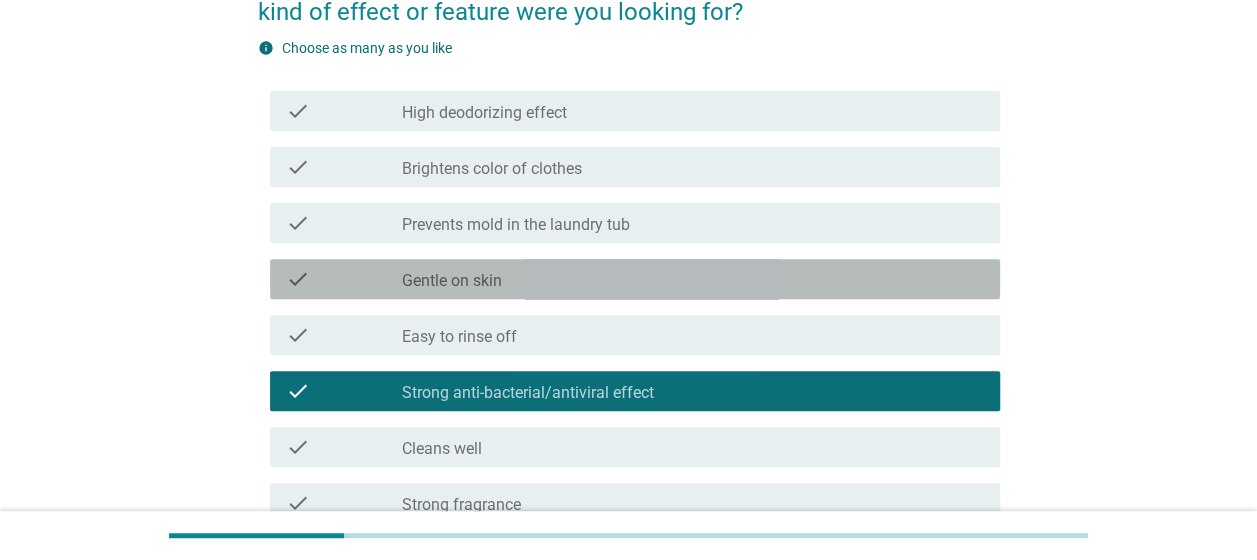 click on "check_box_outline_blank Gentle on skin" at bounding box center (693, 279) 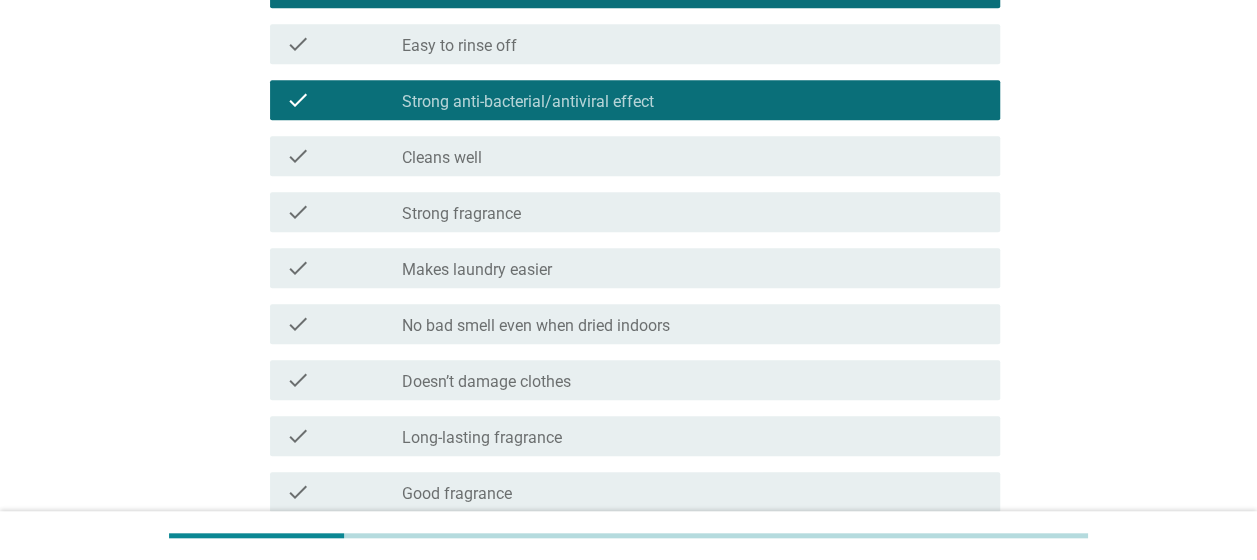 scroll, scrollTop: 517, scrollLeft: 0, axis: vertical 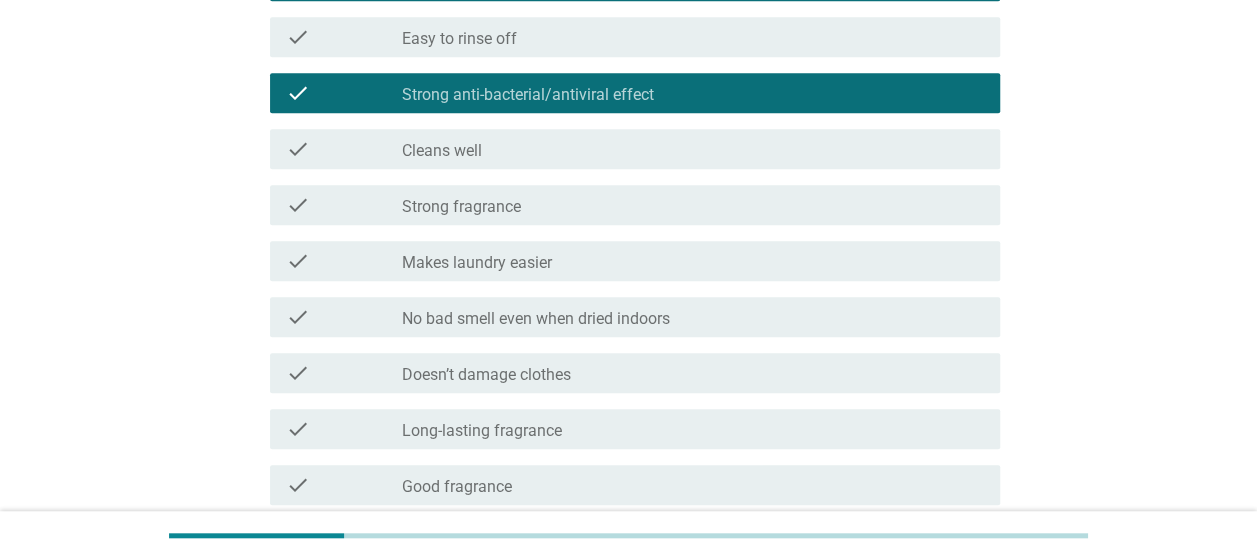 drag, startPoint x: 846, startPoint y: 289, endPoint x: 727, endPoint y: 276, distance: 119.70798 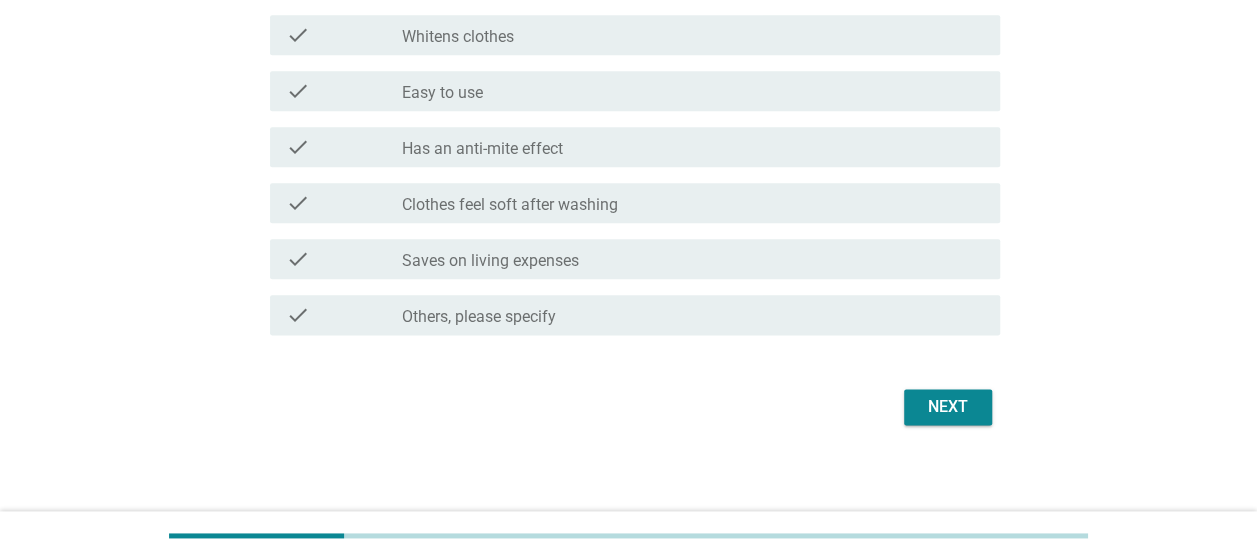 scroll, scrollTop: 1084, scrollLeft: 0, axis: vertical 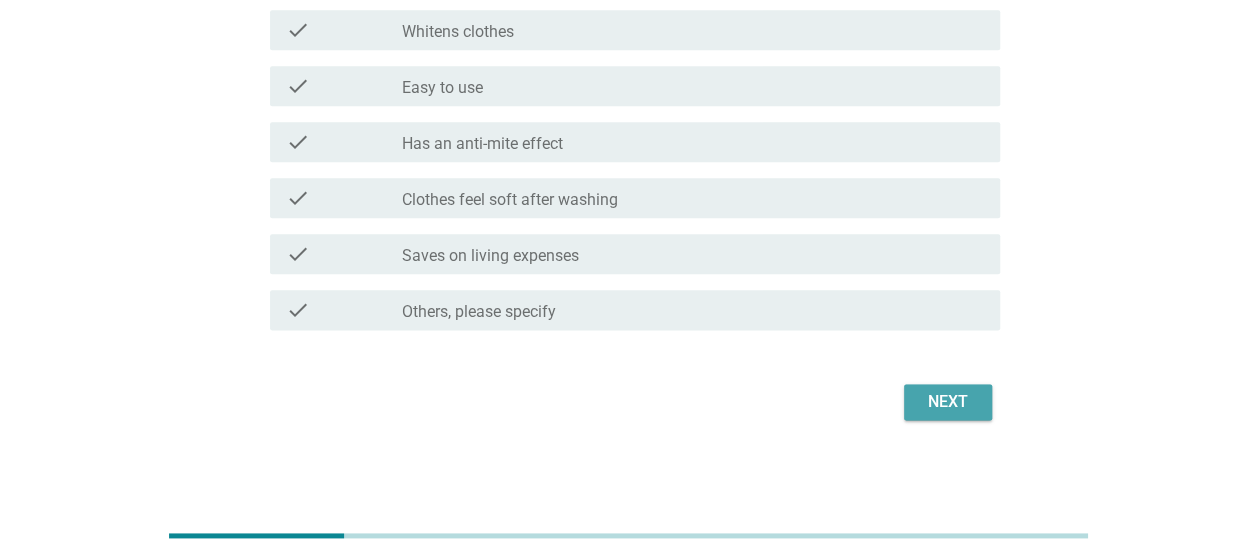 click on "Next" at bounding box center (948, 402) 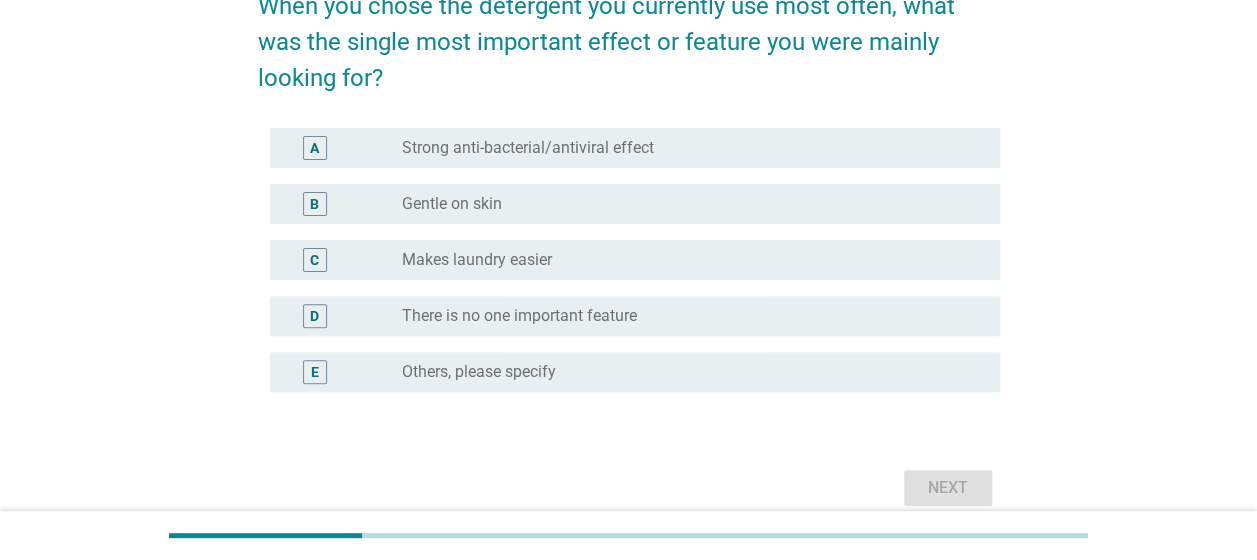 scroll, scrollTop: 191, scrollLeft: 0, axis: vertical 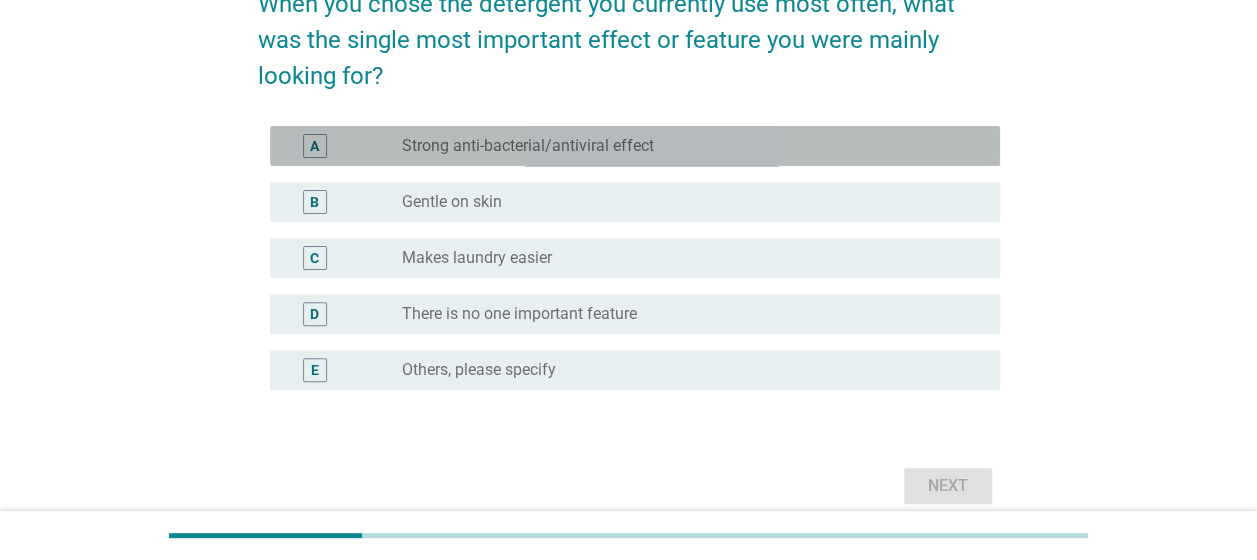 click on "A     radio_button_unchecked Strong anti-bacterial/antiviral effect" at bounding box center (635, 146) 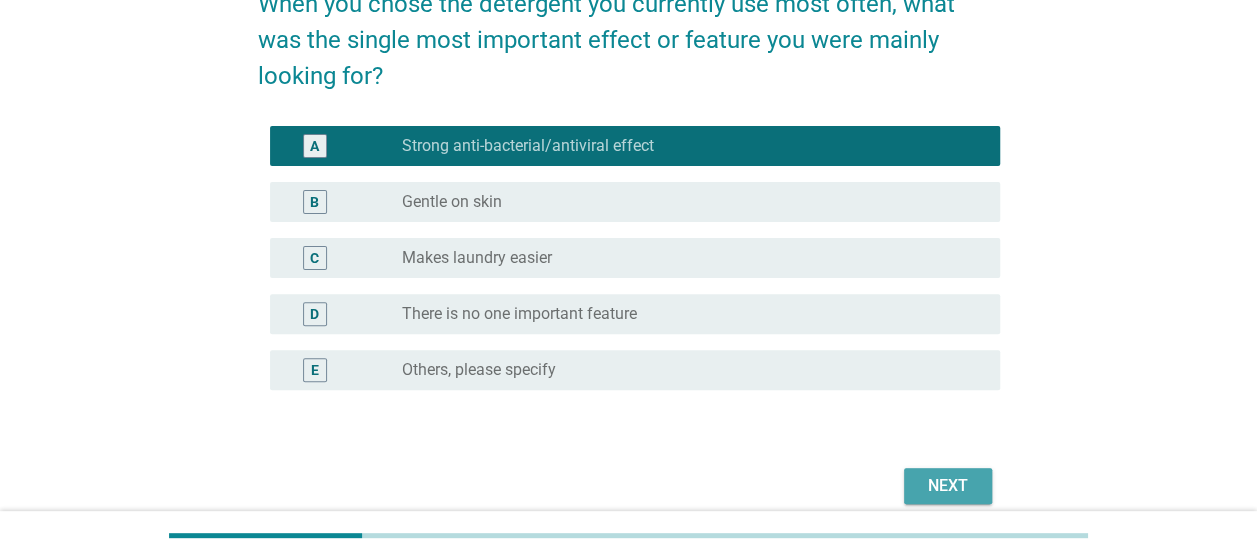 click on "Next" at bounding box center [948, 486] 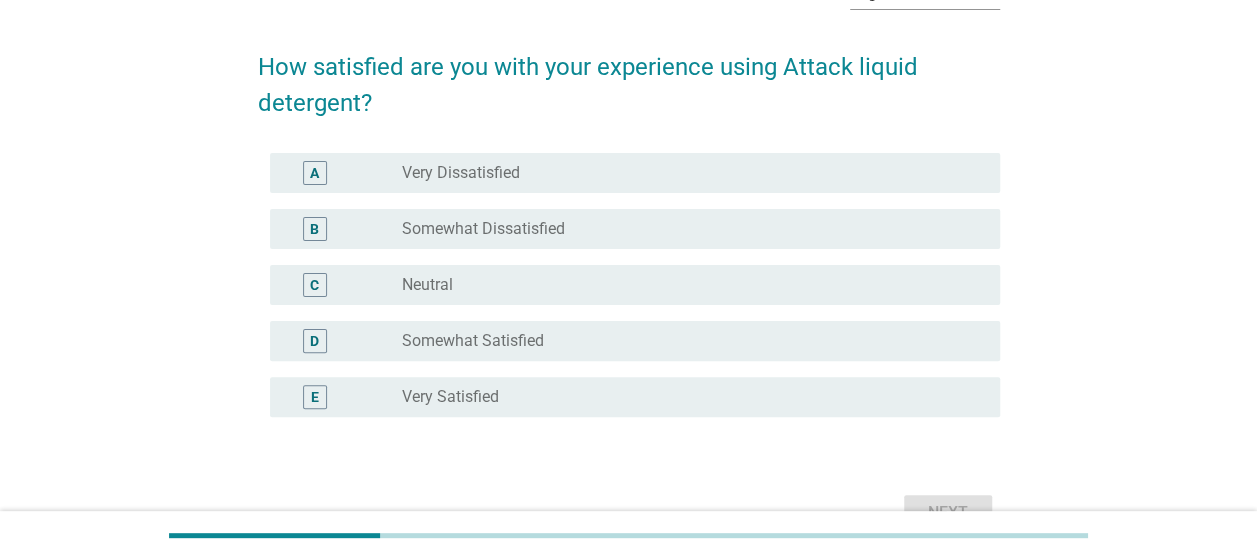 scroll, scrollTop: 131, scrollLeft: 0, axis: vertical 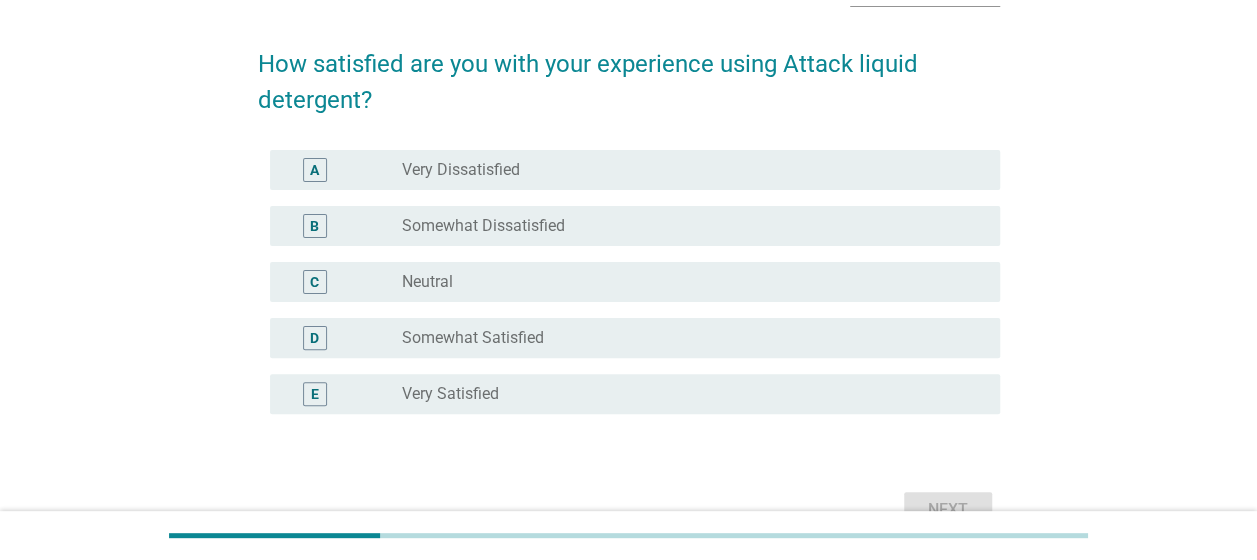 click on "radio_button_unchecked Neutral" at bounding box center [685, 282] 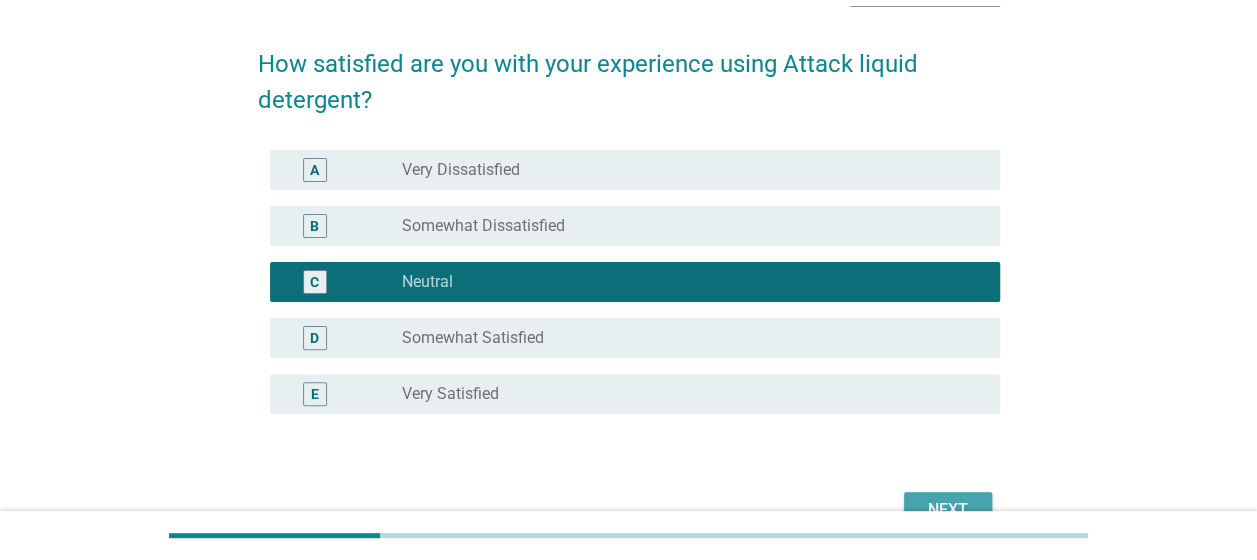 click on "Next" at bounding box center [948, 510] 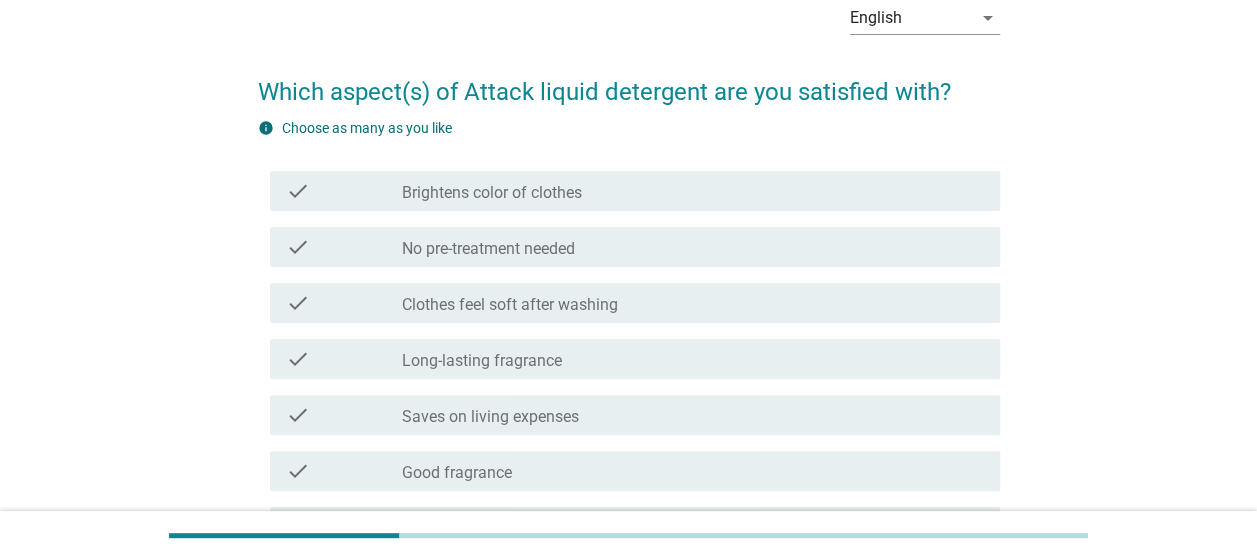 scroll, scrollTop: 102, scrollLeft: 0, axis: vertical 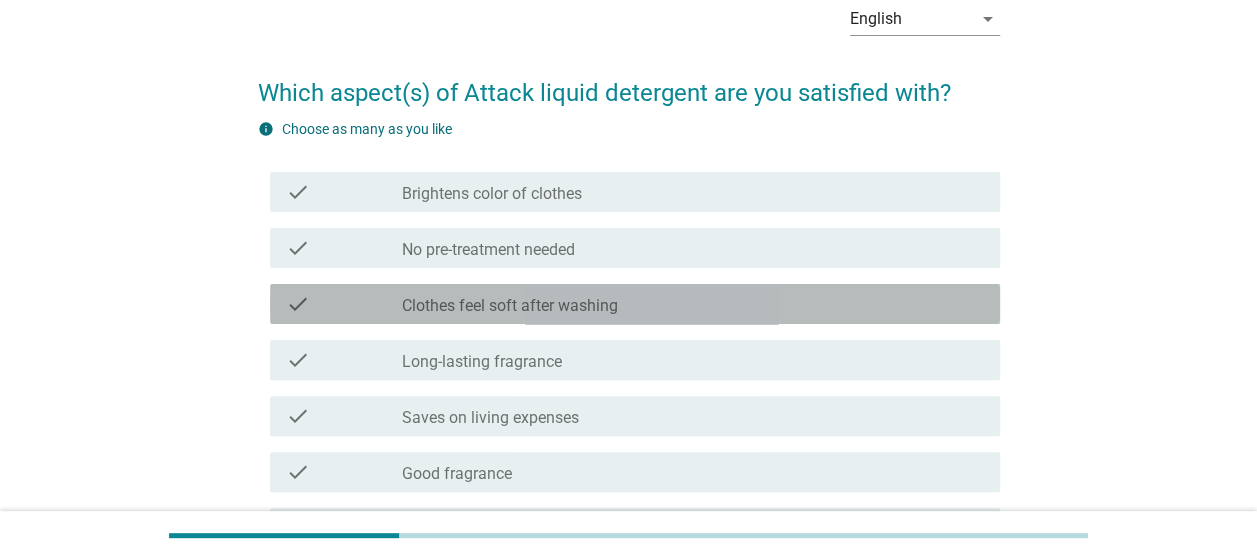 click on "check_box_outline_blank Clothes feel soft after washing" at bounding box center [693, 304] 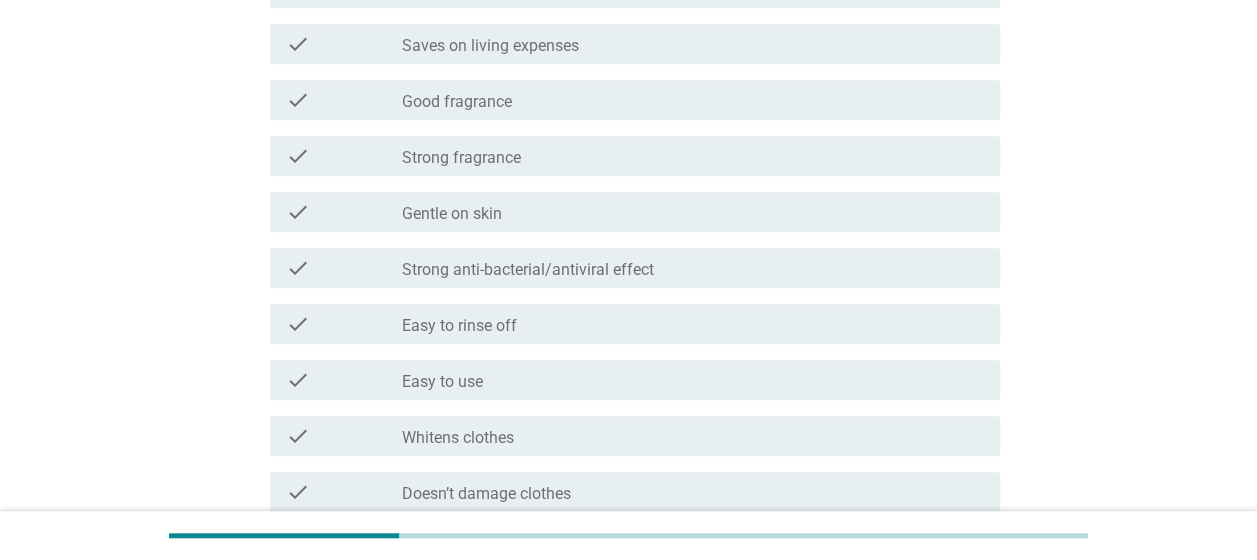 scroll, scrollTop: 480, scrollLeft: 0, axis: vertical 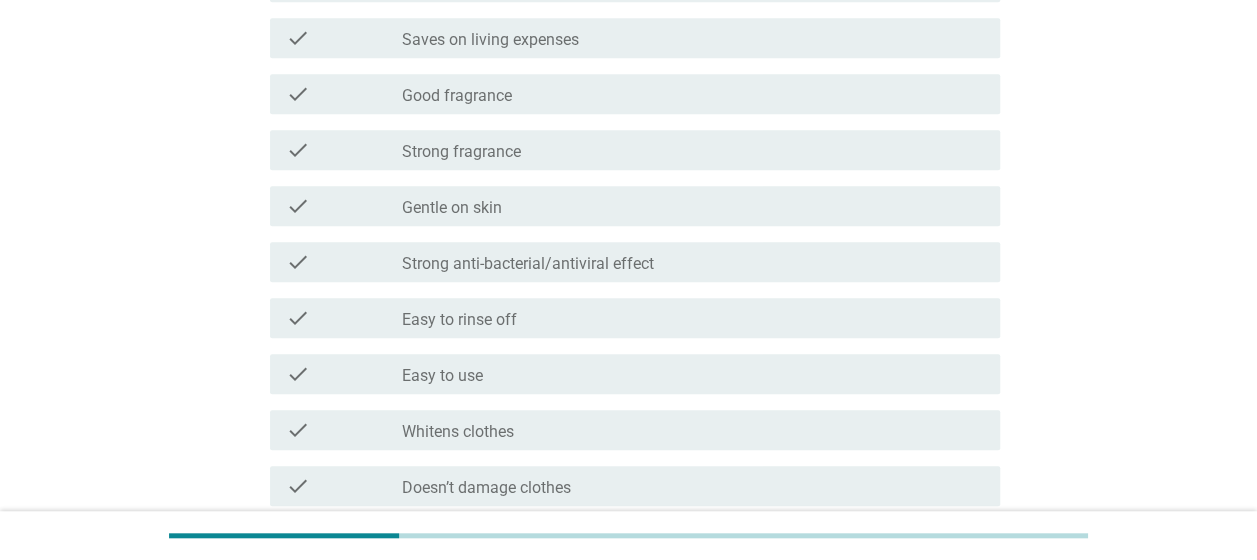 click on "check     check_box_outline_blank Easy to use" at bounding box center [629, 374] 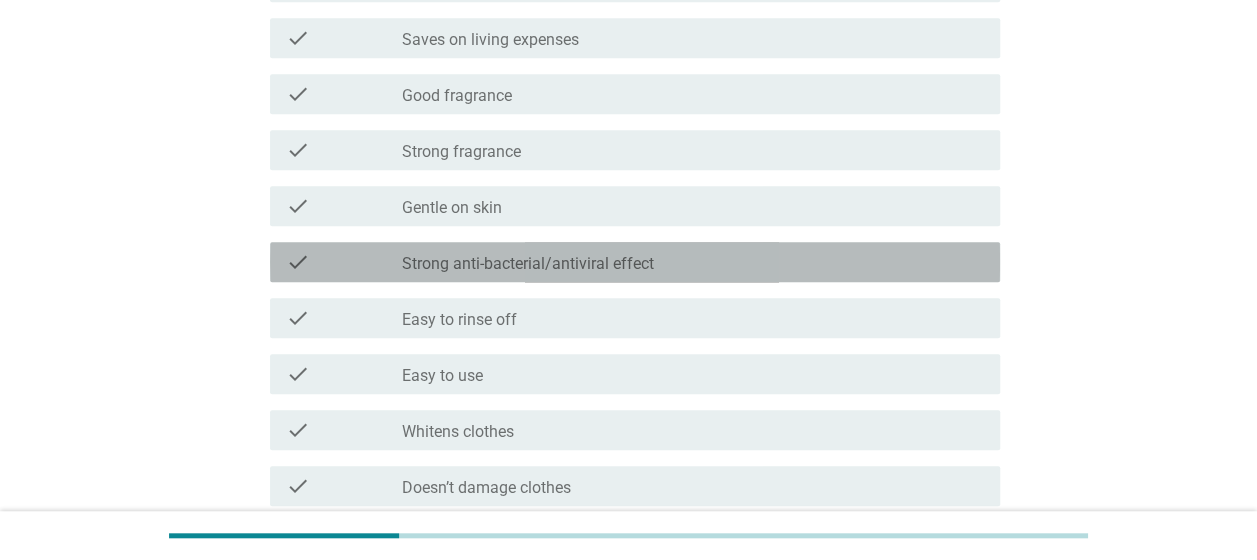 click on "check_box_outline_blank Strong anti-bacterial/antiviral effect" at bounding box center [693, 262] 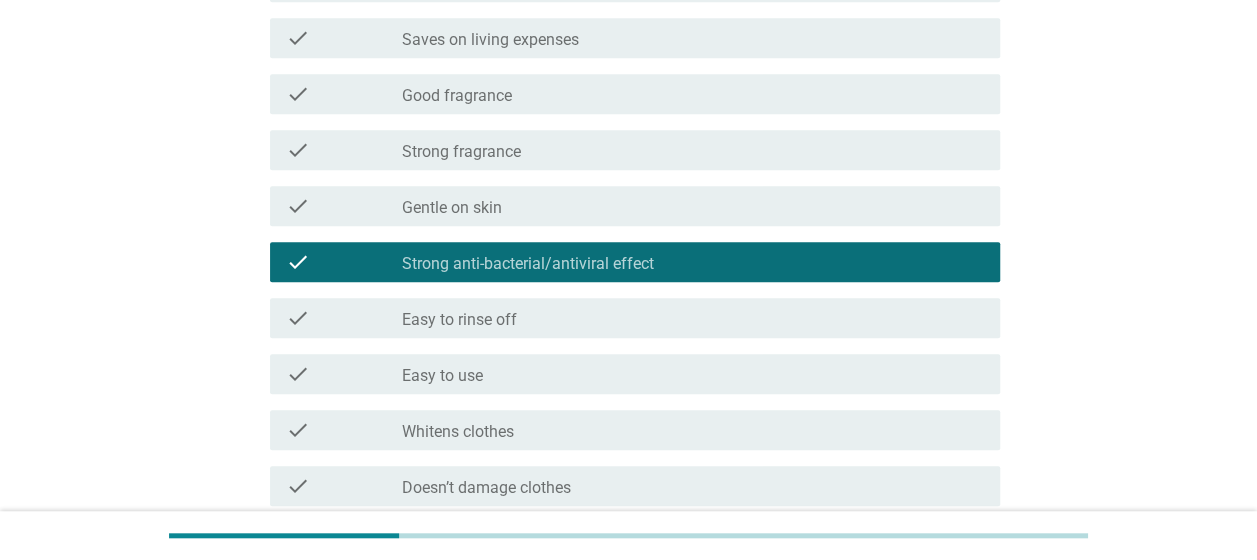 click on "check_box_outline_blank Easy to rinse off" at bounding box center [693, 318] 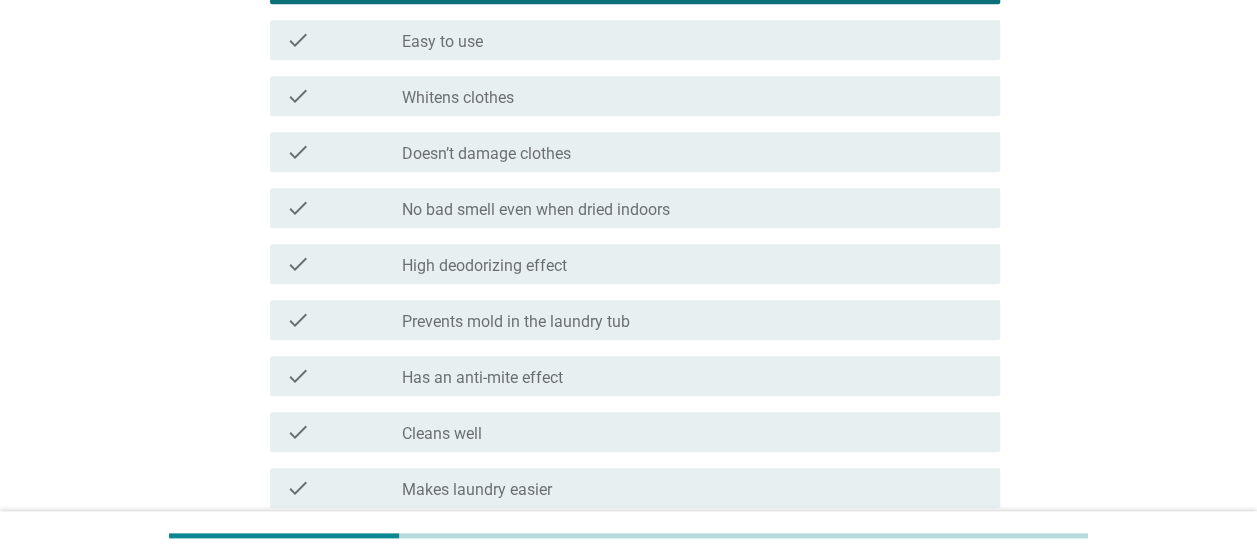 scroll, scrollTop: 1107, scrollLeft: 0, axis: vertical 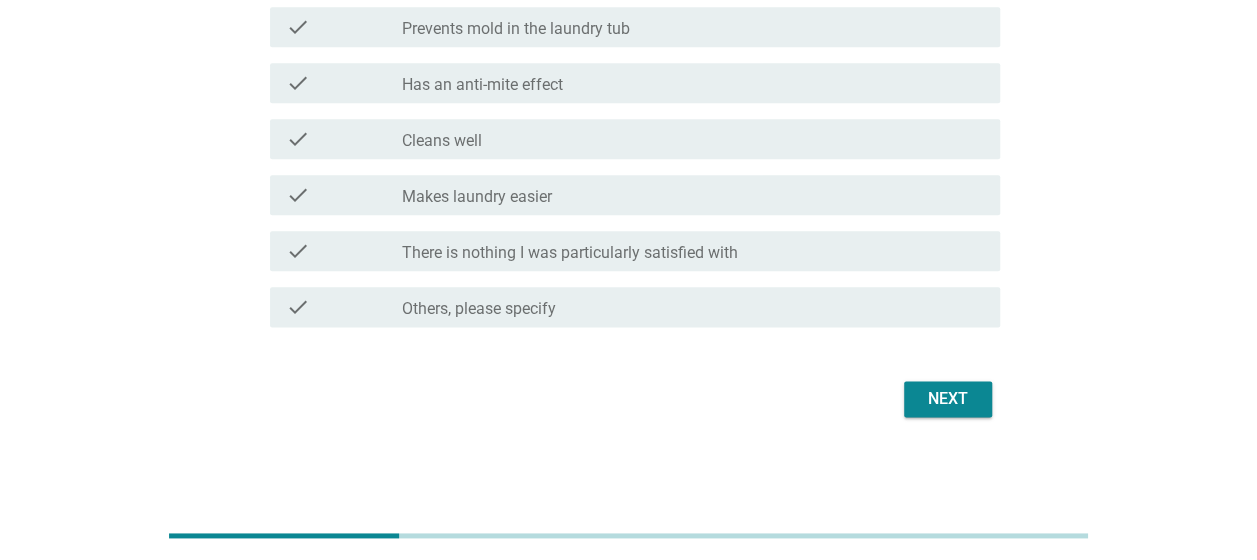 click on "Next" at bounding box center (948, 399) 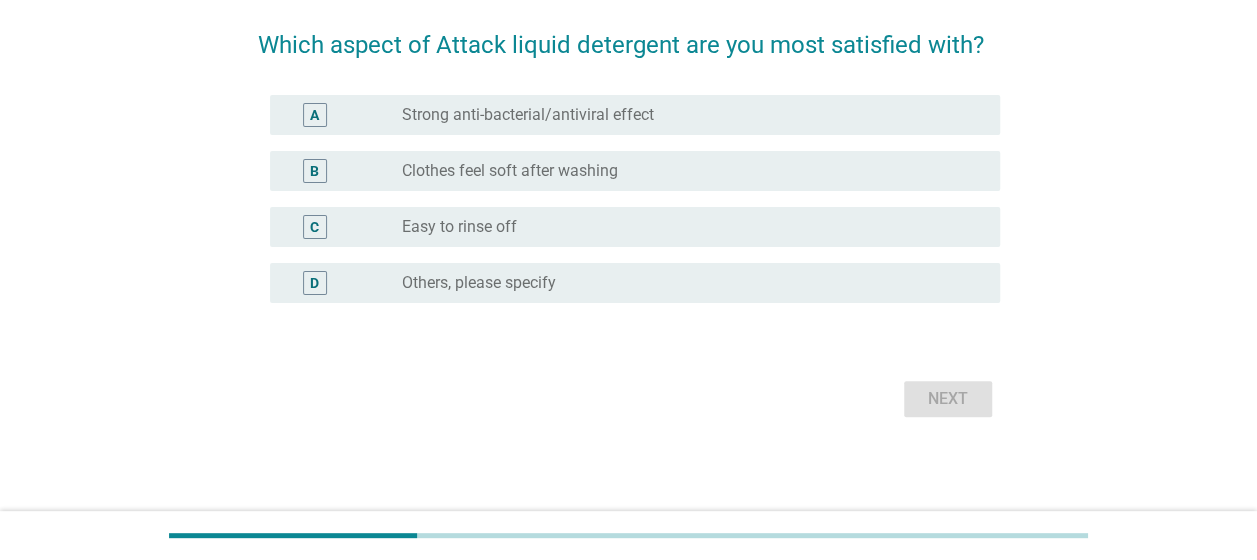 scroll, scrollTop: 0, scrollLeft: 0, axis: both 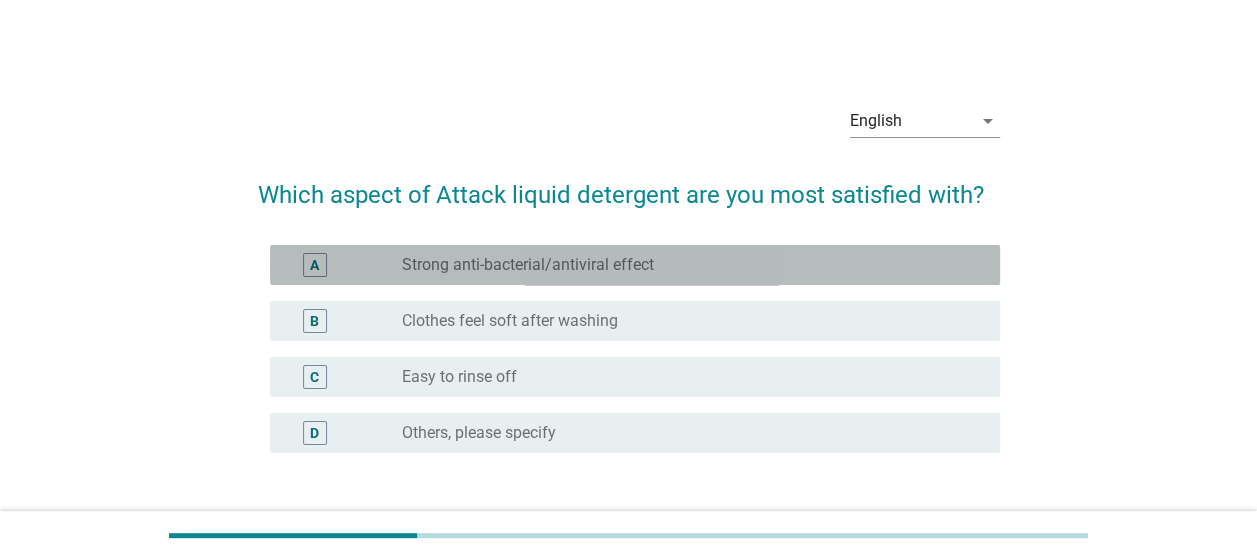 click on "radio_button_unchecked Strong anti-bacterial/antiviral effect" at bounding box center (685, 265) 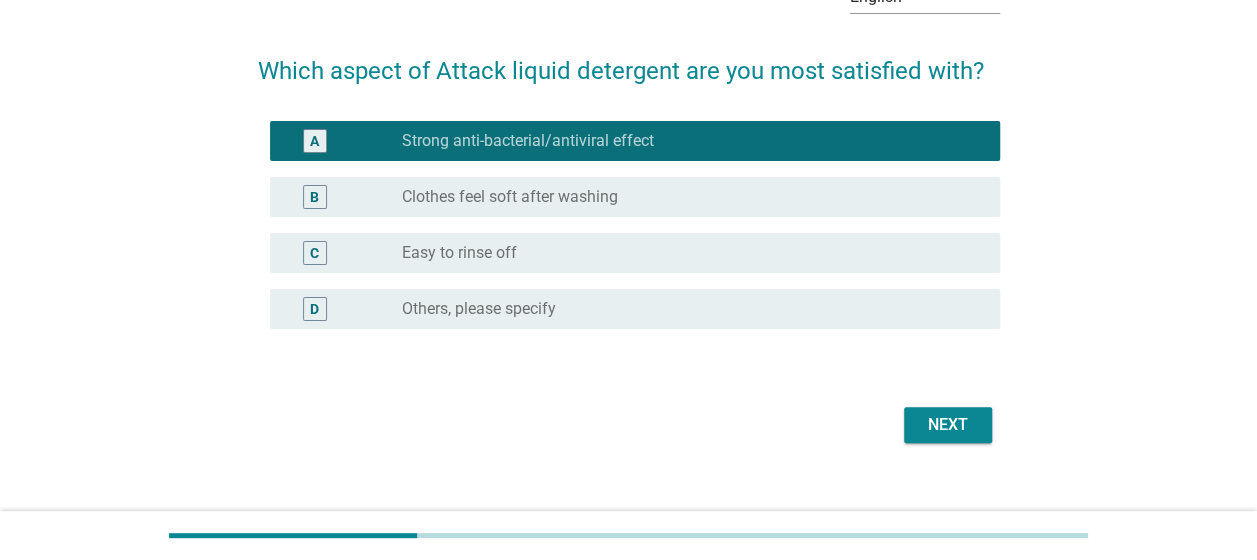 scroll, scrollTop: 149, scrollLeft: 0, axis: vertical 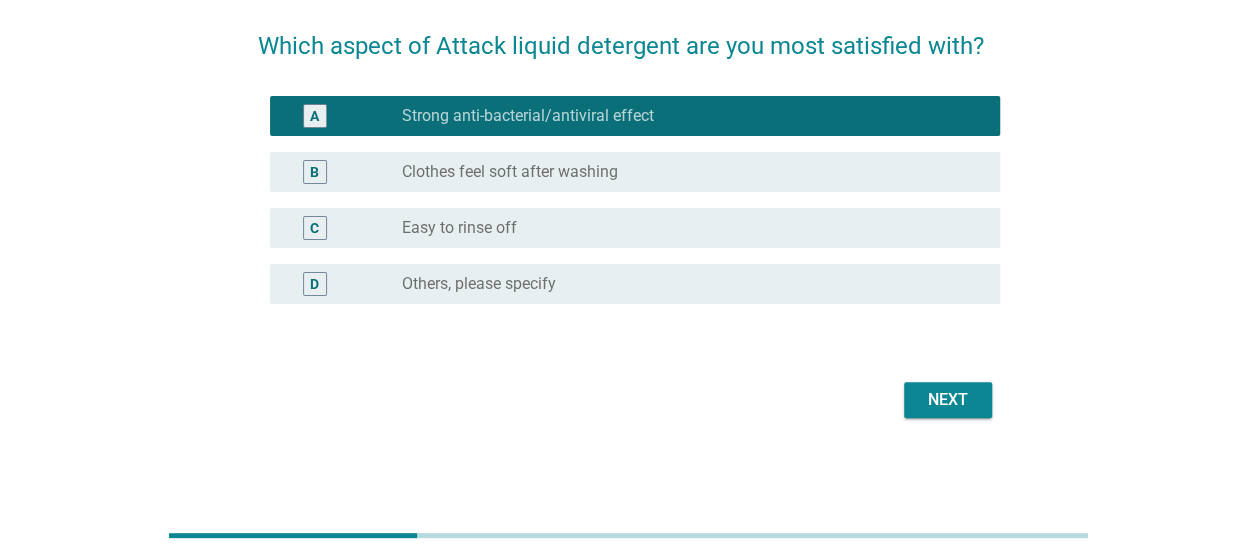 click on "Next" at bounding box center [948, 400] 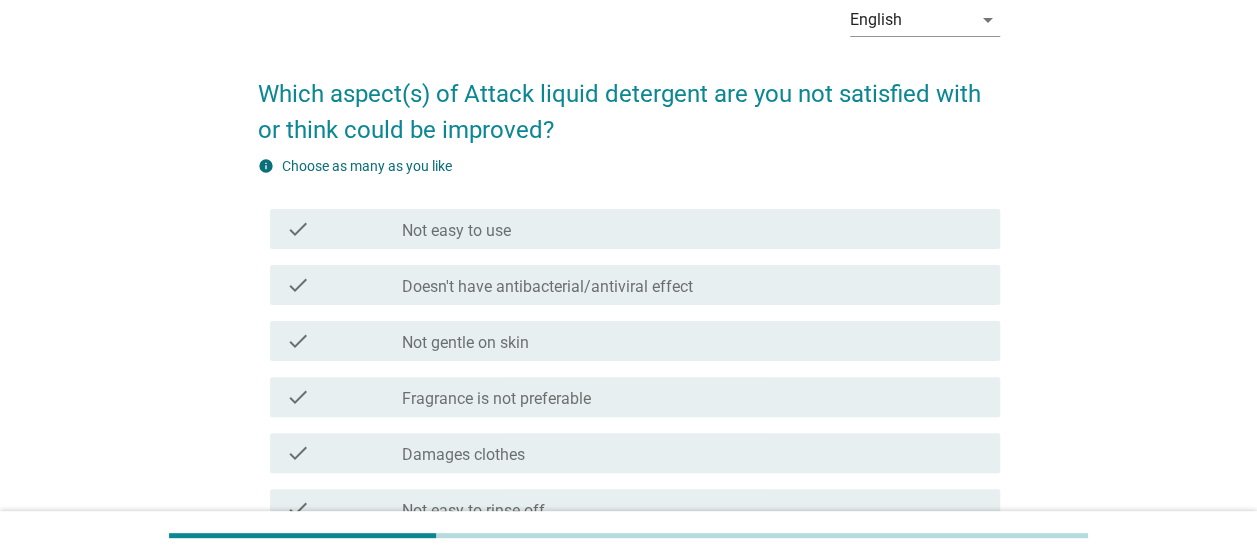 scroll, scrollTop: 100, scrollLeft: 0, axis: vertical 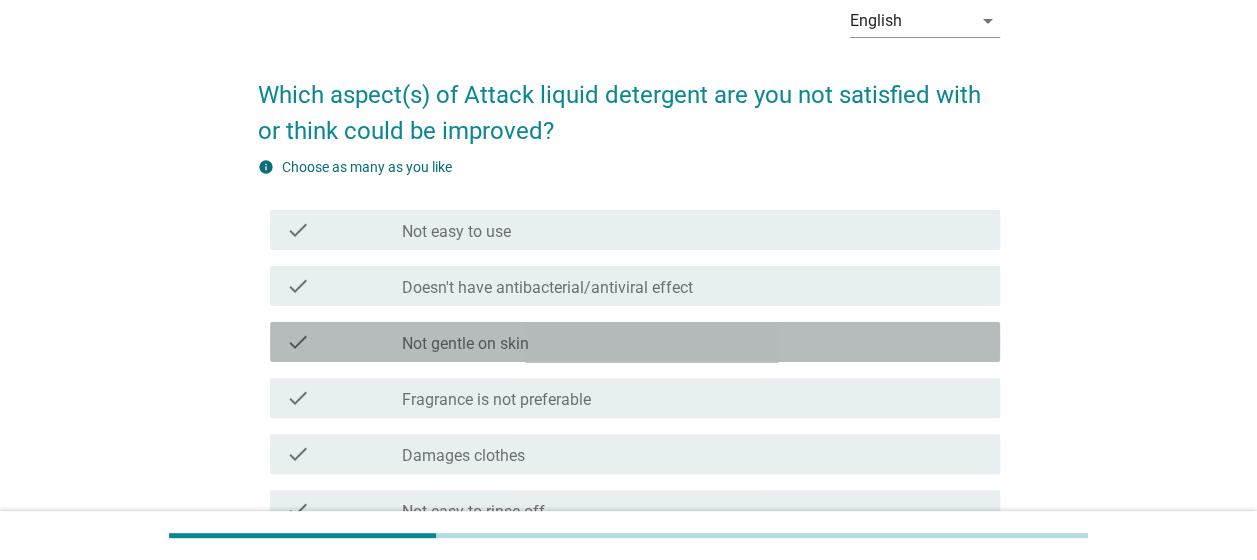 click on "check_box_outline_blank Not gentle on skin" at bounding box center [693, 342] 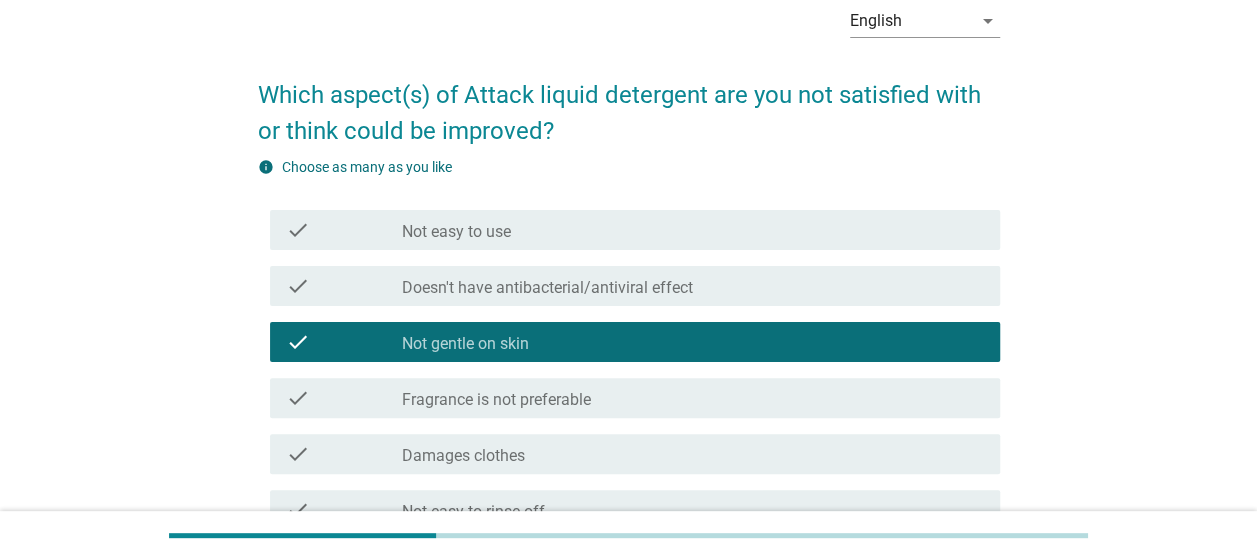 click on "check     check_box_outline_blank Fragrance is not preferable" at bounding box center [635, 398] 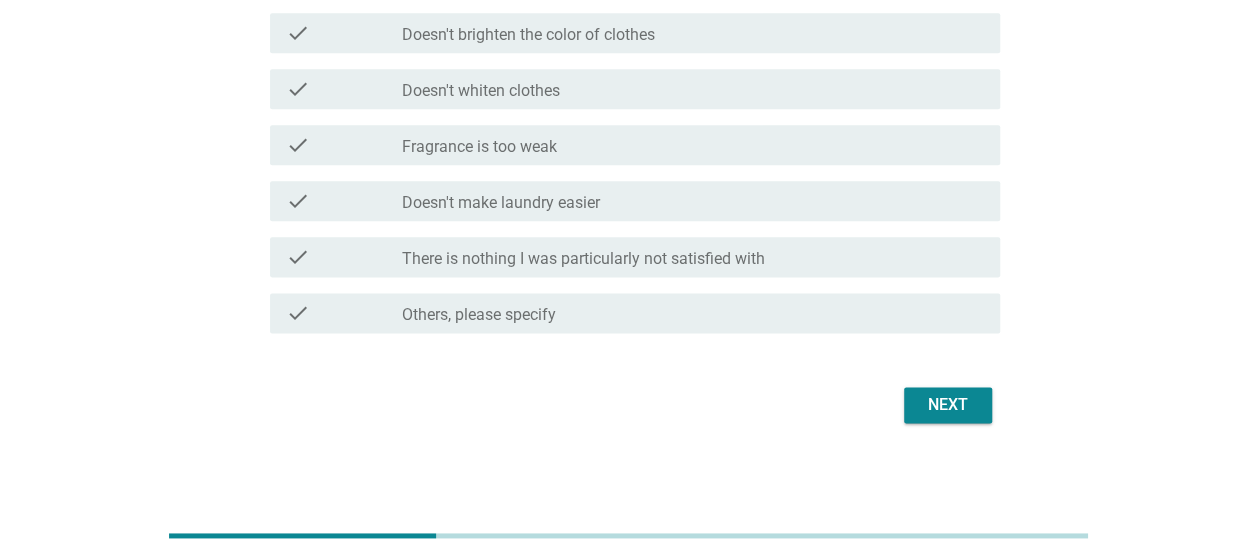 scroll, scrollTop: 1138, scrollLeft: 0, axis: vertical 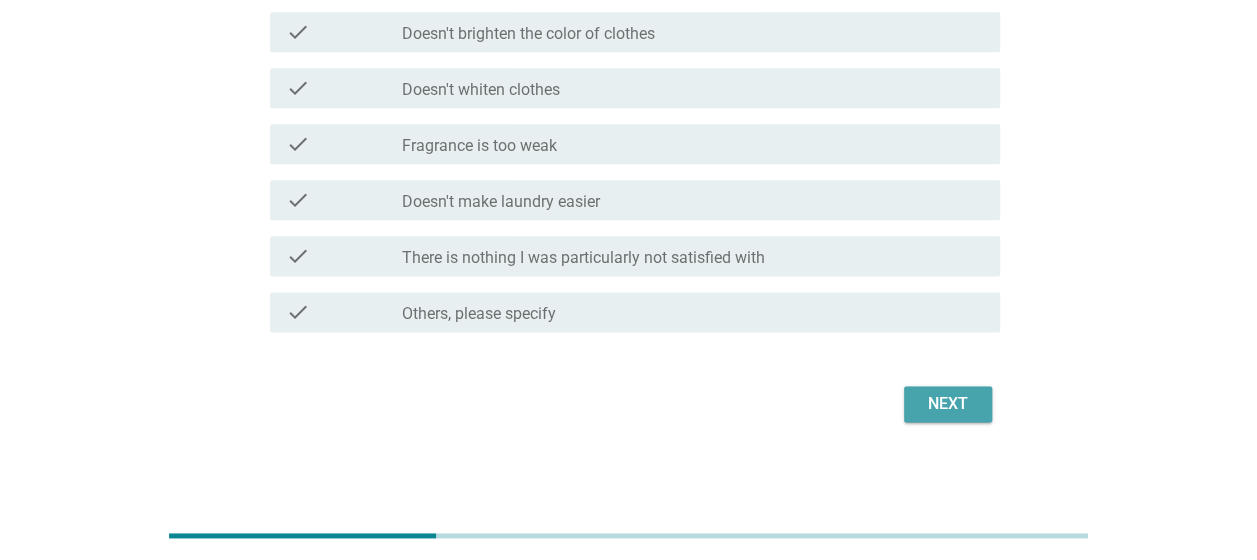 click on "Next" at bounding box center [948, 404] 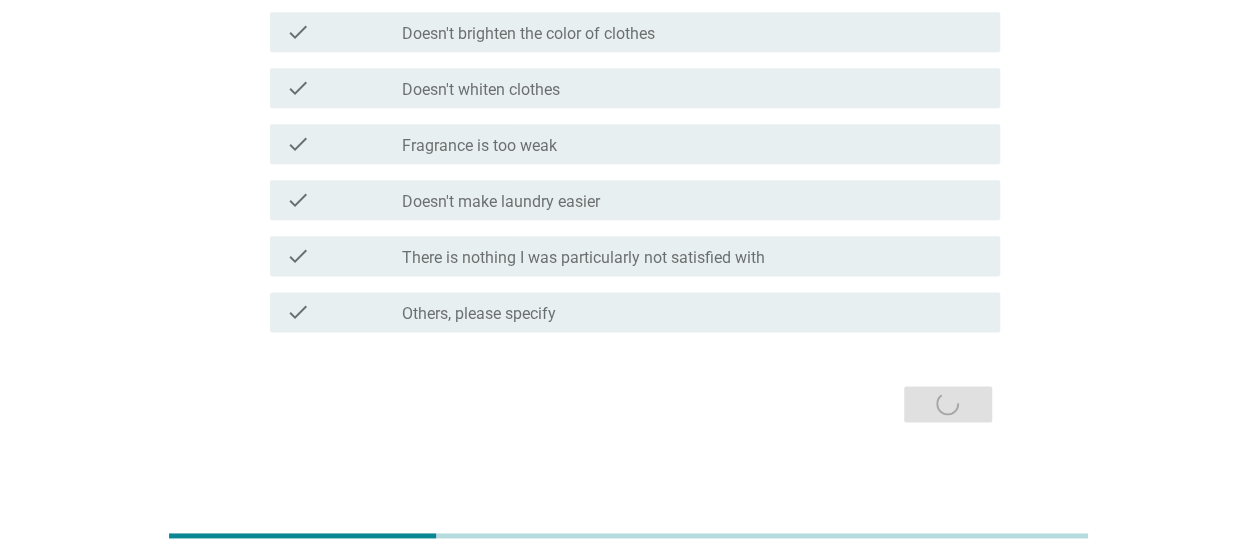 scroll, scrollTop: 0, scrollLeft: 0, axis: both 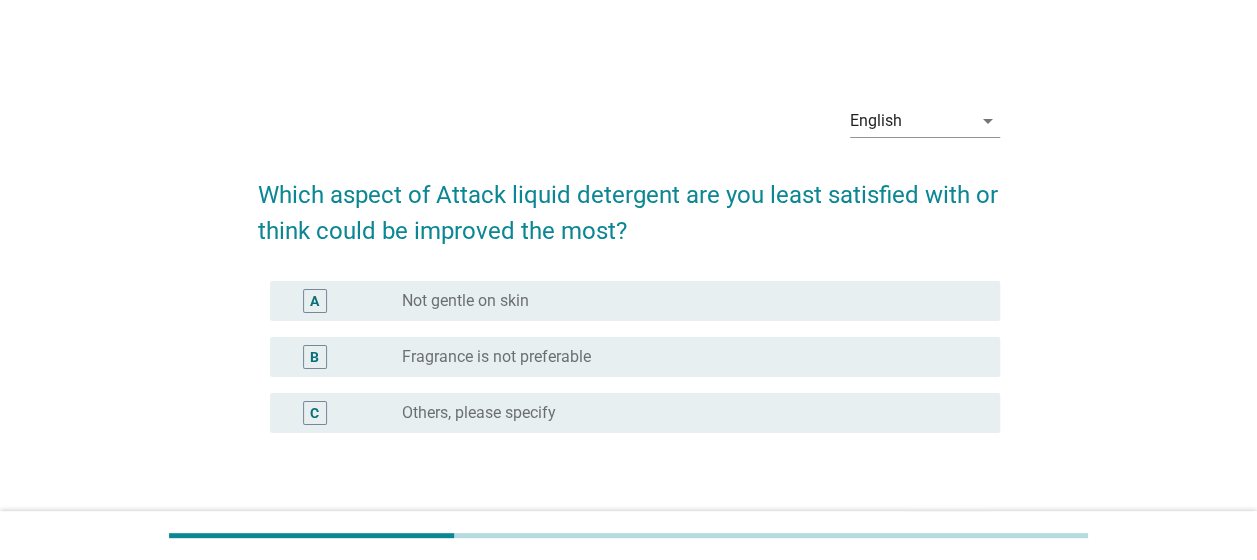 click on "radio_button_unchecked Fragrance is not preferable" at bounding box center (685, 357) 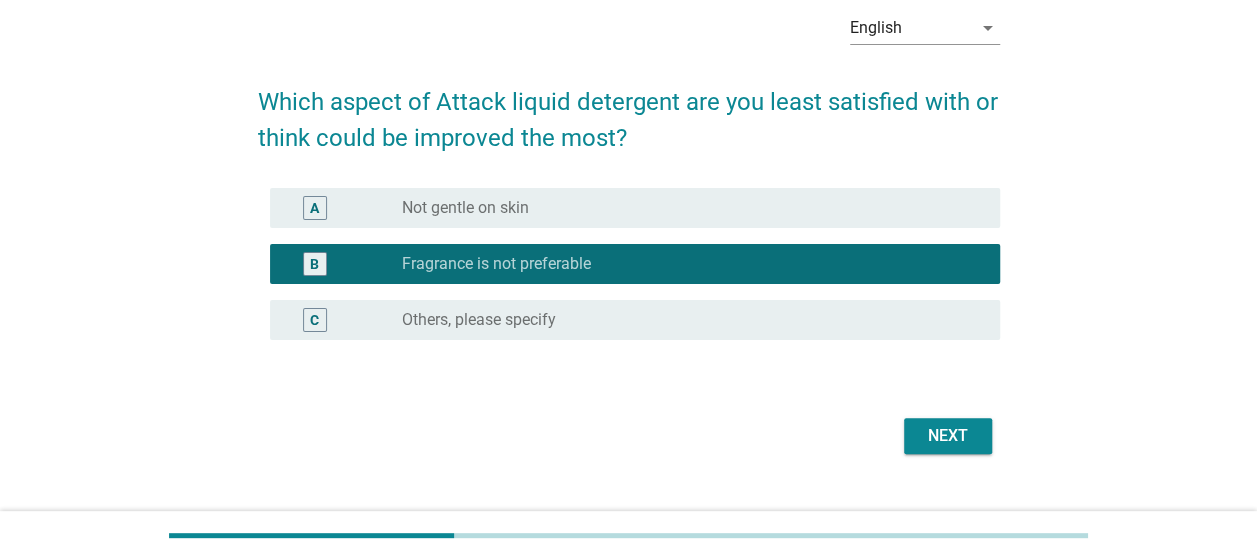 scroll, scrollTop: 112, scrollLeft: 0, axis: vertical 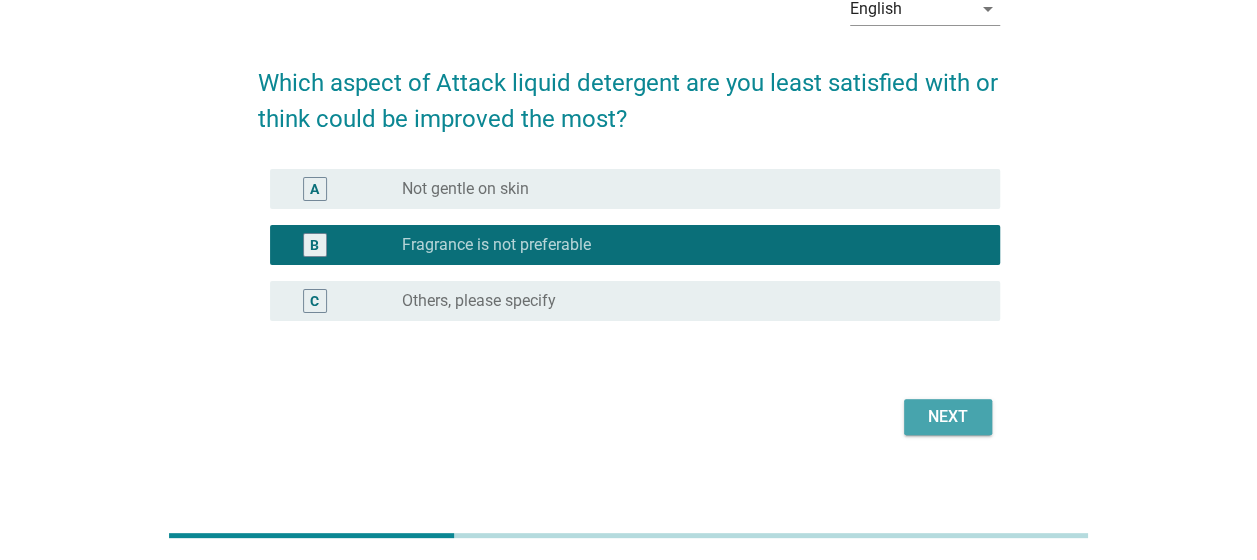 click on "Next" at bounding box center [948, 417] 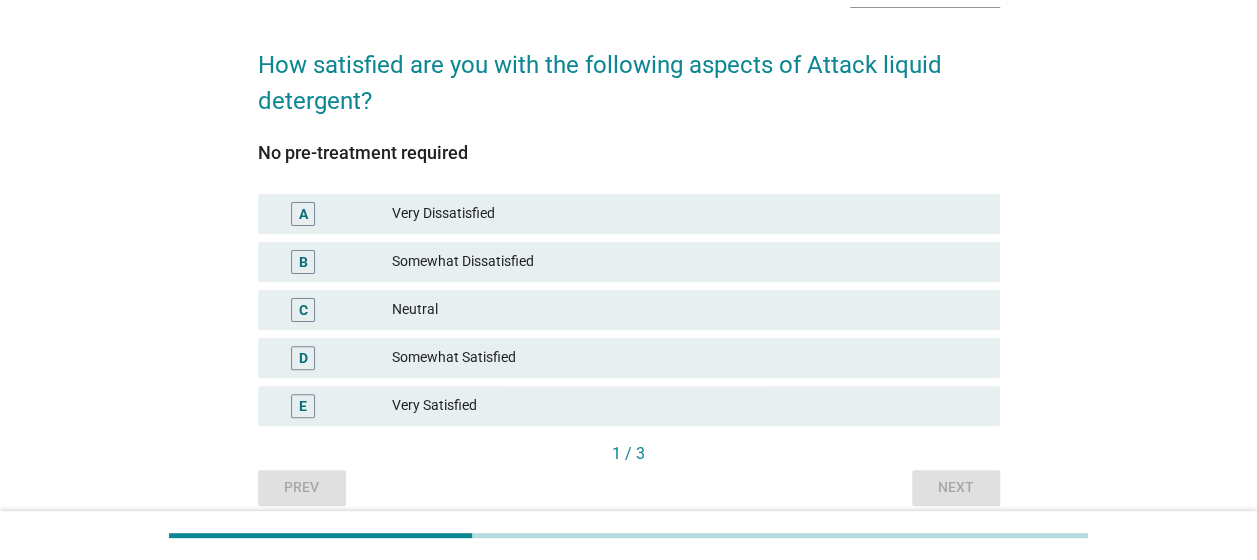 scroll, scrollTop: 132, scrollLeft: 0, axis: vertical 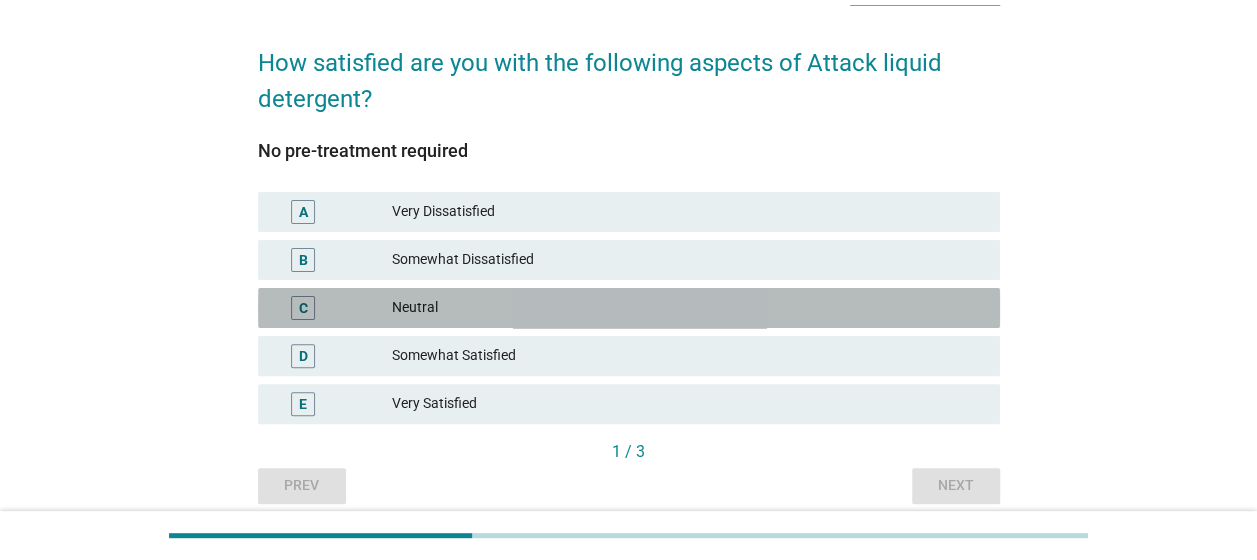 click on "Neutral" at bounding box center [688, 308] 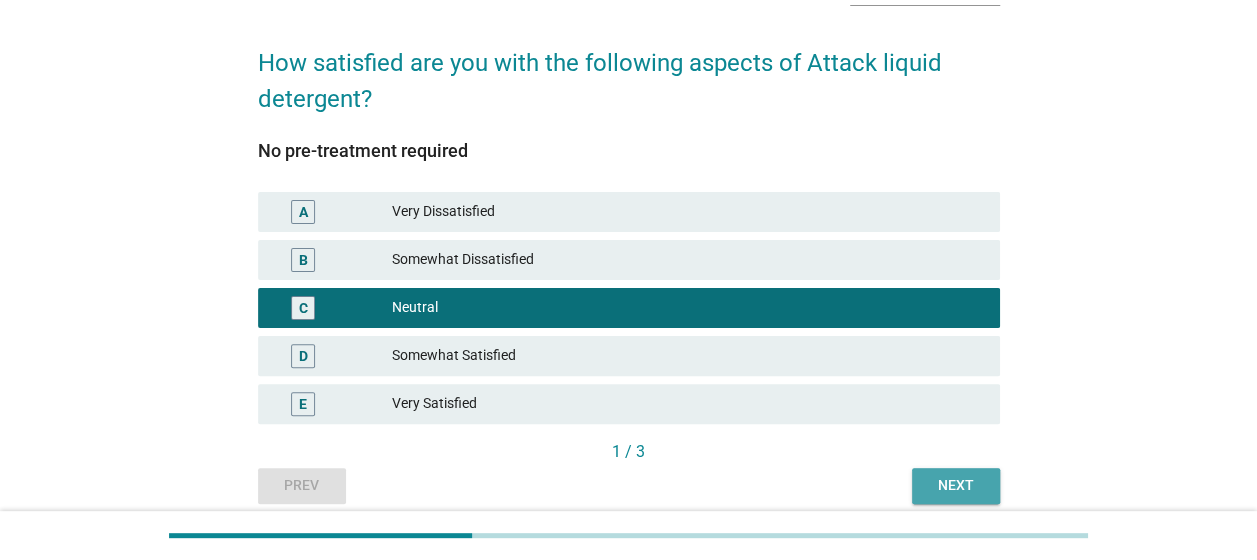 click on "Next" at bounding box center (956, 486) 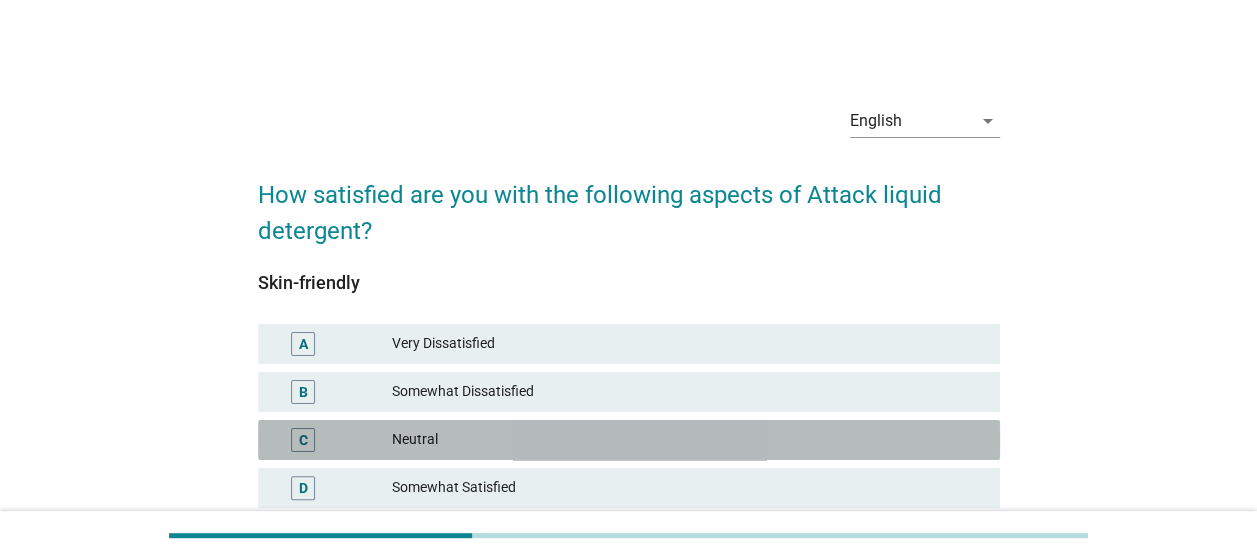 click on "Neutral" at bounding box center [688, 440] 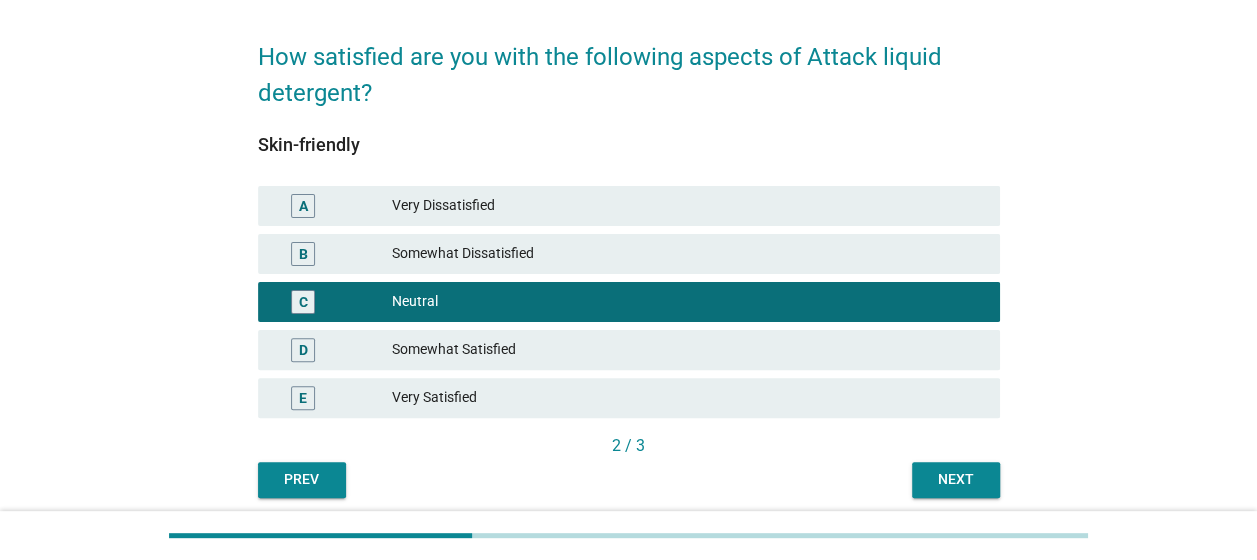 scroll, scrollTop: 146, scrollLeft: 0, axis: vertical 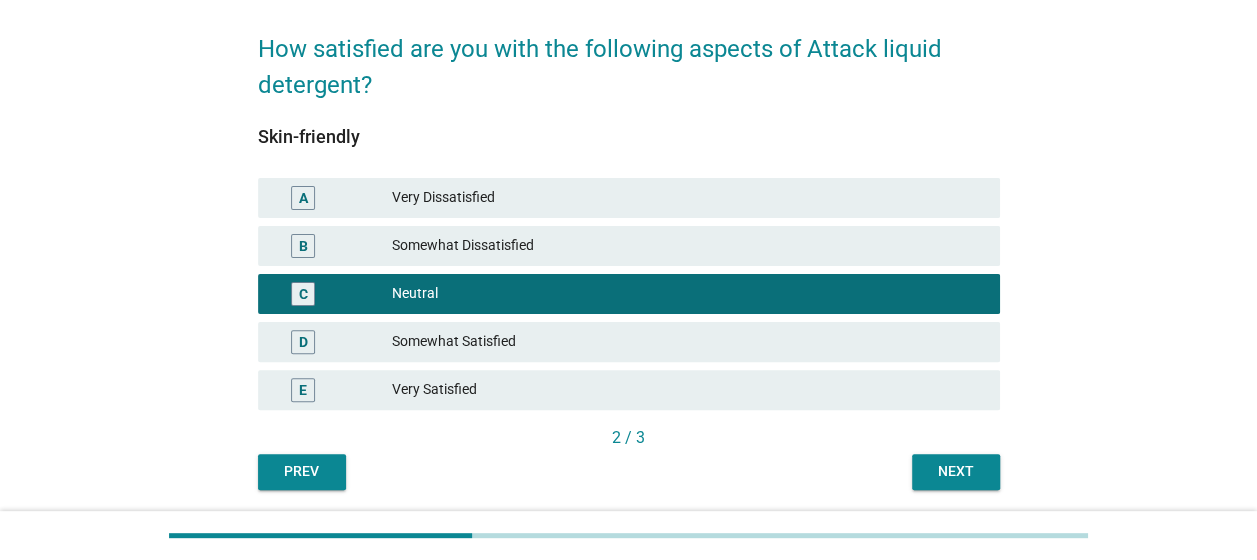 click on "English arrow_drop_down   How satisfied are you with the following aspects of Attack liquid detergent?
Skin-friendly
A   Very Dissatisfied B   Somewhat Dissatisfied C   Neutral D   Somewhat Satisfied E   Very Satisfied
2 / 3
Prev   Next" at bounding box center (628, 216) 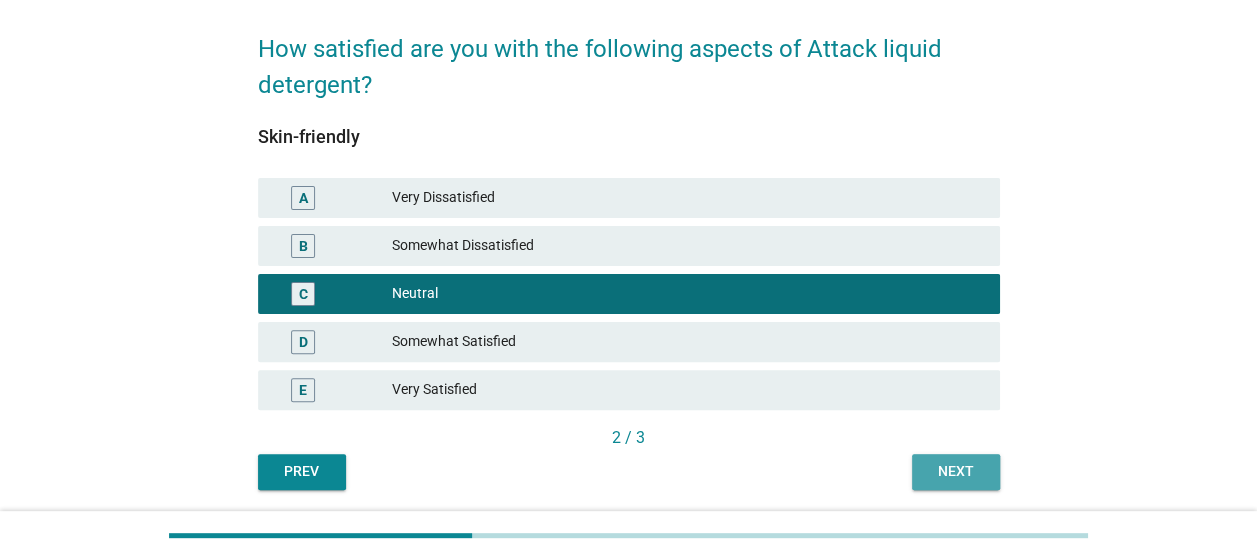 click on "Next" at bounding box center [956, 472] 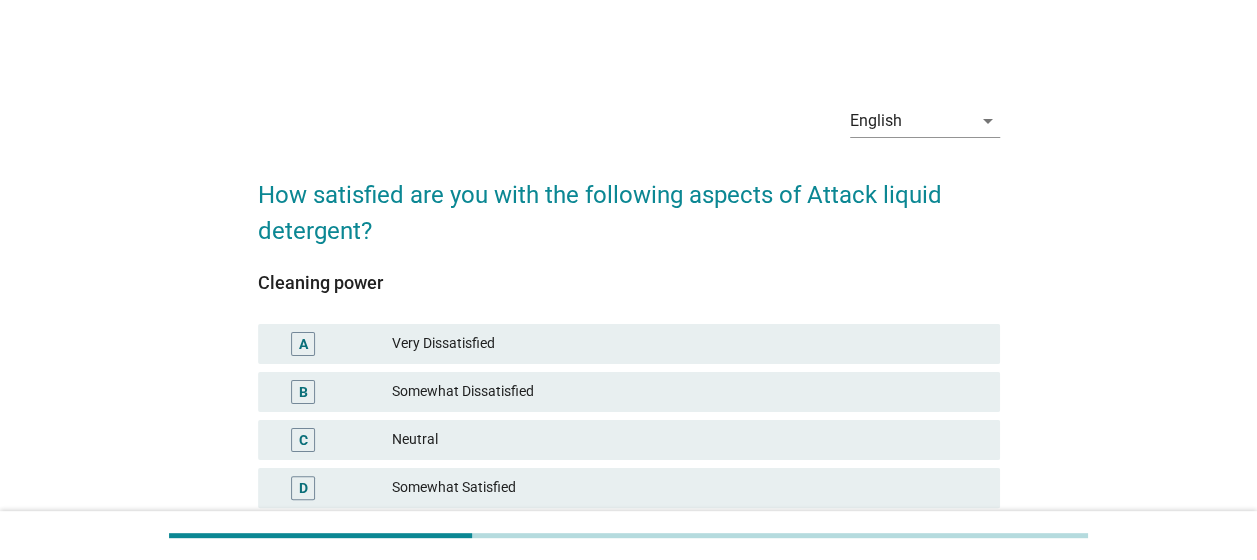 click on "Neutral" at bounding box center [688, 440] 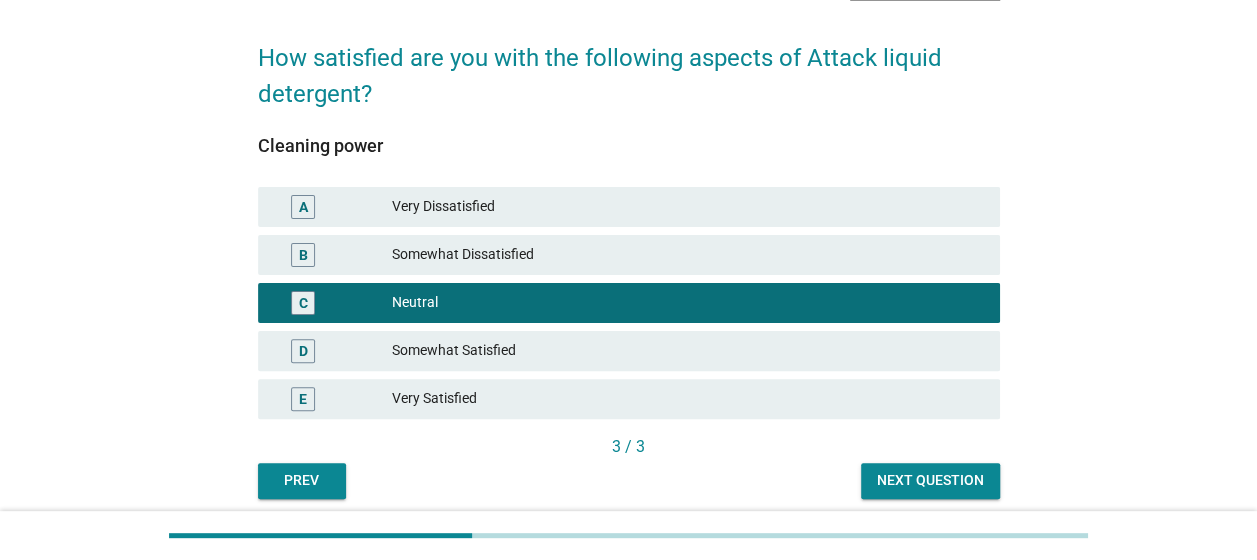 scroll, scrollTop: 146, scrollLeft: 0, axis: vertical 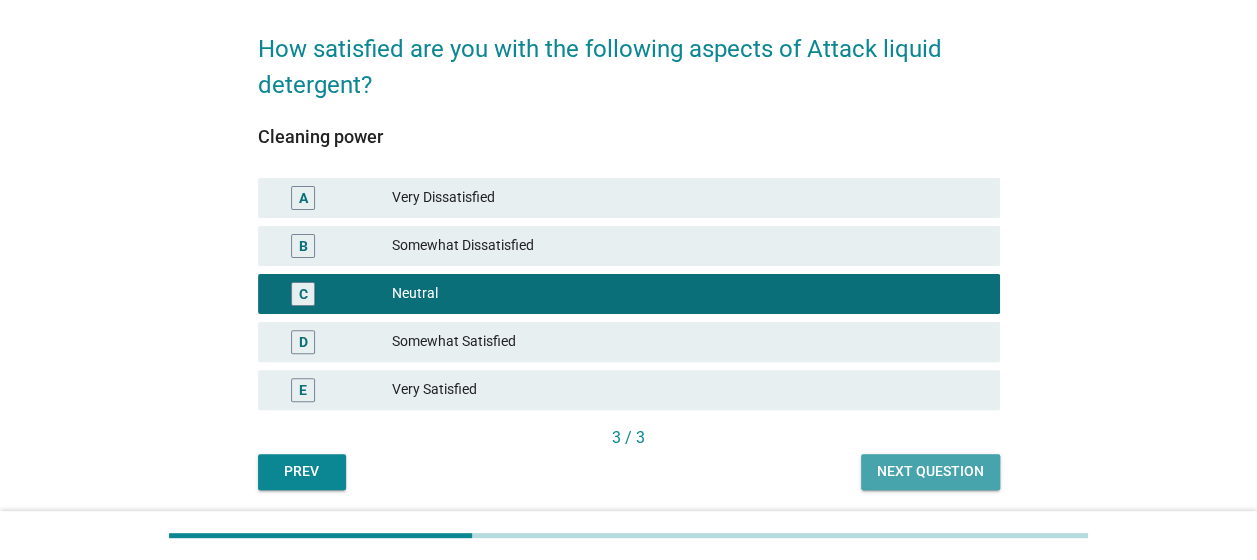 click on "Next question" at bounding box center [930, 471] 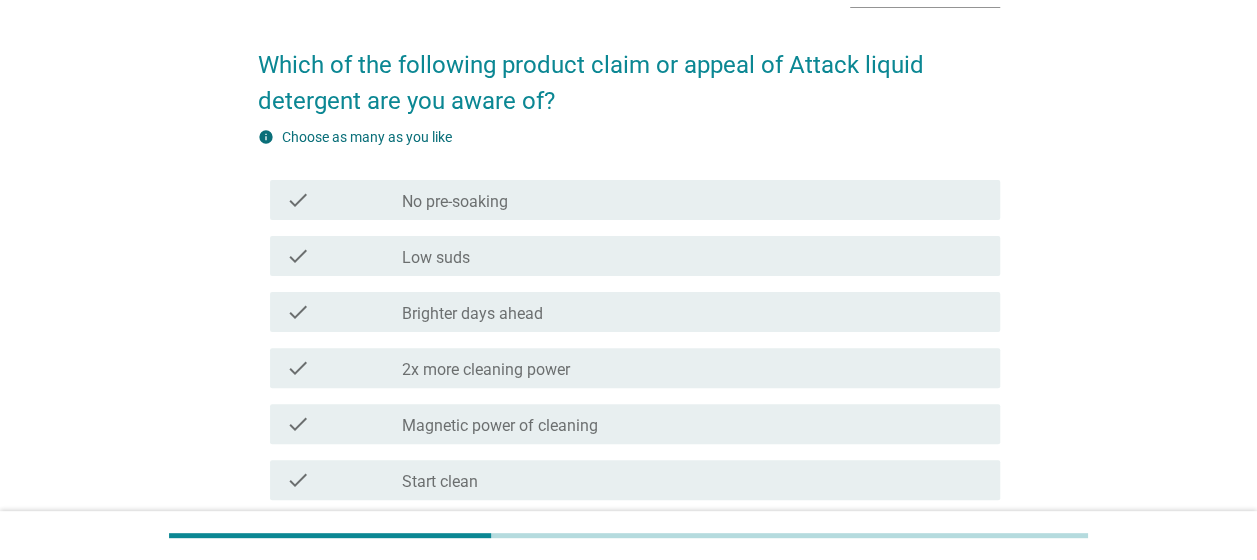scroll, scrollTop: 133, scrollLeft: 0, axis: vertical 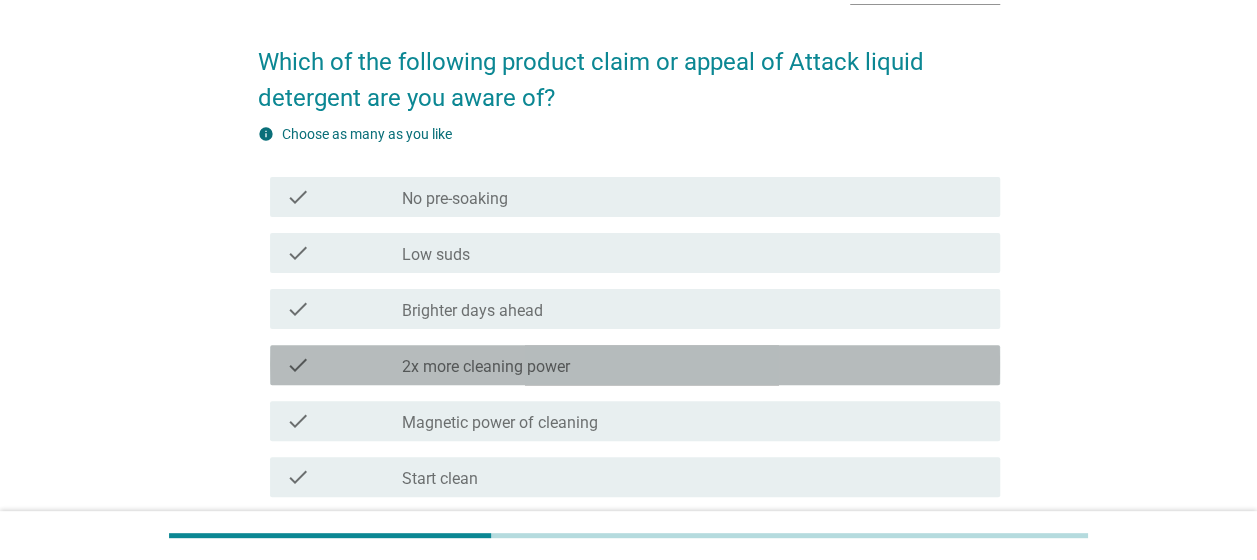 click on "check_box_outline_blank 2x more cleaning power" at bounding box center [693, 365] 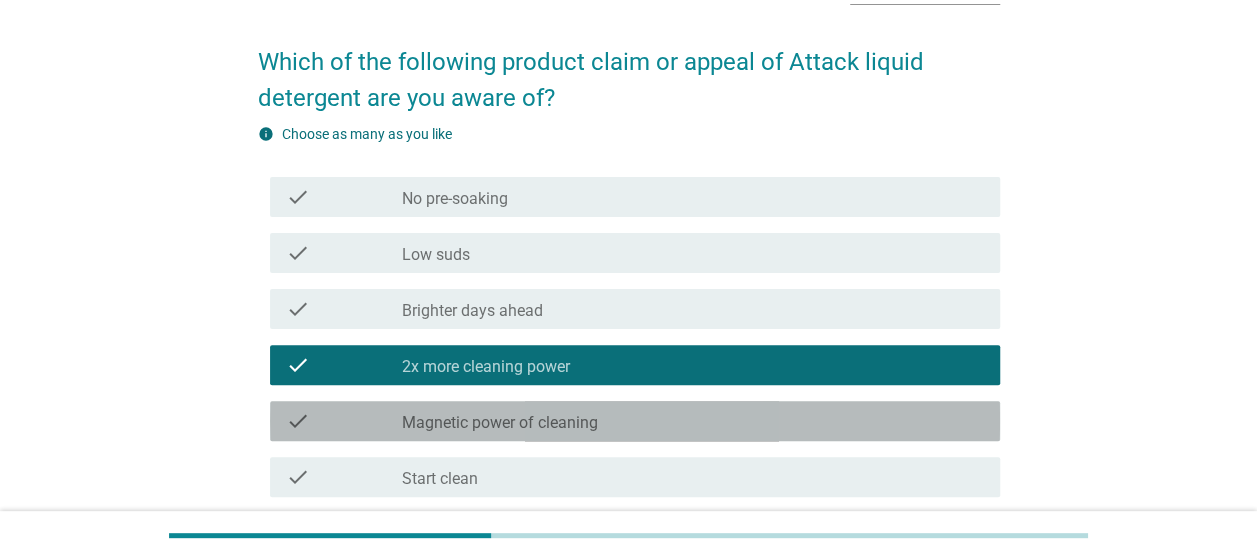 click on "check_box_outline_blank Magnetic power of cleaning" at bounding box center [693, 421] 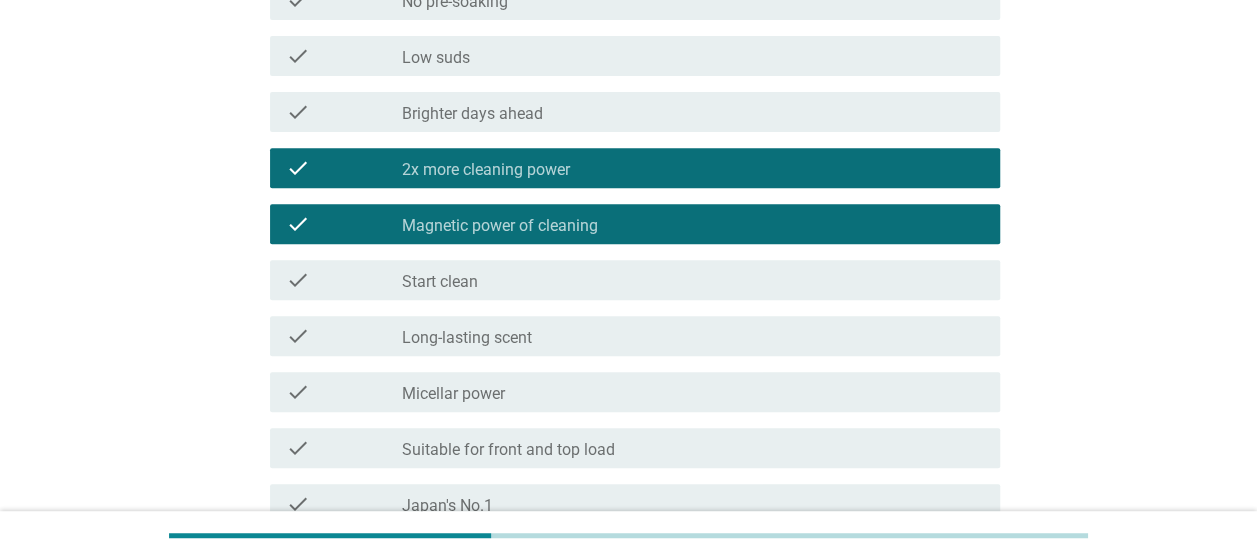 scroll, scrollTop: 338, scrollLeft: 0, axis: vertical 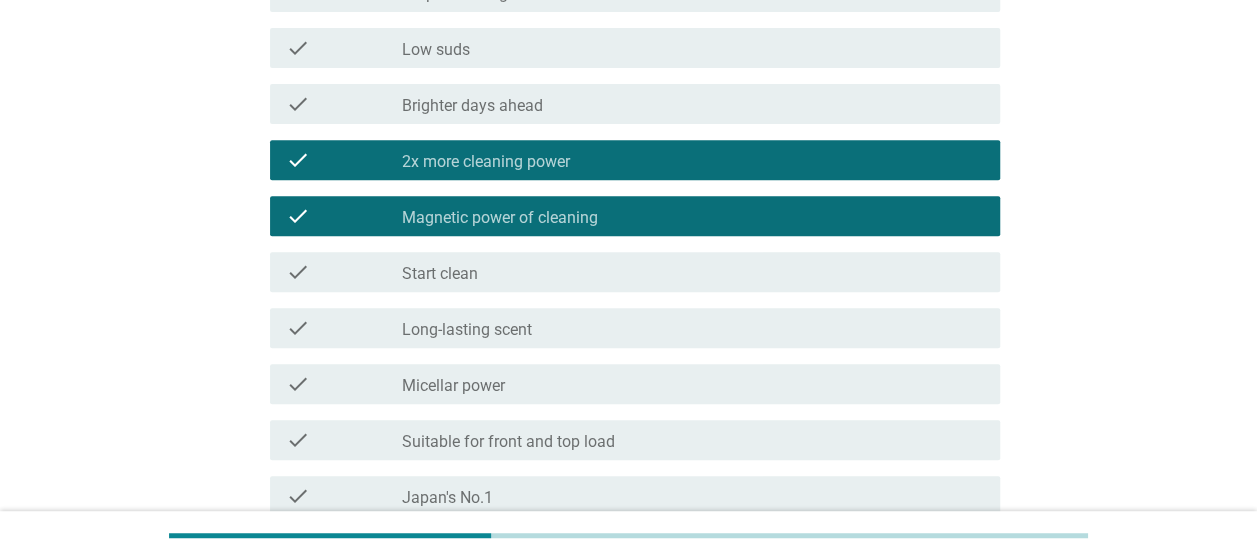 click on "check     check_box_outline_blank Suitable for front and top load" at bounding box center [629, 440] 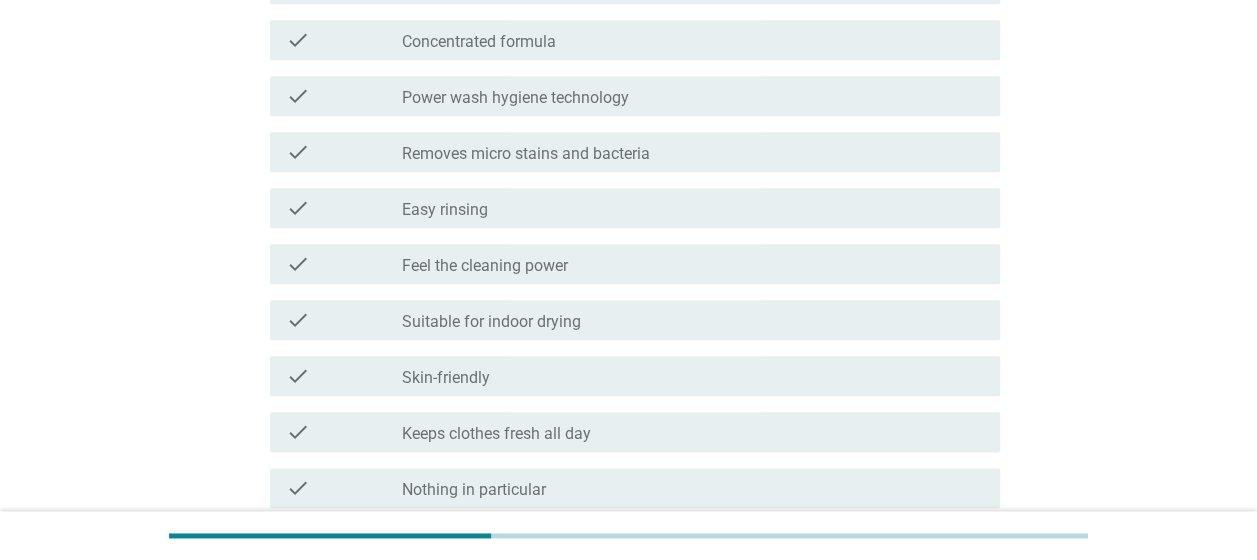 scroll, scrollTop: 1199, scrollLeft: 0, axis: vertical 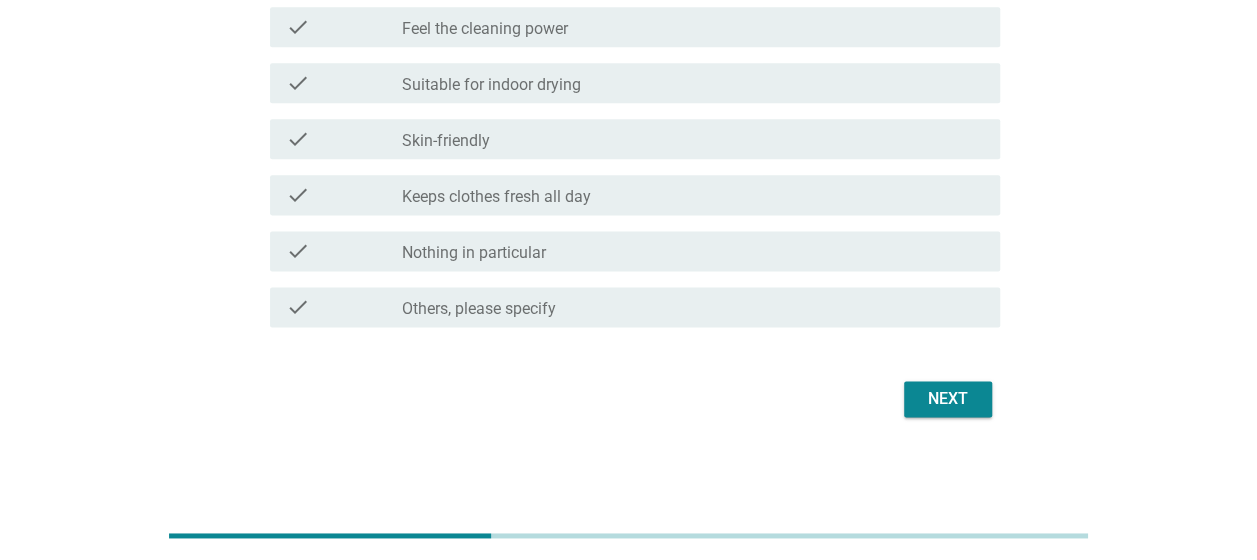 click on "Next" at bounding box center (948, 399) 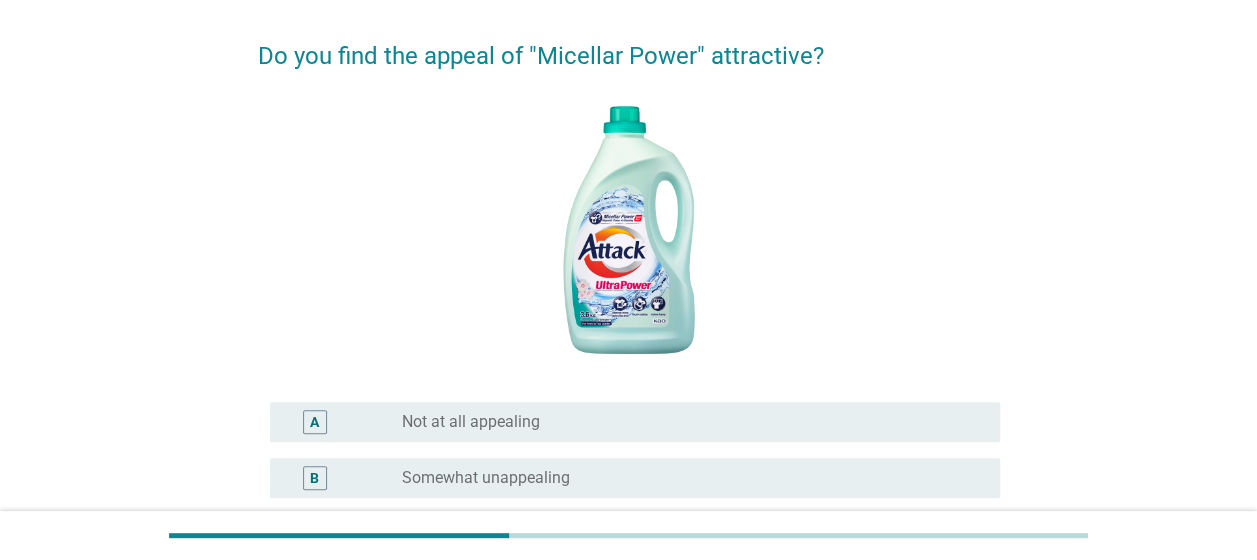 scroll, scrollTop: 155, scrollLeft: 0, axis: vertical 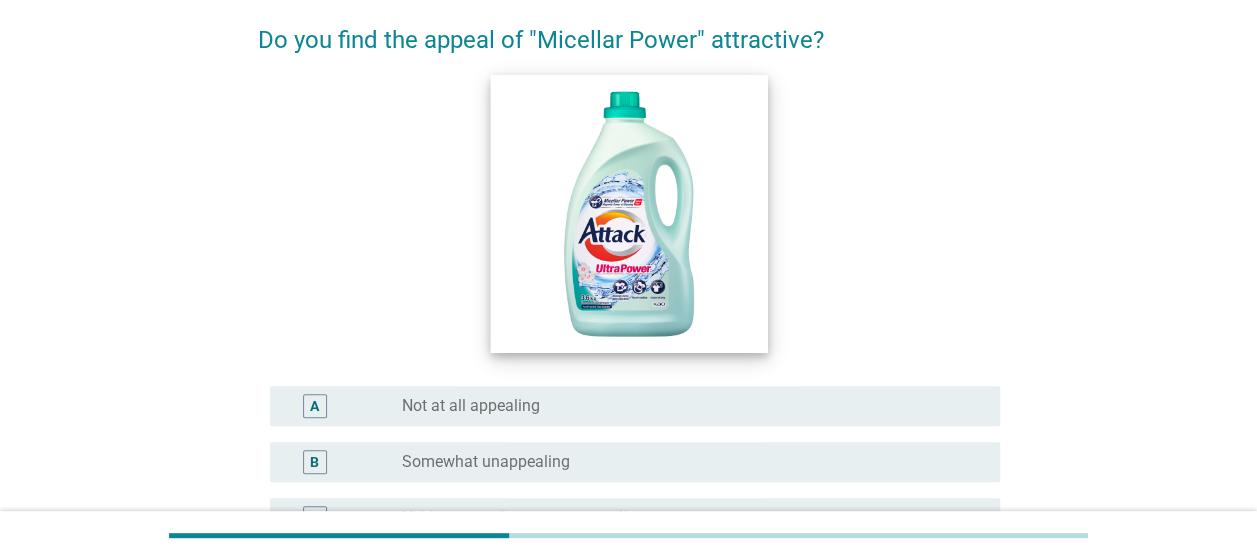 click at bounding box center (628, 213) 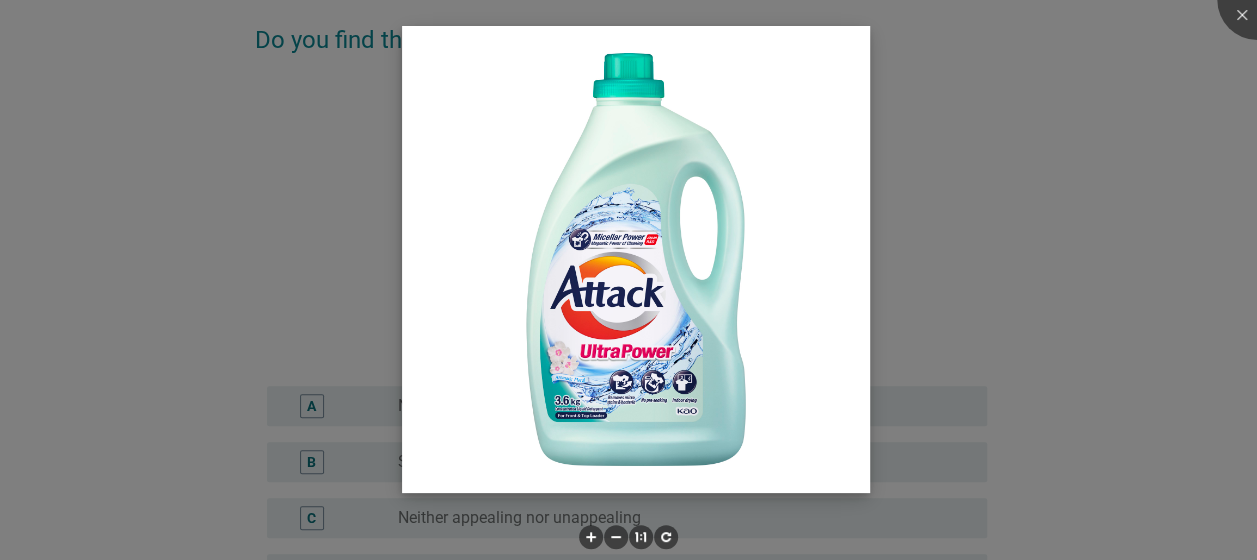 click at bounding box center [635, 259] 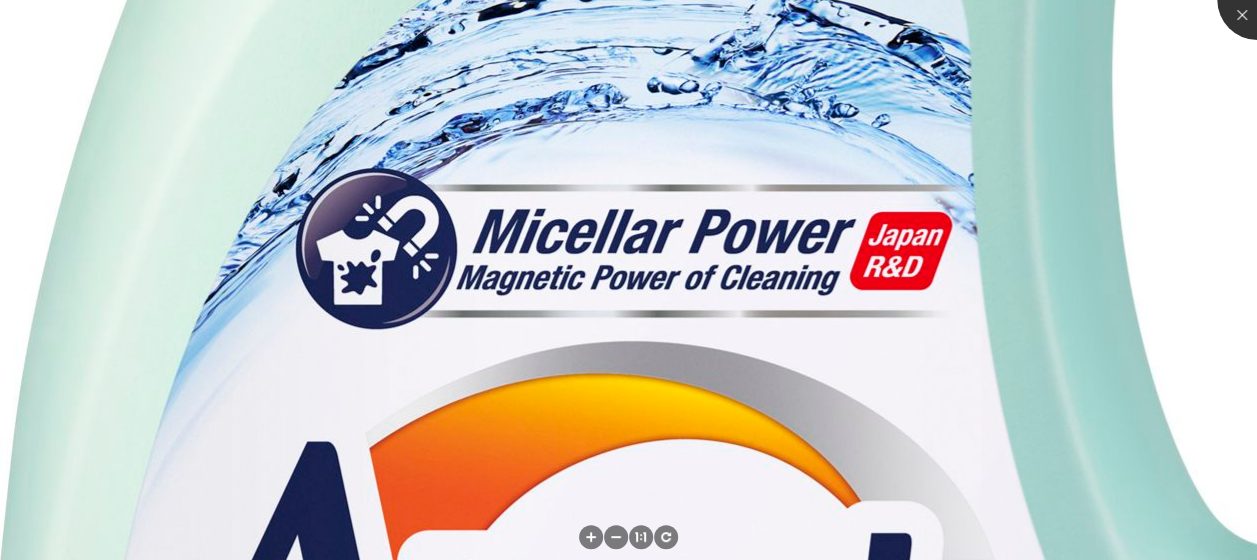 click at bounding box center [1257, 0] 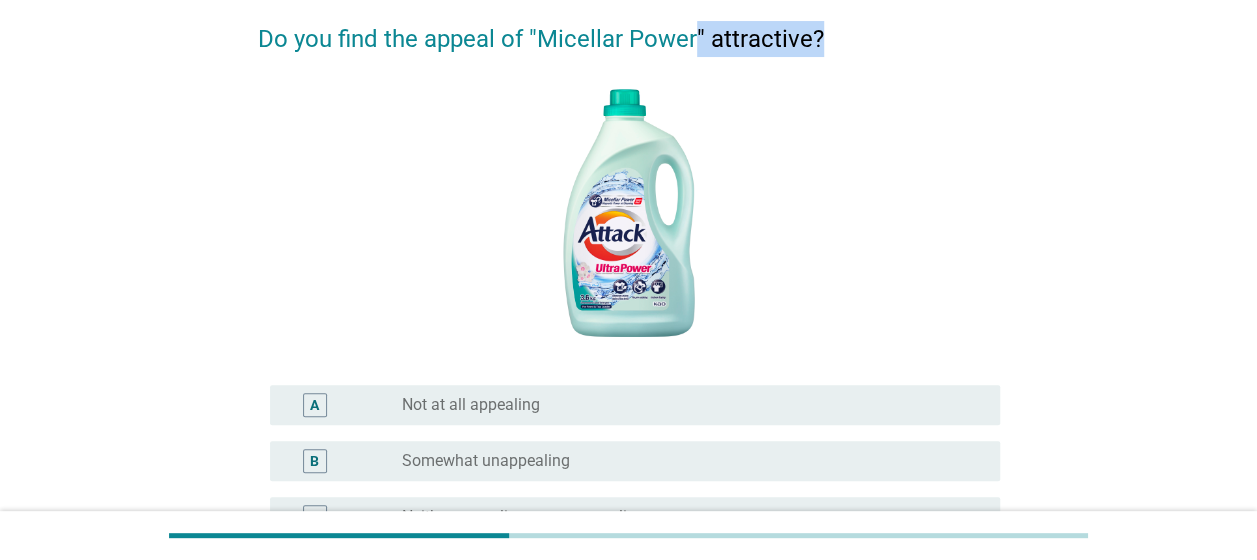scroll, scrollTop: 155, scrollLeft: 0, axis: vertical 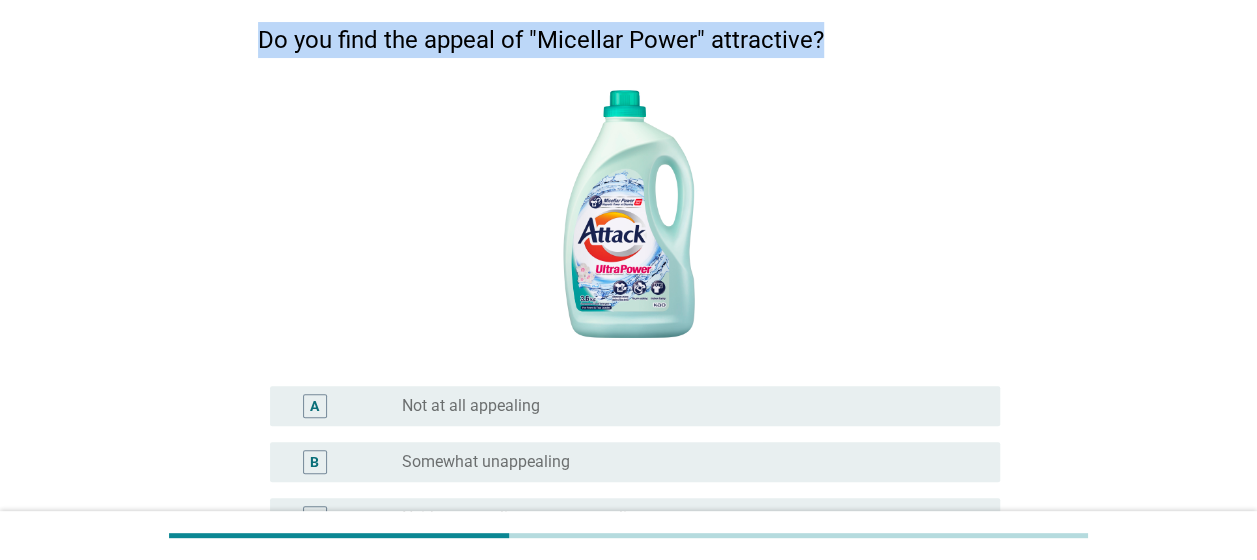 drag, startPoint x: 824, startPoint y: 11, endPoint x: 246, endPoint y: 49, distance: 579.2478 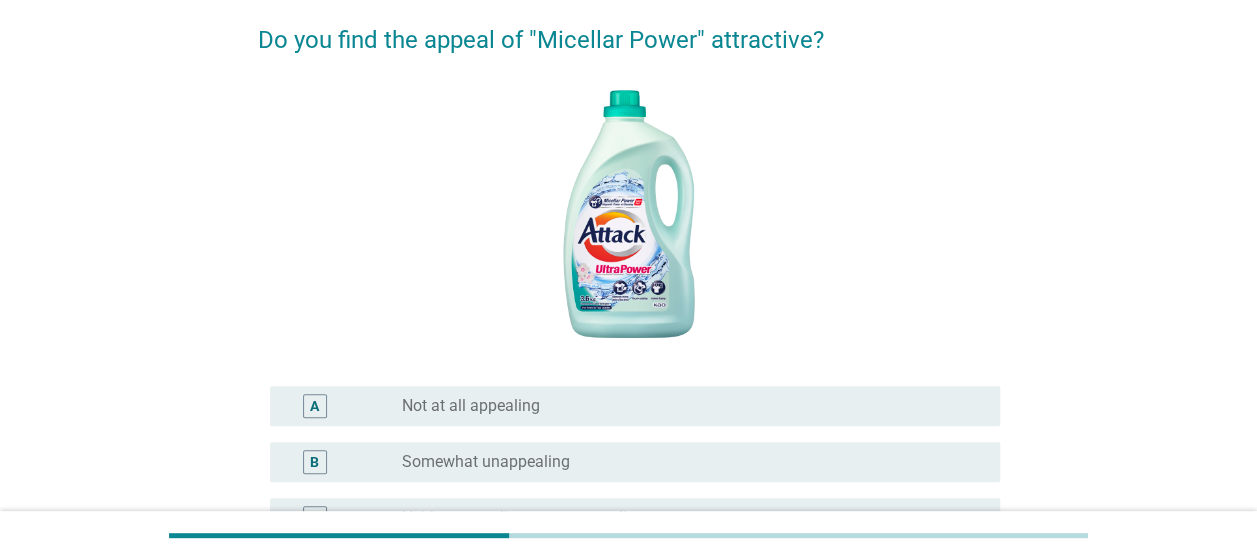 click on "English arrow_drop_down   Do you find the appeal of "Micellar Power" attractive?         A     radio_button_unchecked Not at all appealing   B     radio_button_unchecked Somewhat unappealing   C     radio_button_unchecked Neither appealing nor unappealing   D     radio_button_unchecked Somewhat appealing   E     radio_button_unchecked Very appealing     Next" at bounding box center (628, 351) 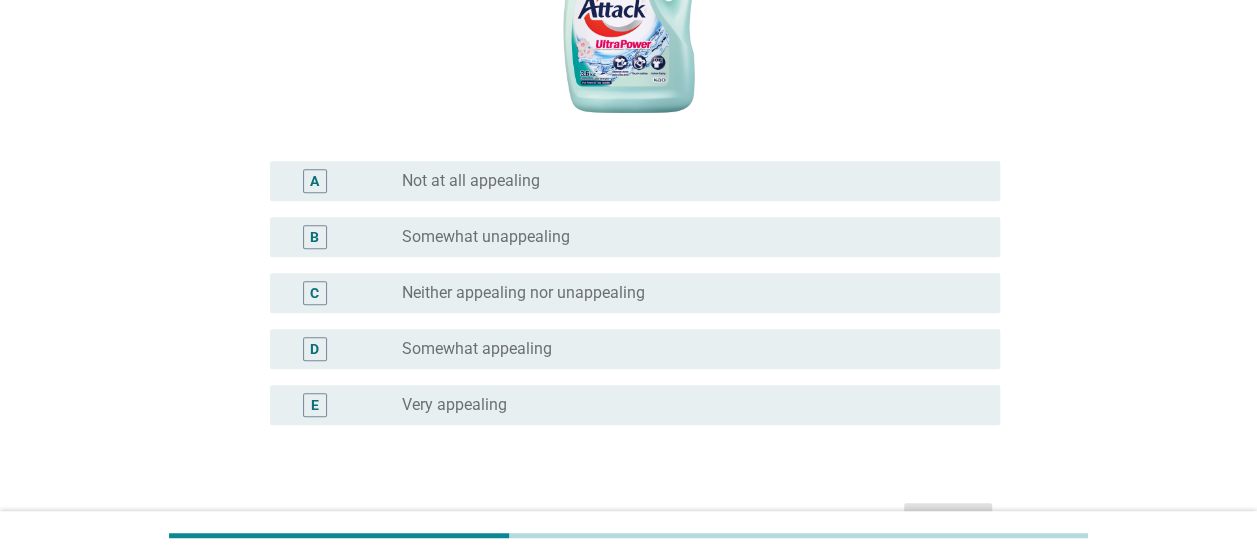 scroll, scrollTop: 385, scrollLeft: 0, axis: vertical 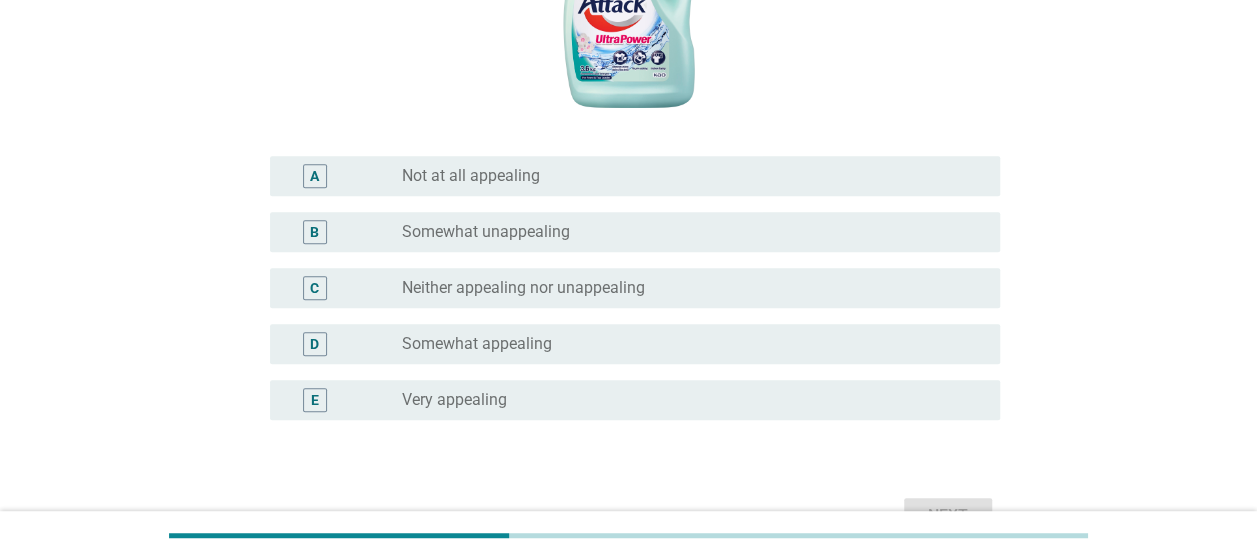 click on "B     radio_button_unchecked Somewhat unappealing" at bounding box center (635, 232) 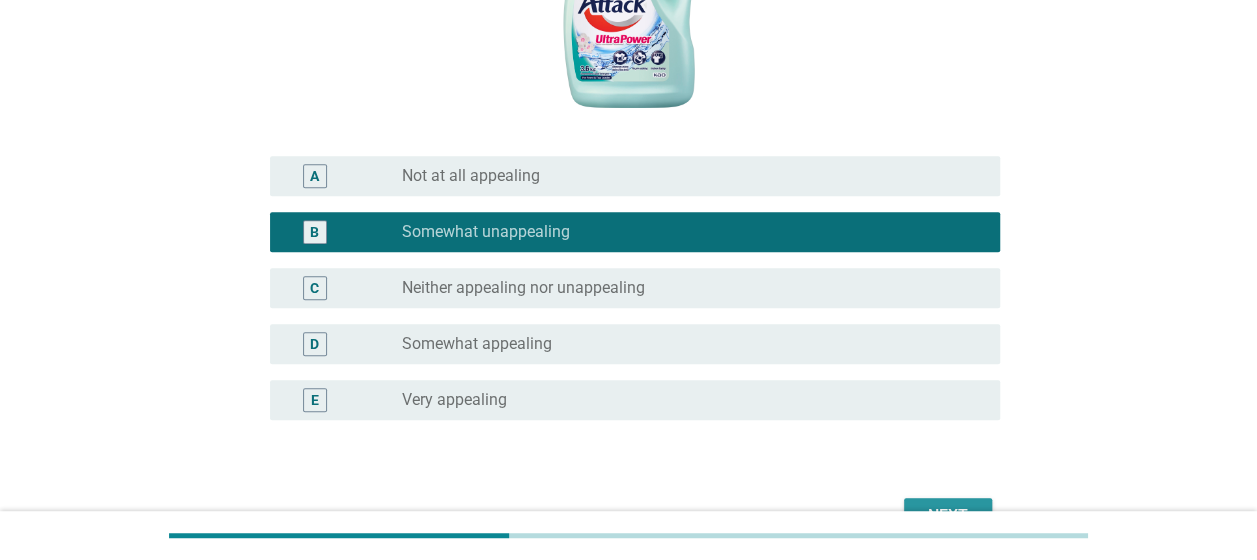 click on "Next" at bounding box center (948, 516) 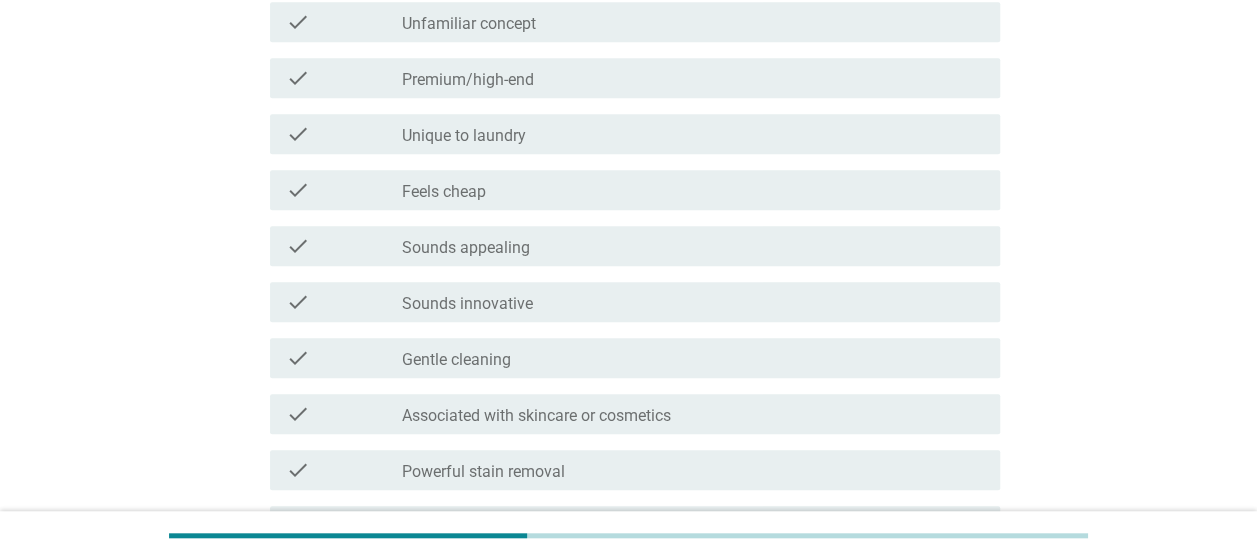 scroll, scrollTop: 484, scrollLeft: 0, axis: vertical 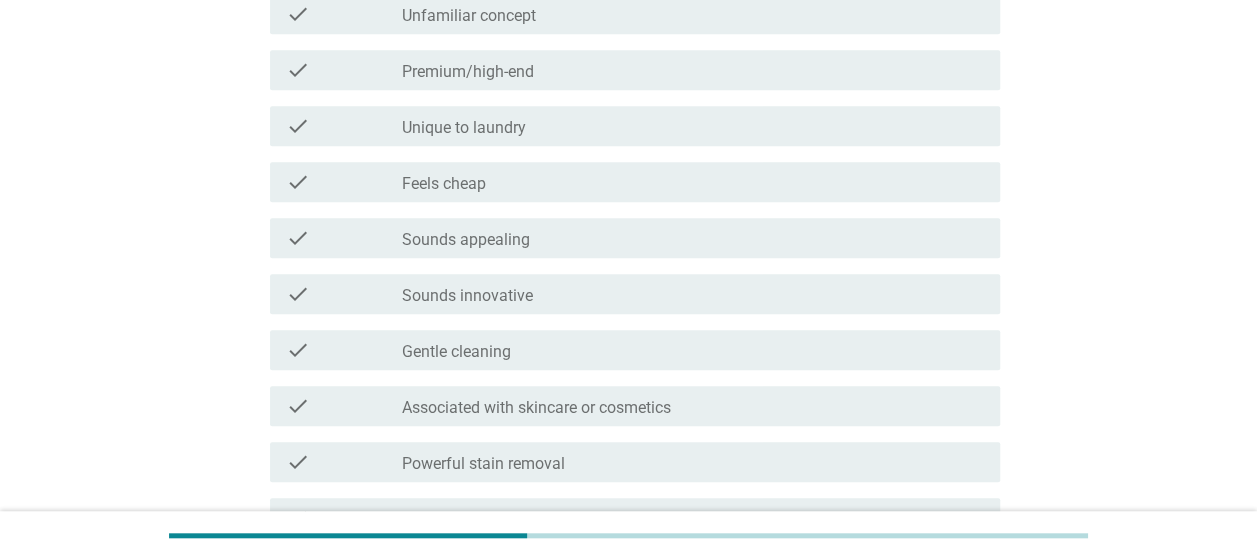 click on "check     check_box_outline_blank Gentle cleaning" at bounding box center (635, 350) 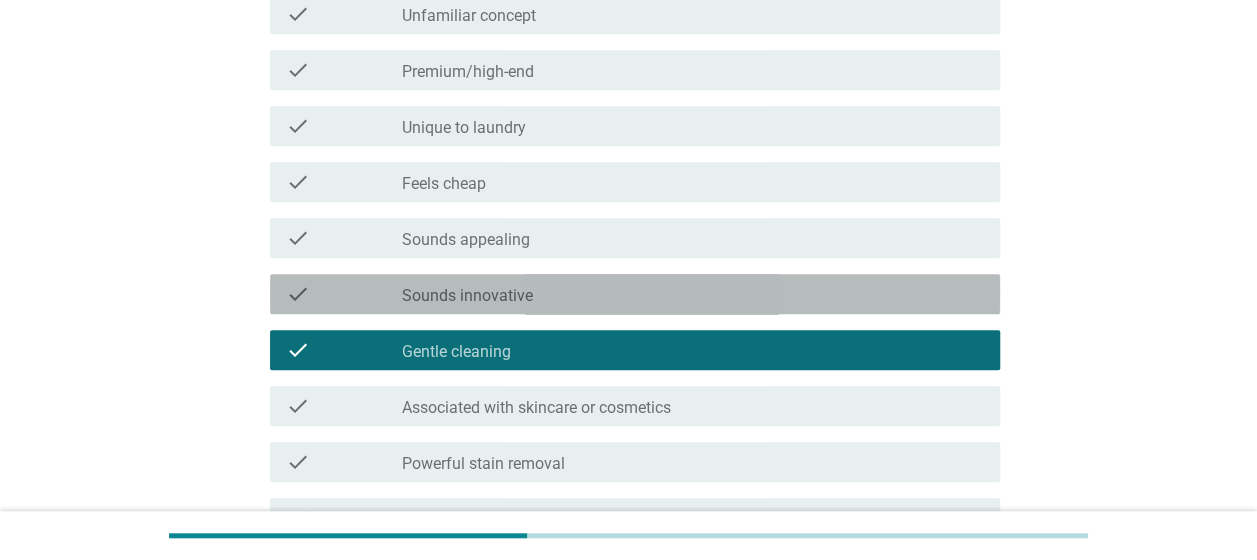 click on "check_box_outline_blank Sounds innovative" at bounding box center (693, 294) 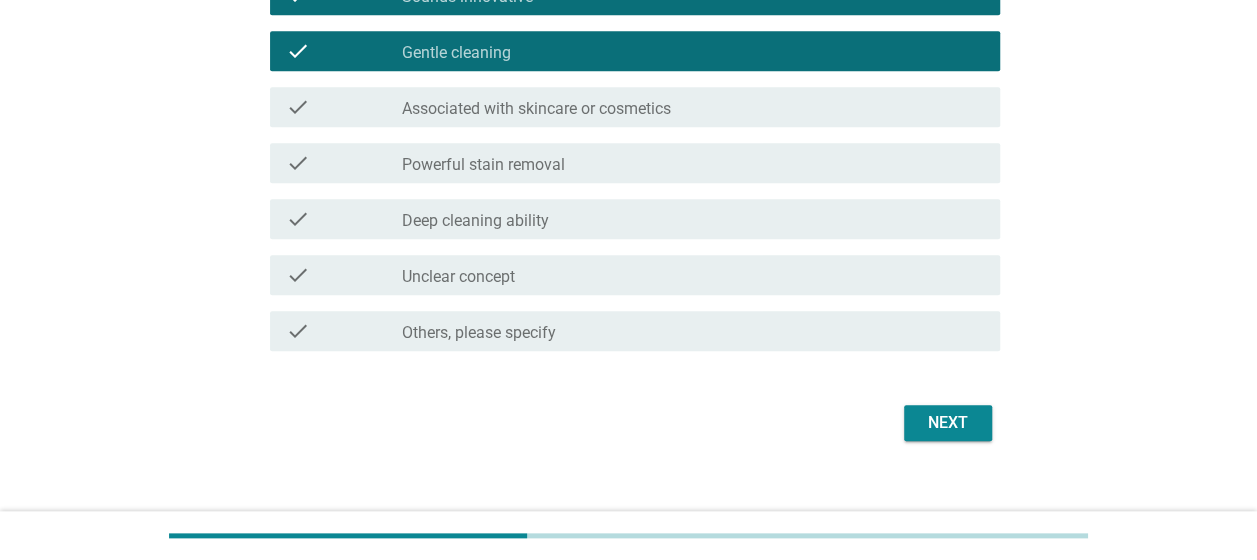 scroll, scrollTop: 807, scrollLeft: 0, axis: vertical 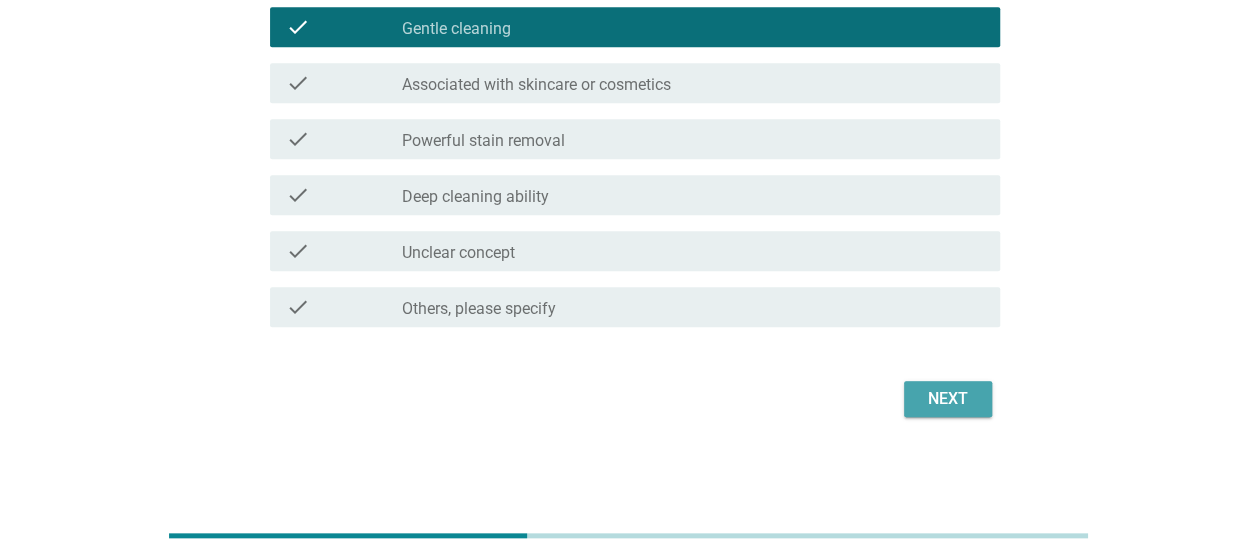 click on "Next" at bounding box center (948, 399) 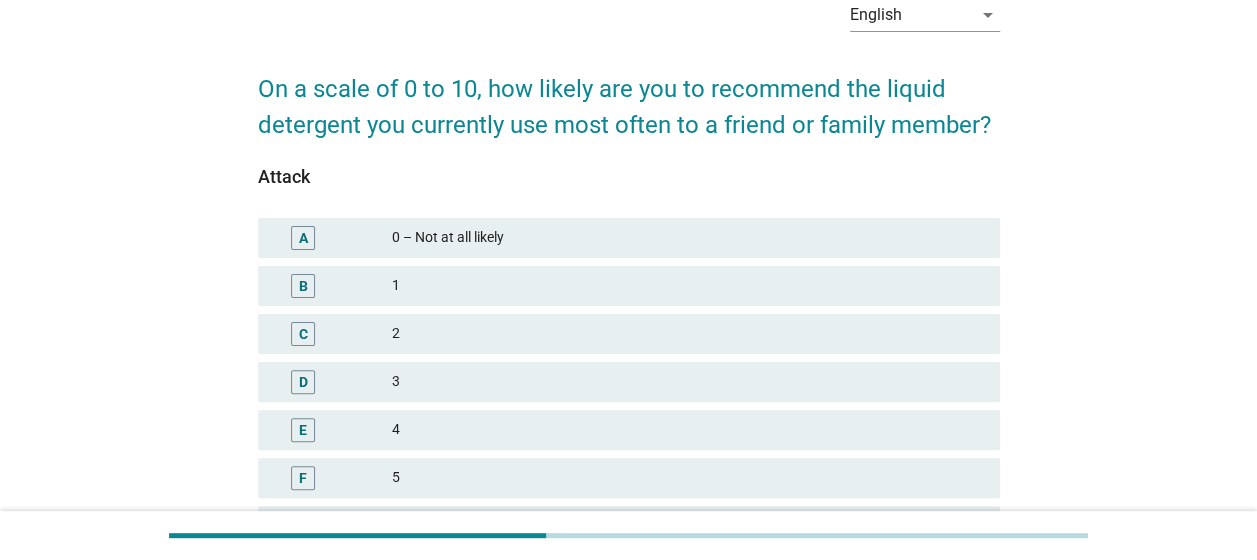 scroll, scrollTop: 114, scrollLeft: 0, axis: vertical 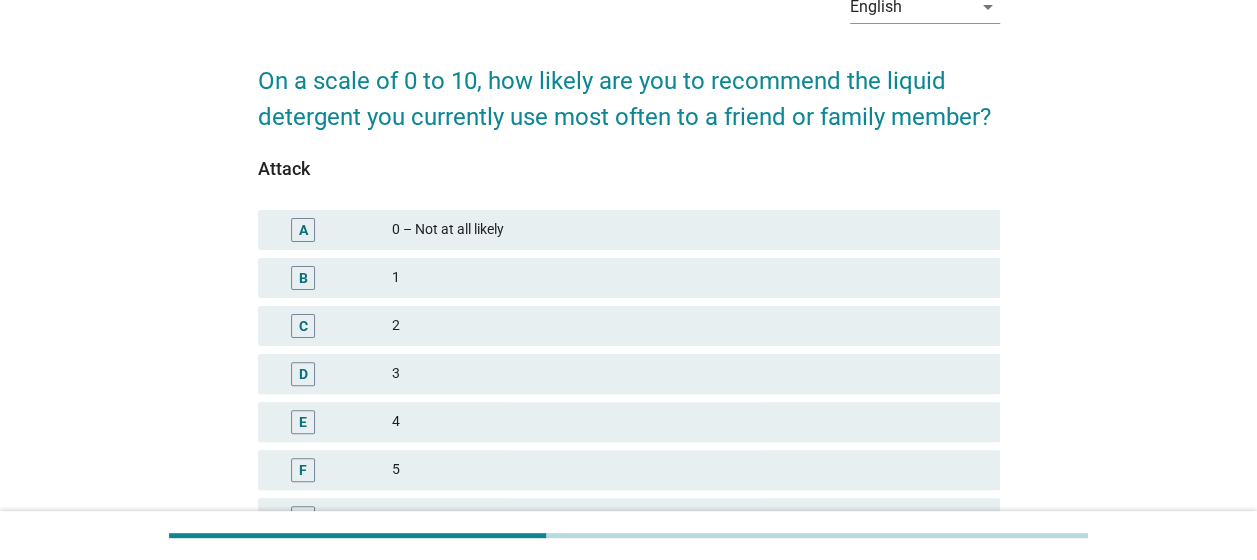 click on "E   4" at bounding box center [629, 422] 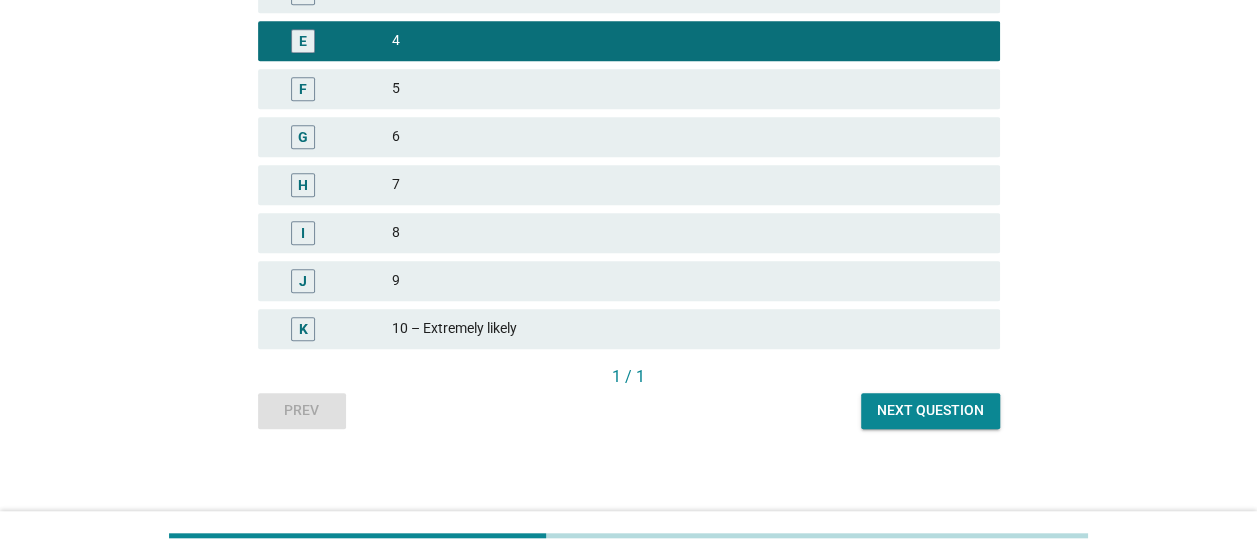 scroll, scrollTop: 501, scrollLeft: 0, axis: vertical 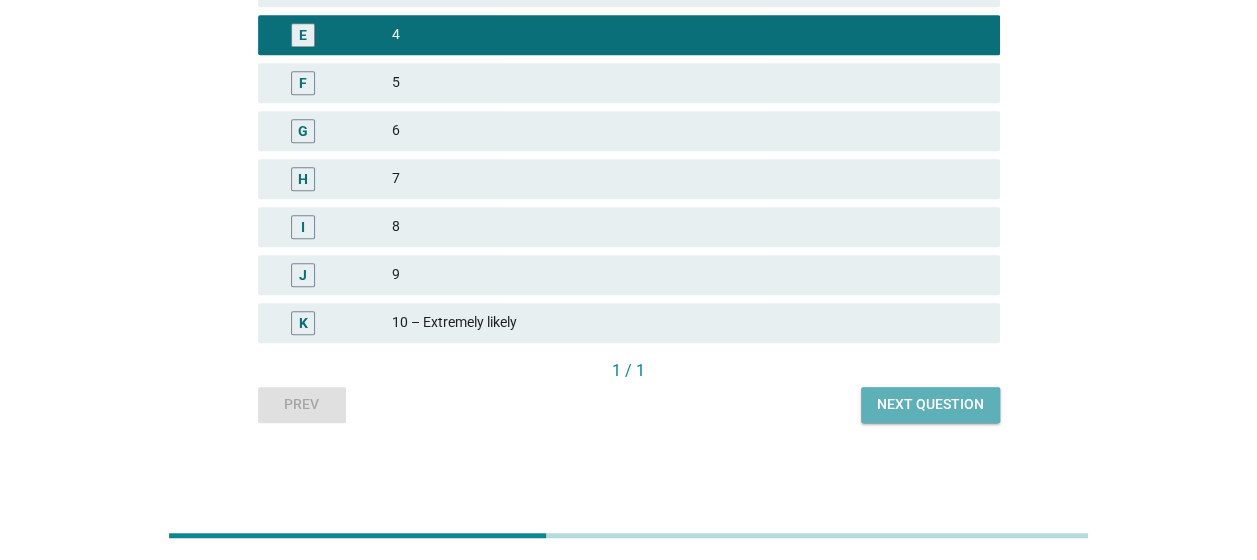 click on "Next question" at bounding box center [930, 404] 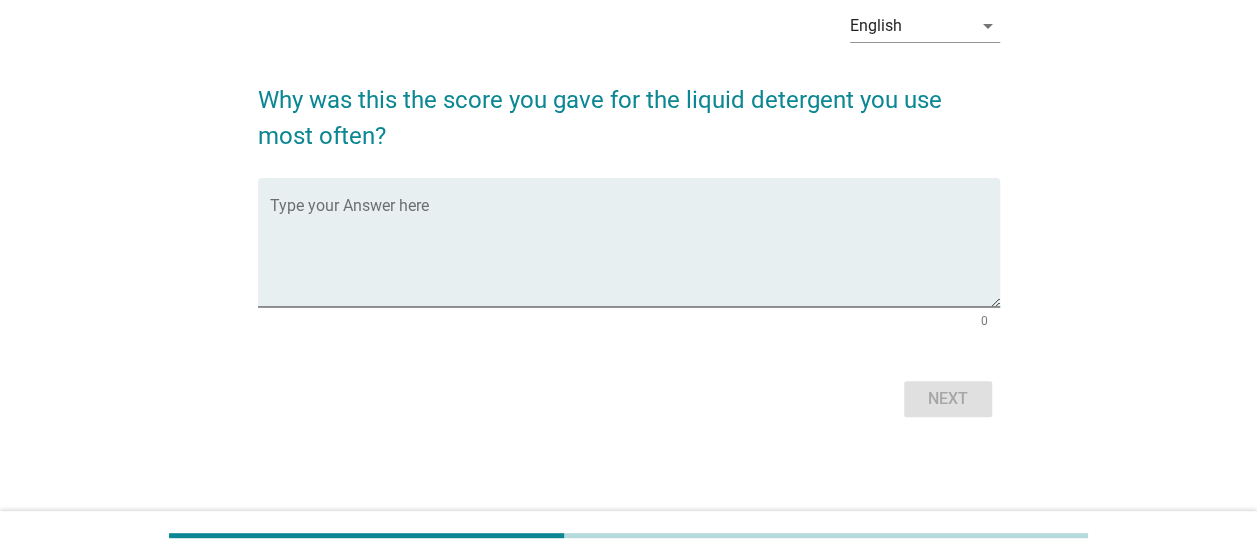 scroll, scrollTop: 0, scrollLeft: 0, axis: both 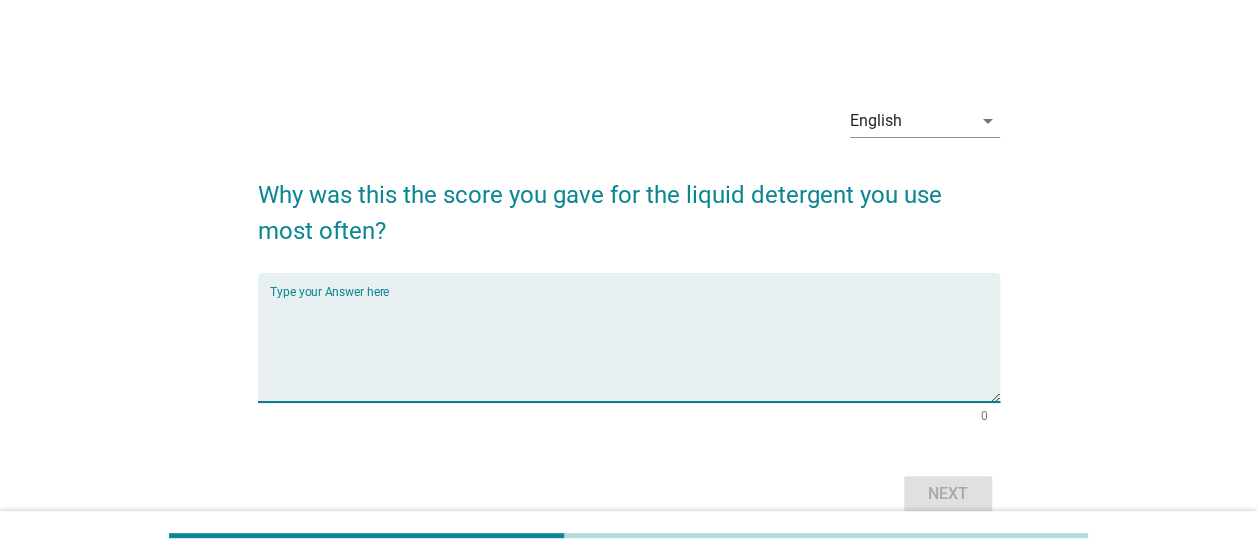 click at bounding box center [635, 349] 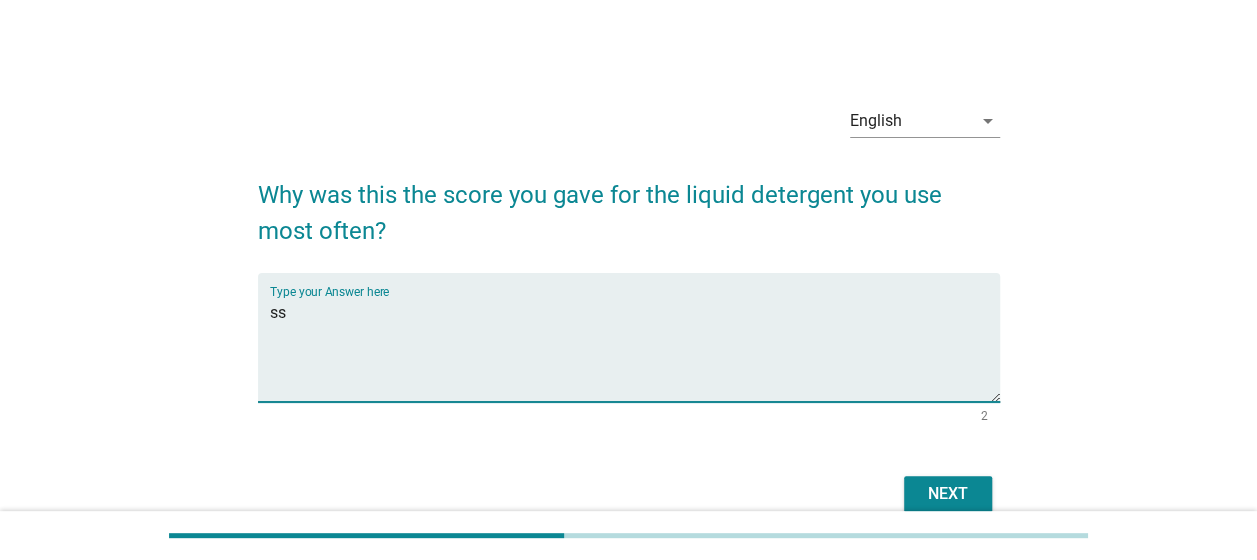 type on "ss" 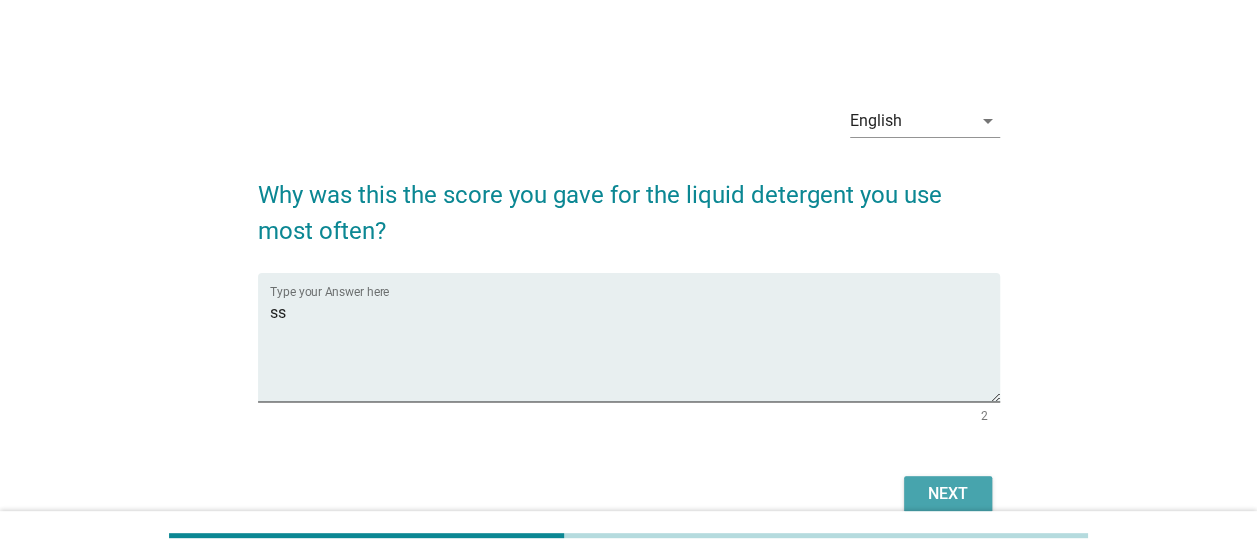 click on "Next" at bounding box center [948, 494] 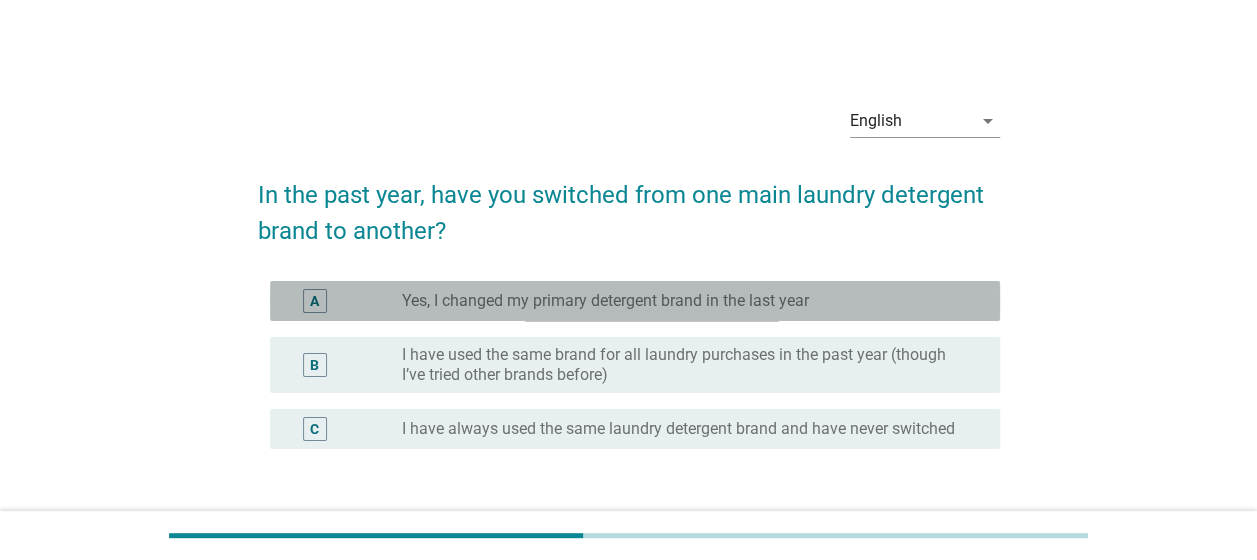 click on "A     radio_button_unchecked Yes, I changed my primary detergent brand in the last year" at bounding box center (635, 301) 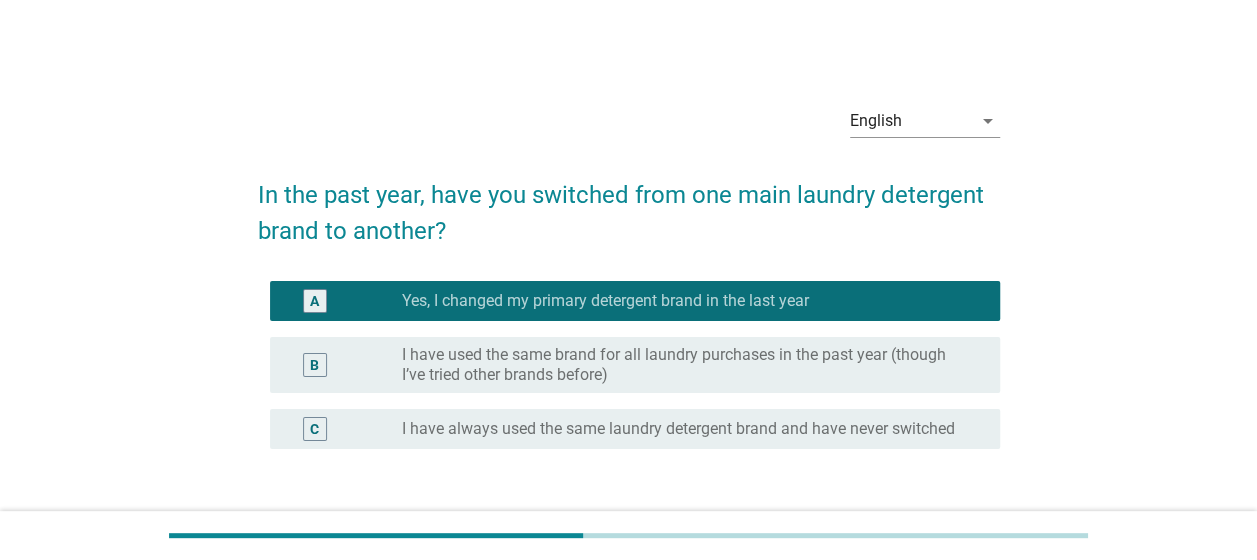 scroll, scrollTop: 146, scrollLeft: 0, axis: vertical 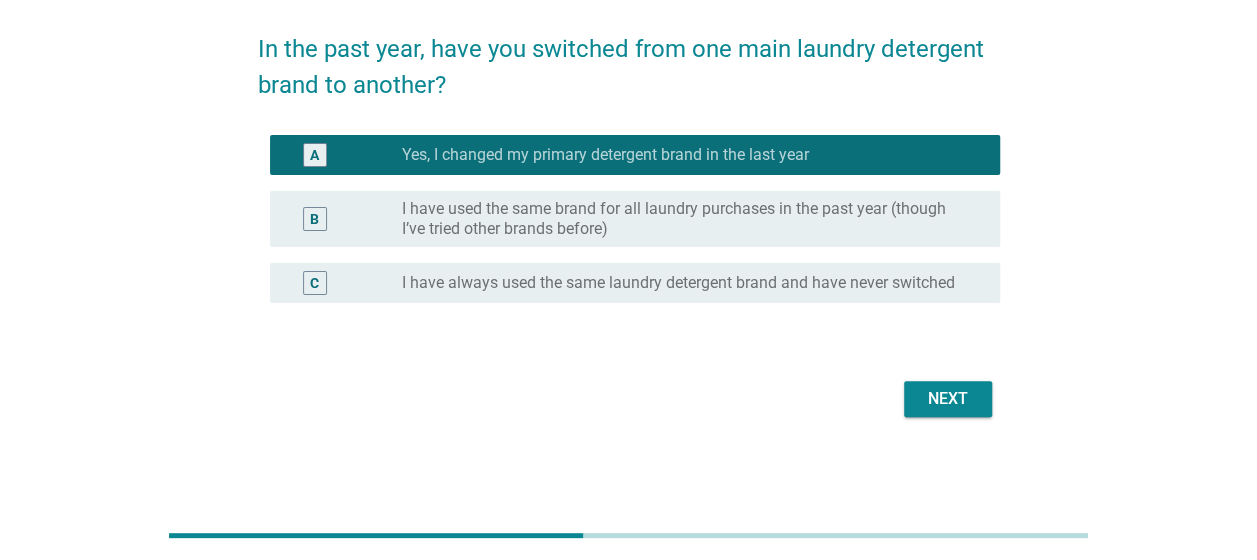 click on "Next" at bounding box center [948, 399] 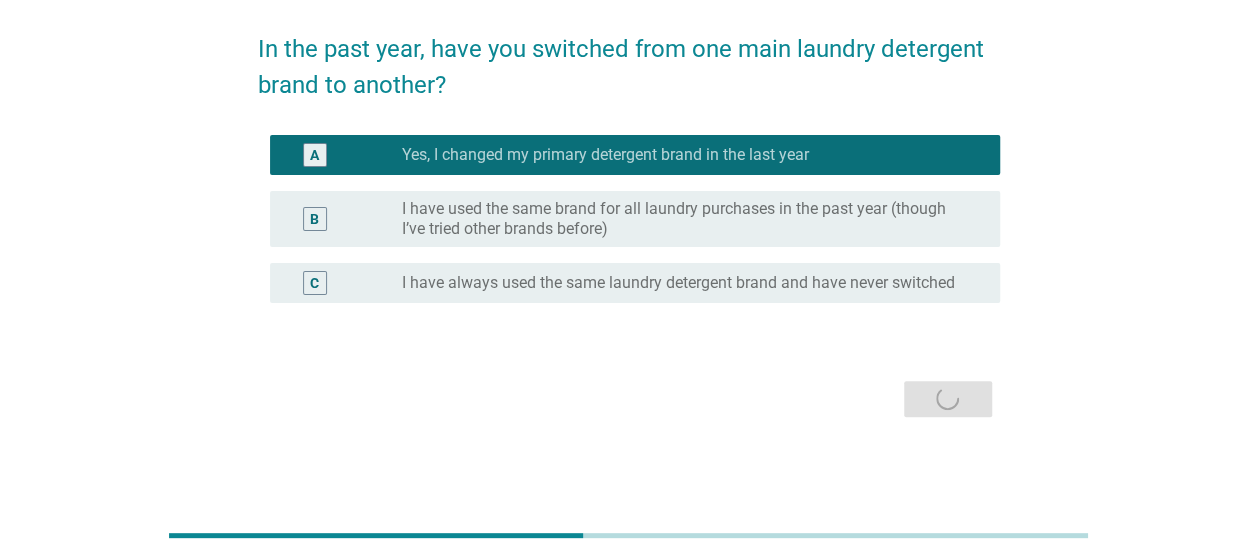 scroll, scrollTop: 0, scrollLeft: 0, axis: both 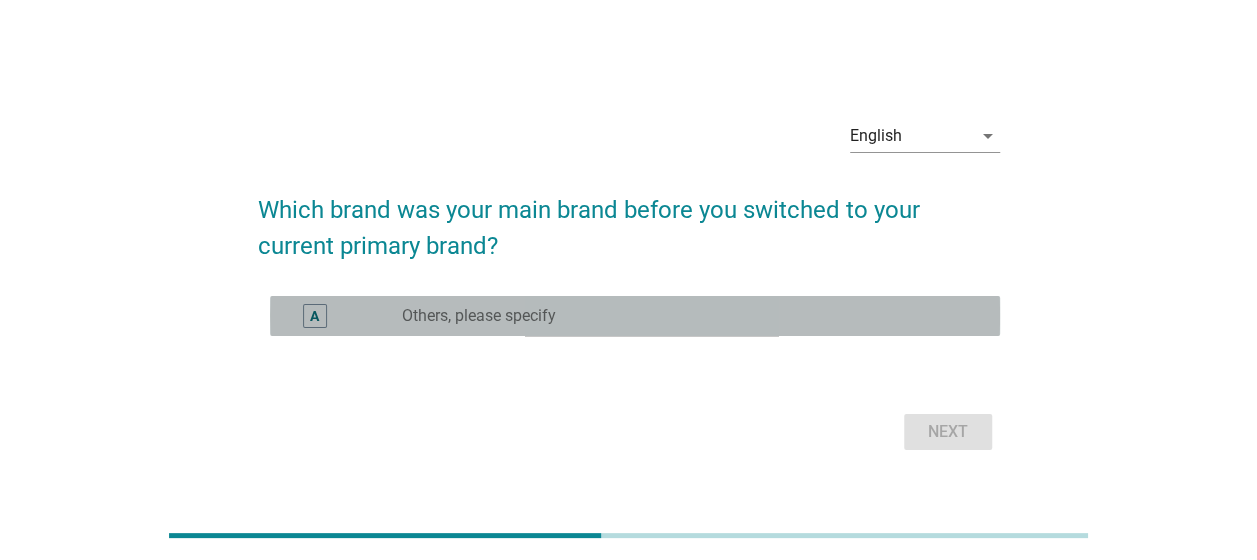 click on "radio_button_unchecked Others, please specify" at bounding box center (685, 316) 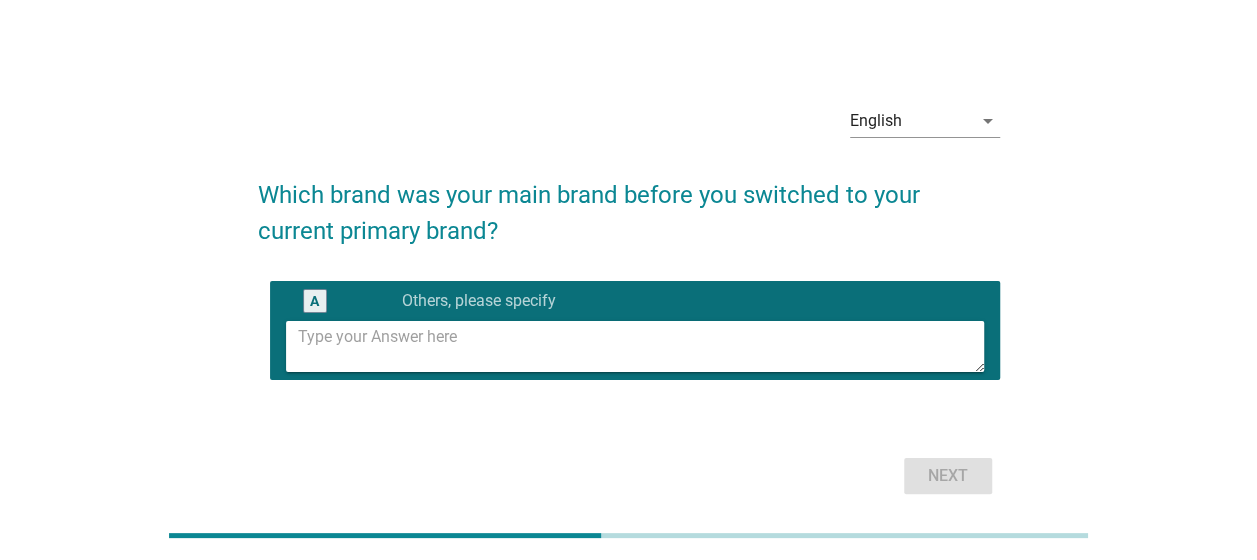 click on "A     radio_button_checked Others, please specify" at bounding box center (629, 330) 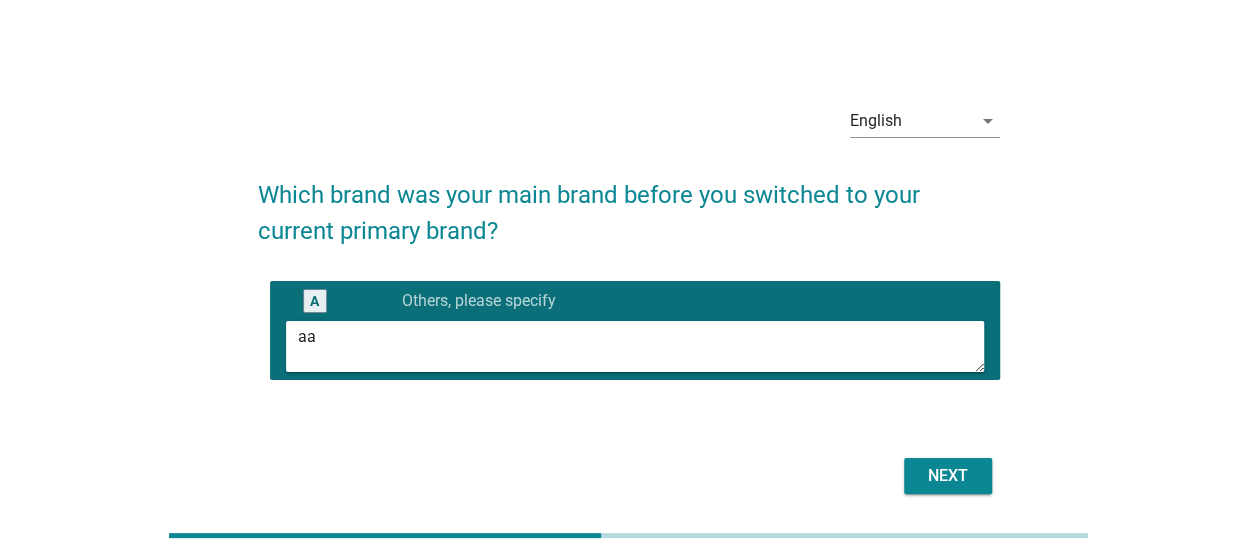 type on "aa" 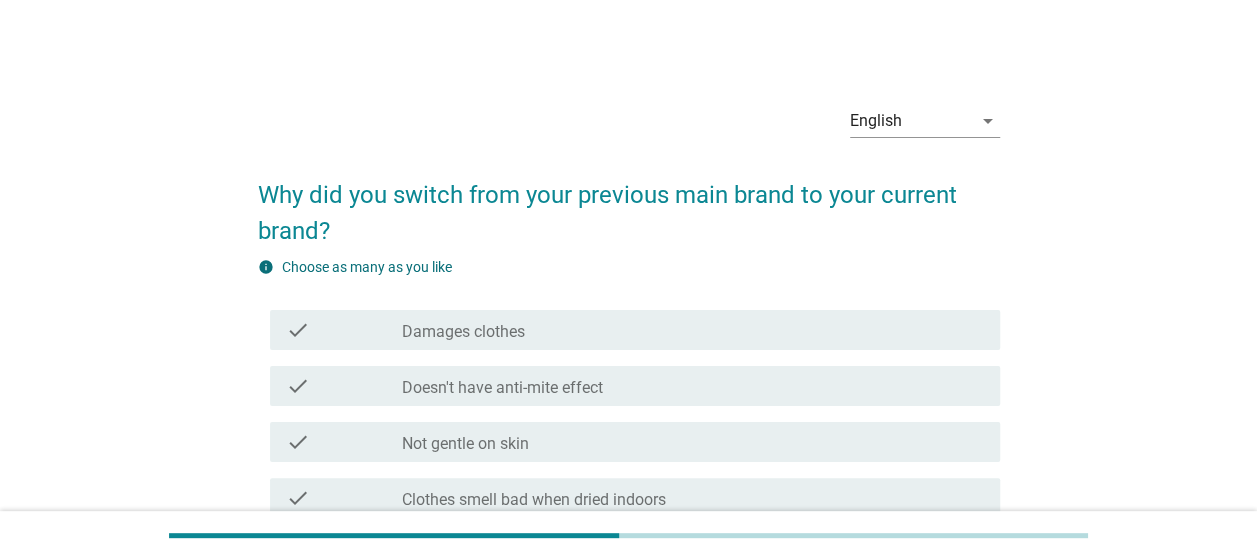 click on "check_box_outline_blank Damages clothes" at bounding box center (693, 330) 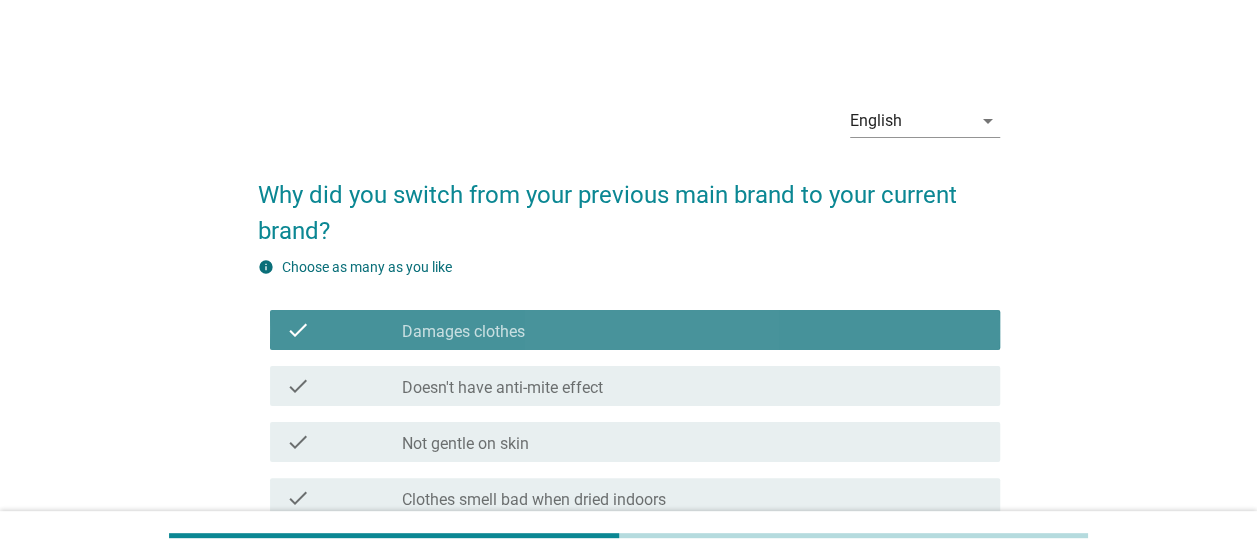 click on "check_box_outline_blank Damages clothes" at bounding box center (693, 330) 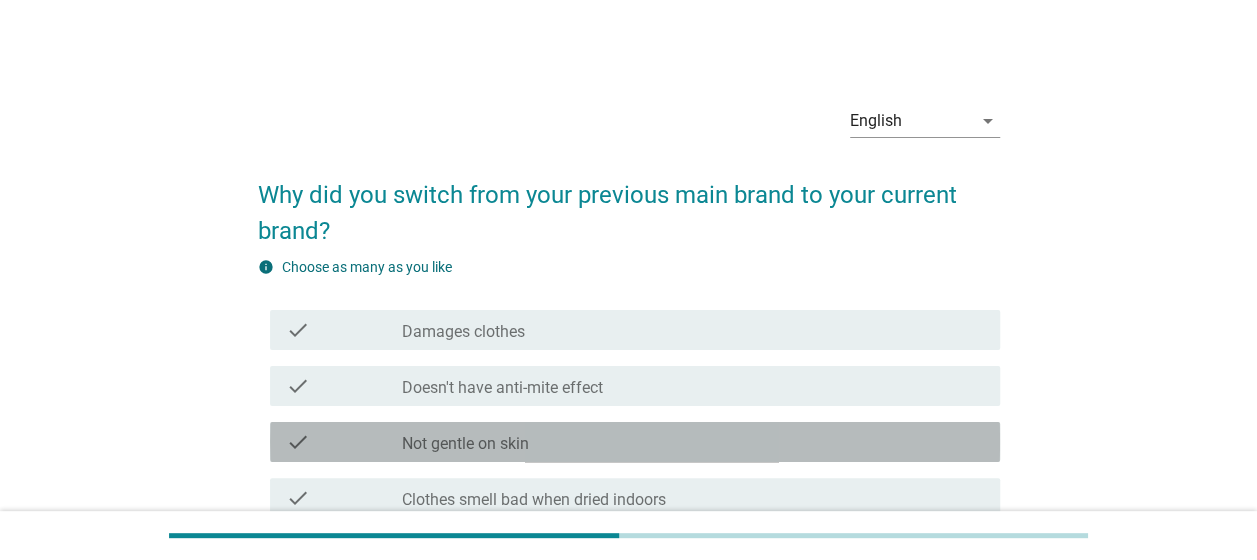 click on "check     check_box_outline_blank Not gentle on skin" at bounding box center [635, 442] 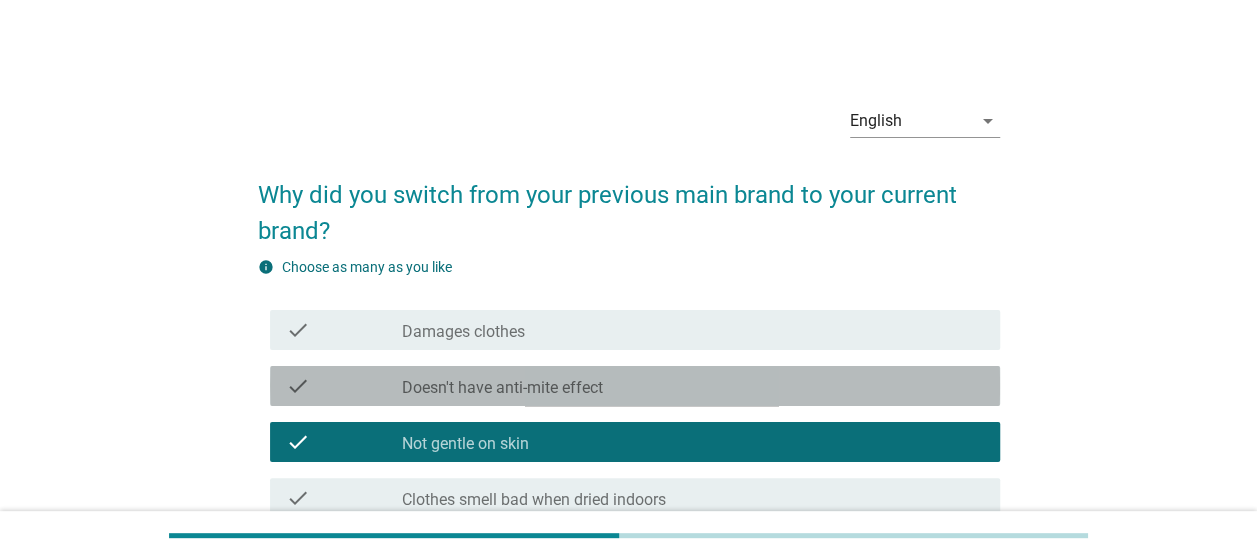 click on "check     check_box_outline_blank Doesn't have anti-mite effect" at bounding box center [635, 386] 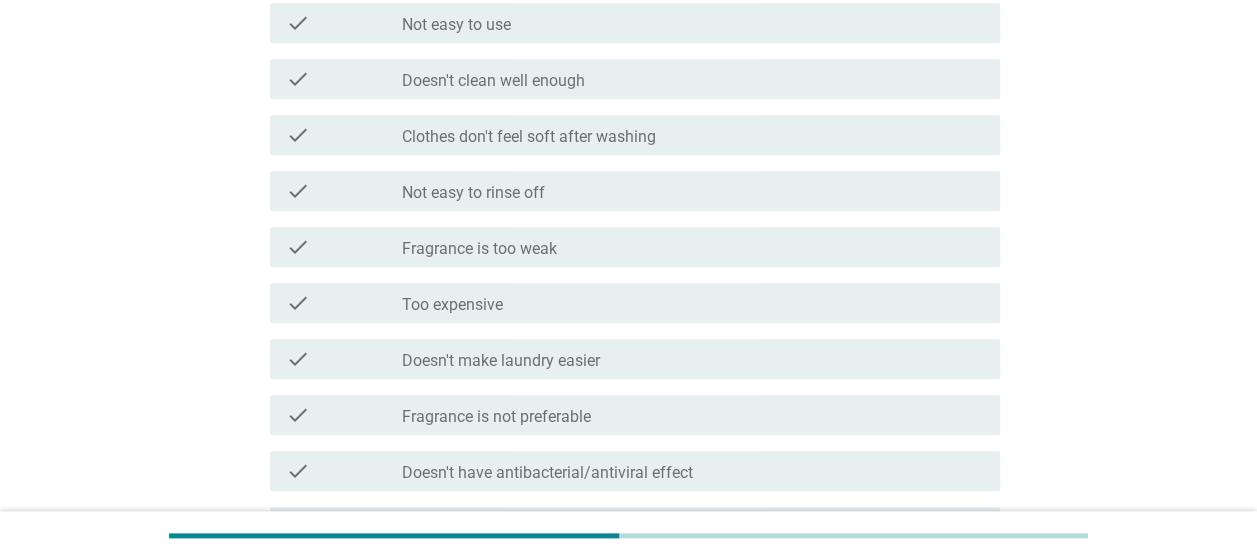 scroll, scrollTop: 1143, scrollLeft: 0, axis: vertical 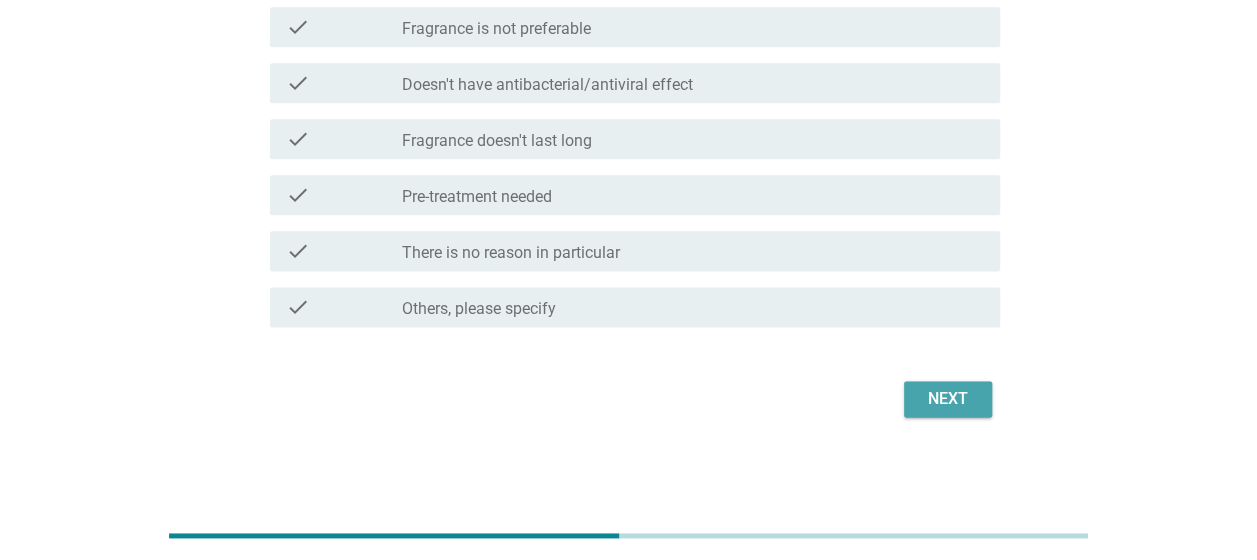 click on "Next" at bounding box center (948, 399) 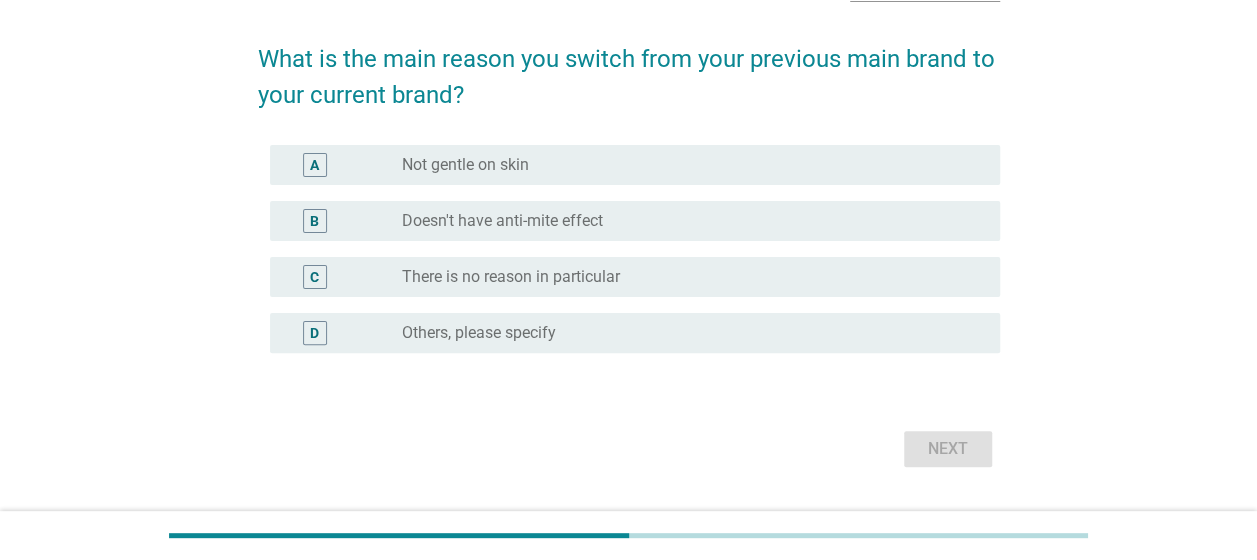 scroll, scrollTop: 138, scrollLeft: 0, axis: vertical 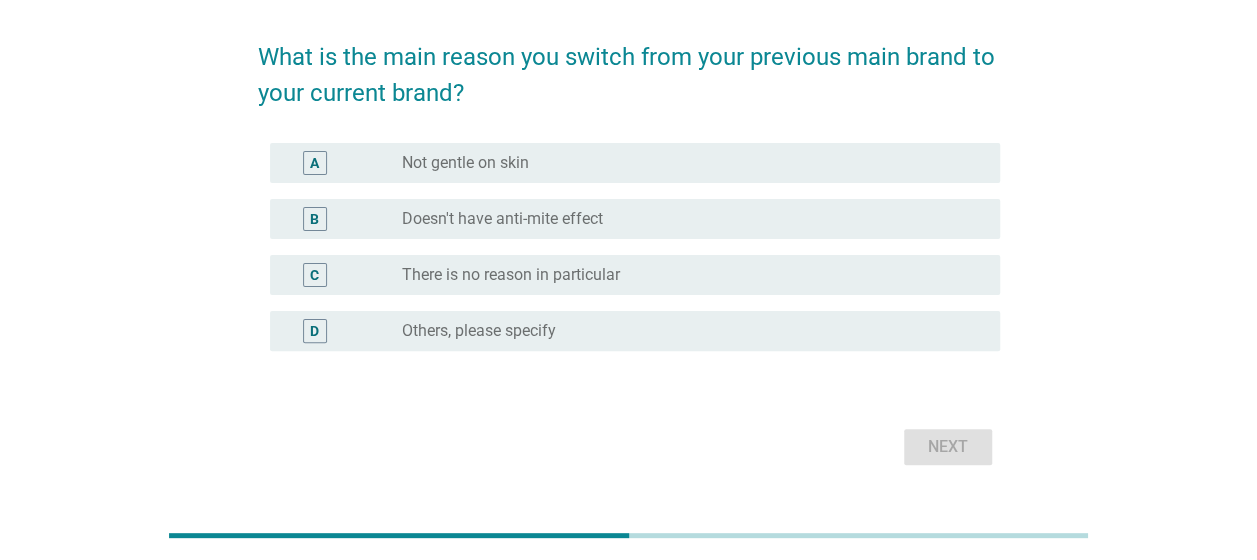 click on "radio_button_unchecked There is no reason in particular" at bounding box center (685, 275) 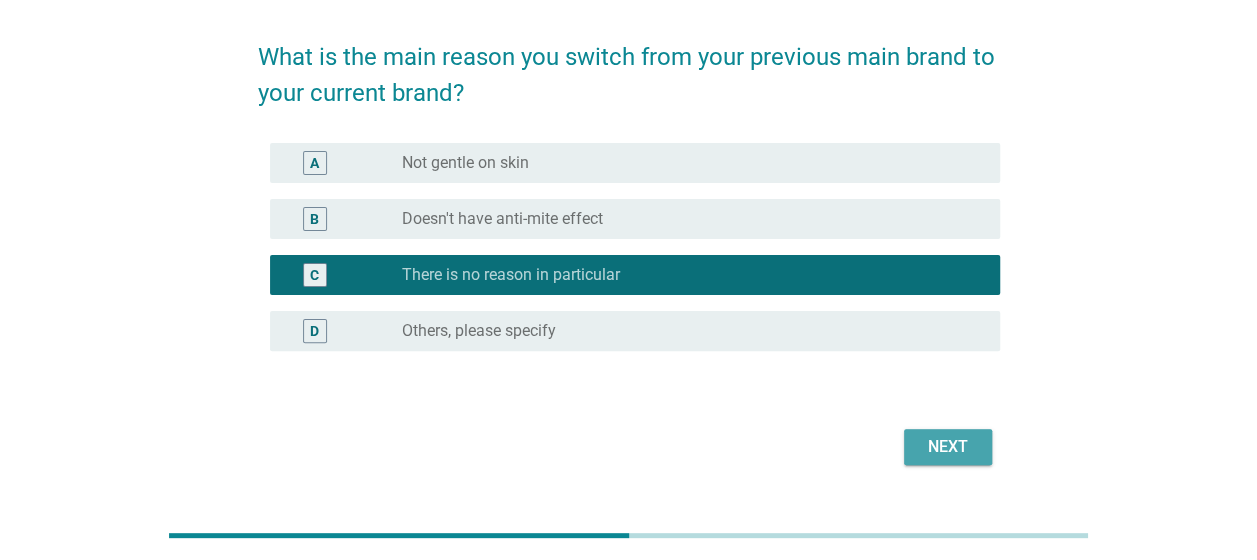 click on "Next" at bounding box center [948, 447] 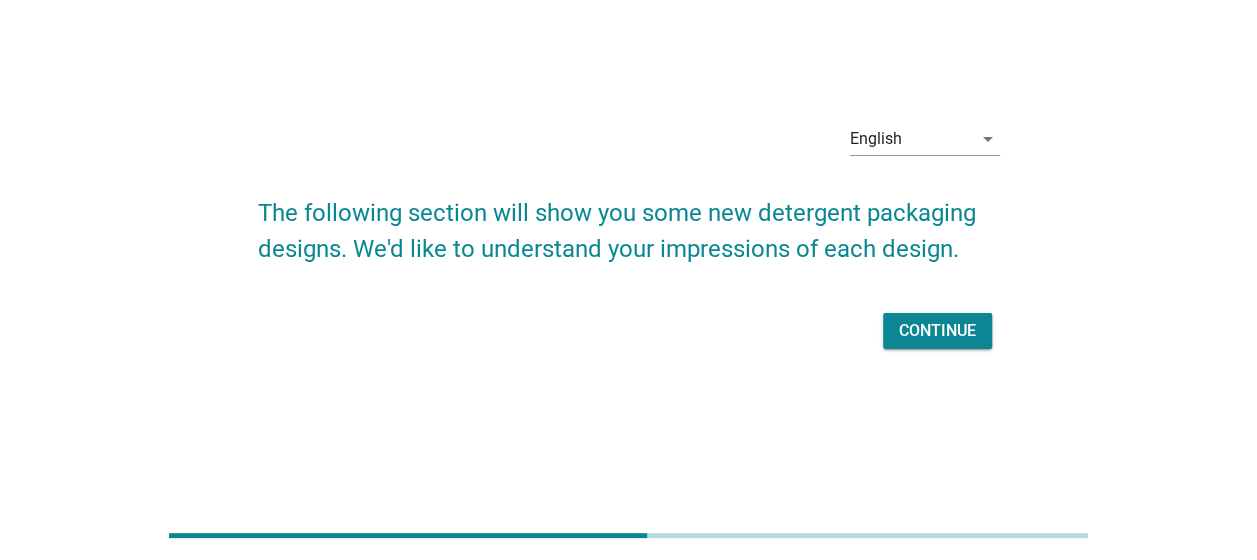 scroll, scrollTop: 0, scrollLeft: 0, axis: both 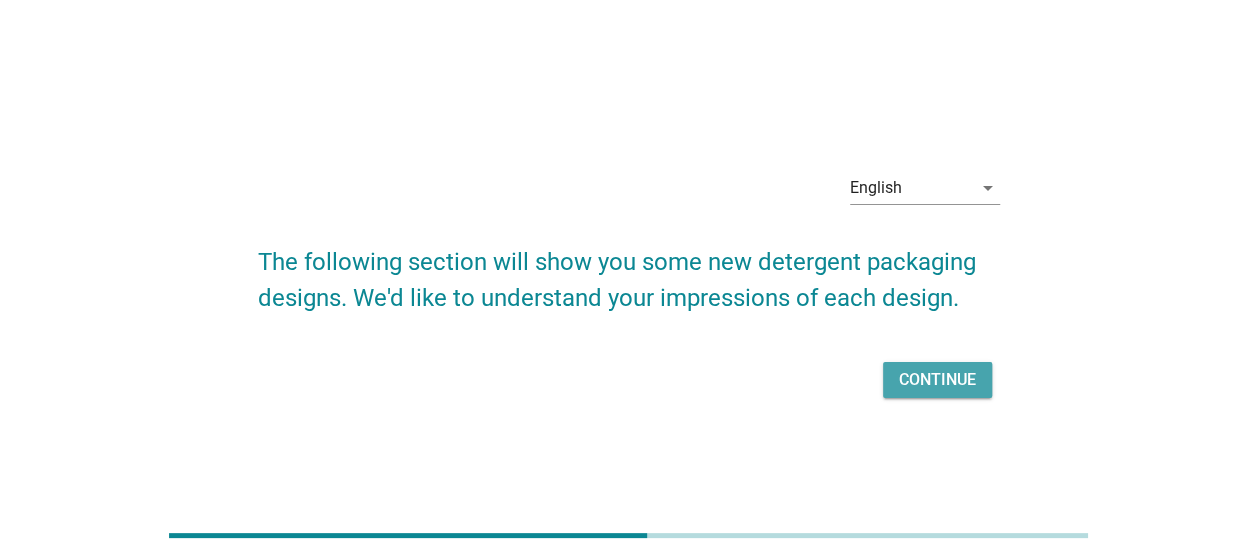 click on "Continue" at bounding box center [937, 380] 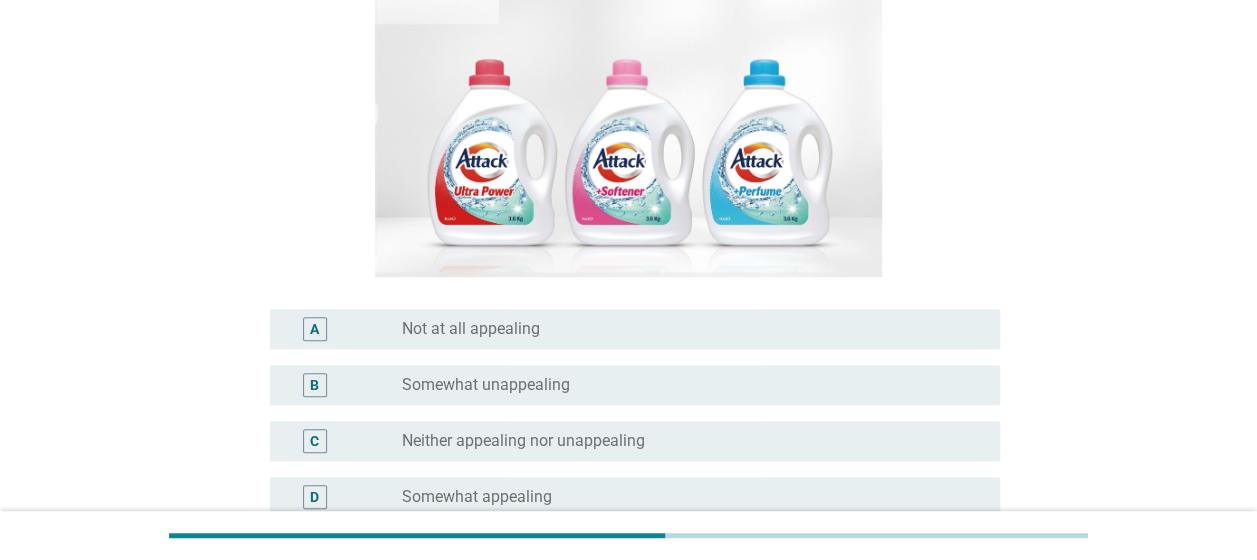 scroll, scrollTop: 233, scrollLeft: 0, axis: vertical 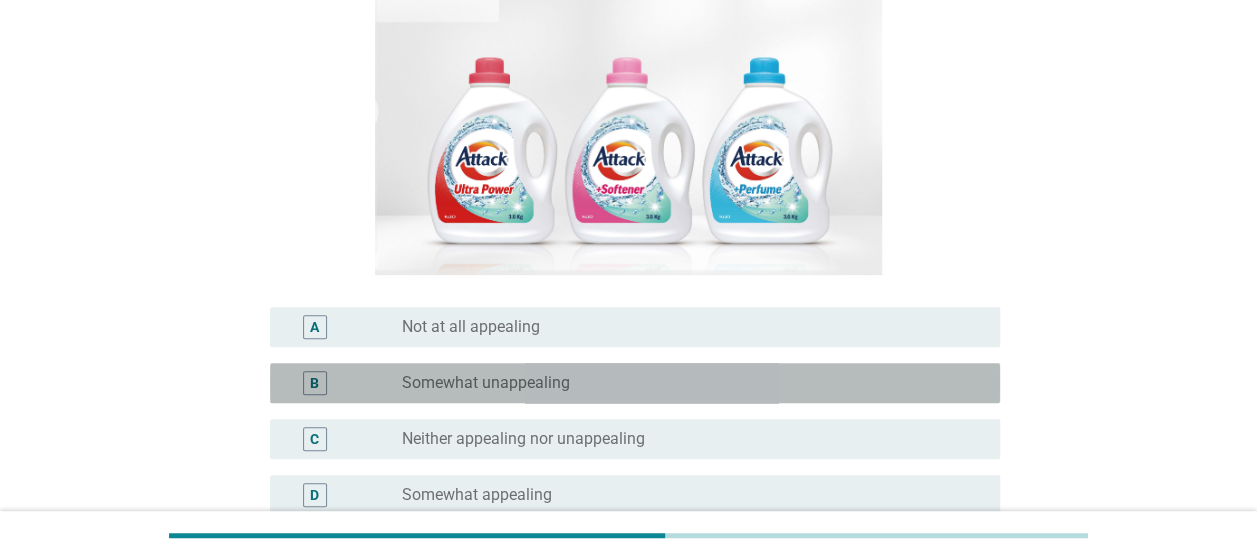 click on "radio_button_unchecked Somewhat unappealing" at bounding box center [685, 383] 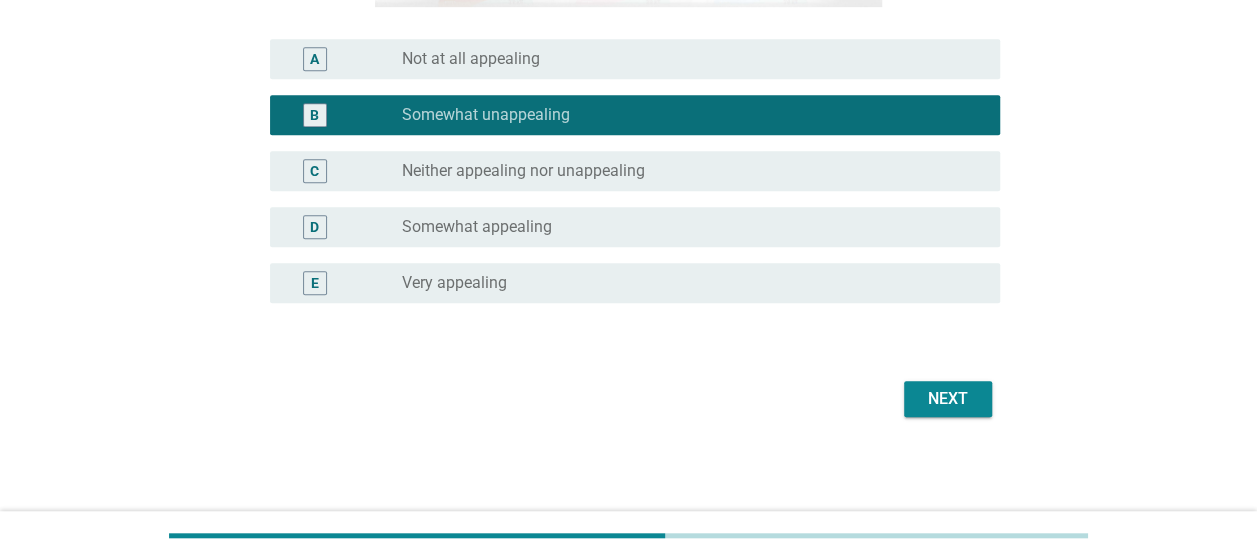 scroll, scrollTop: 502, scrollLeft: 0, axis: vertical 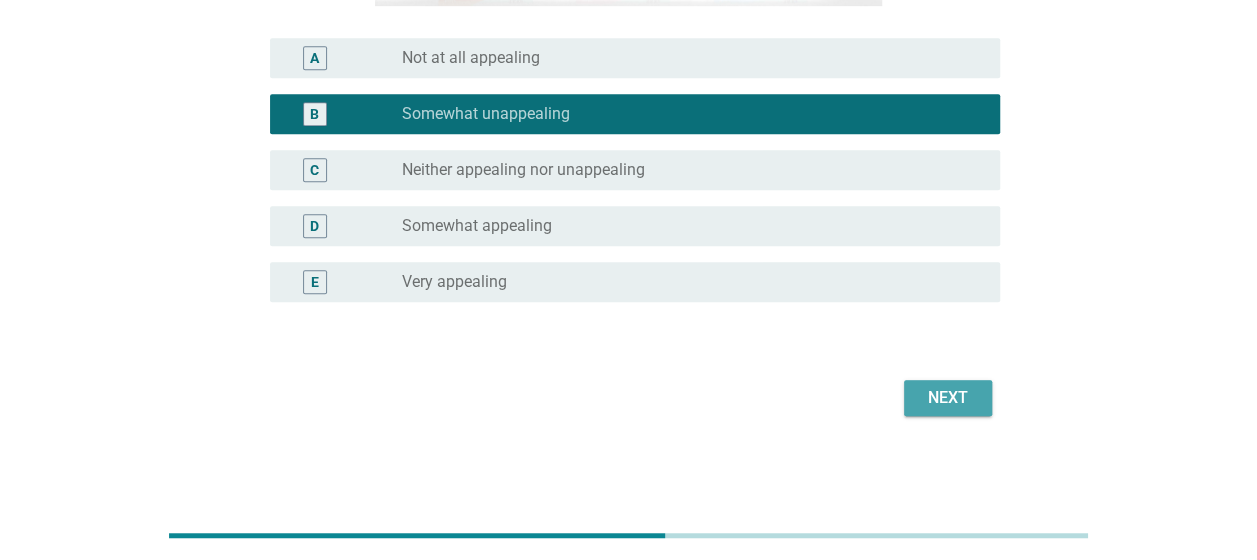 click on "Next" at bounding box center [948, 398] 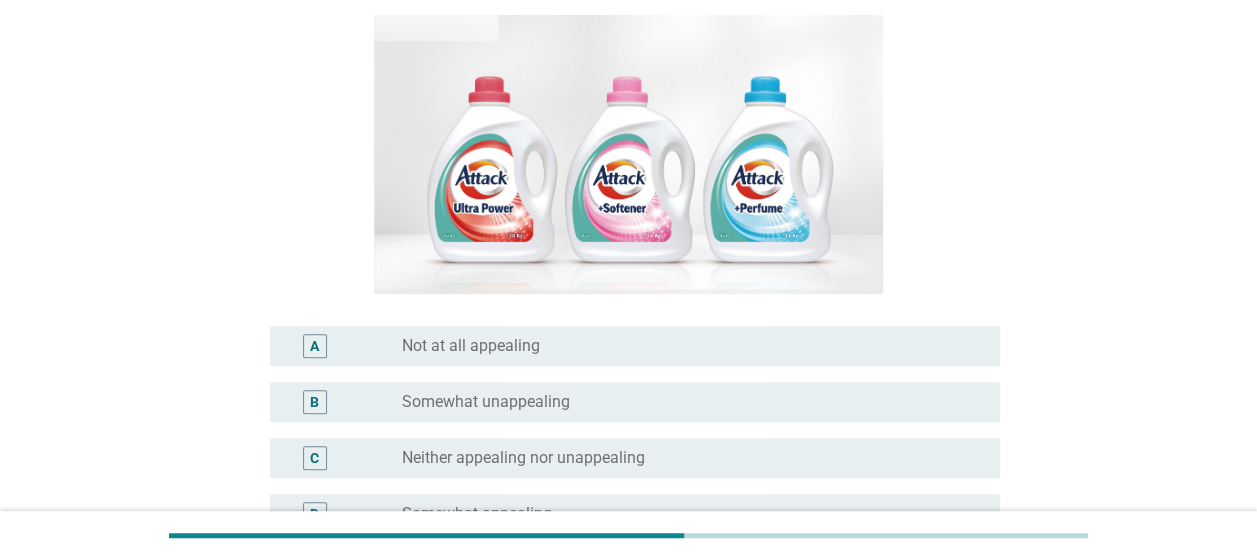 scroll, scrollTop: 215, scrollLeft: 0, axis: vertical 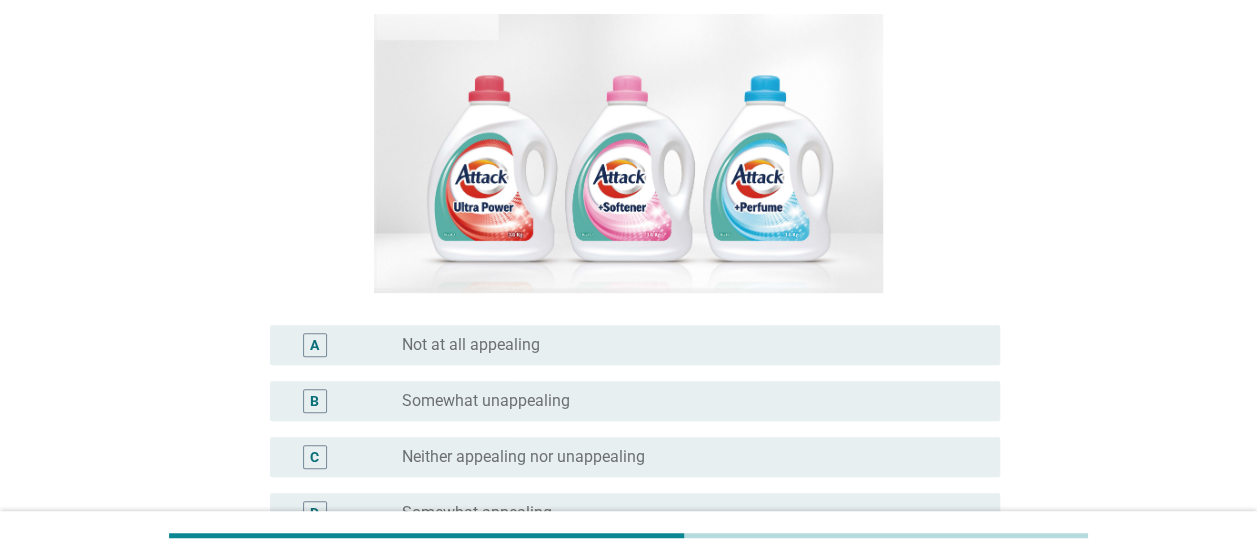 click on "B     radio_button_unchecked Somewhat unappealing" at bounding box center (635, 401) 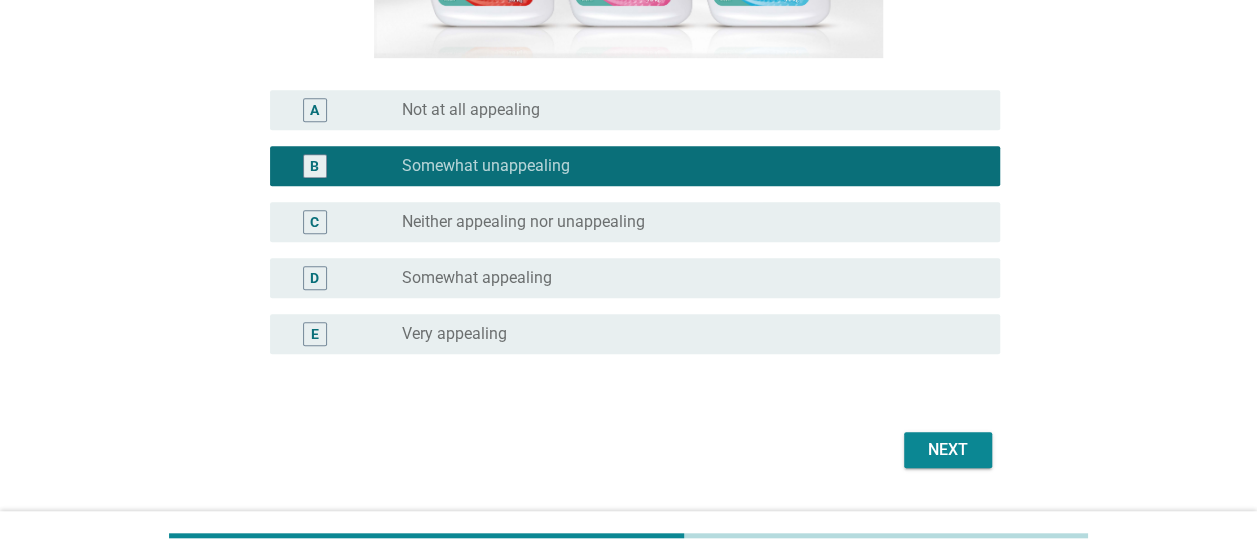 scroll, scrollTop: 502, scrollLeft: 0, axis: vertical 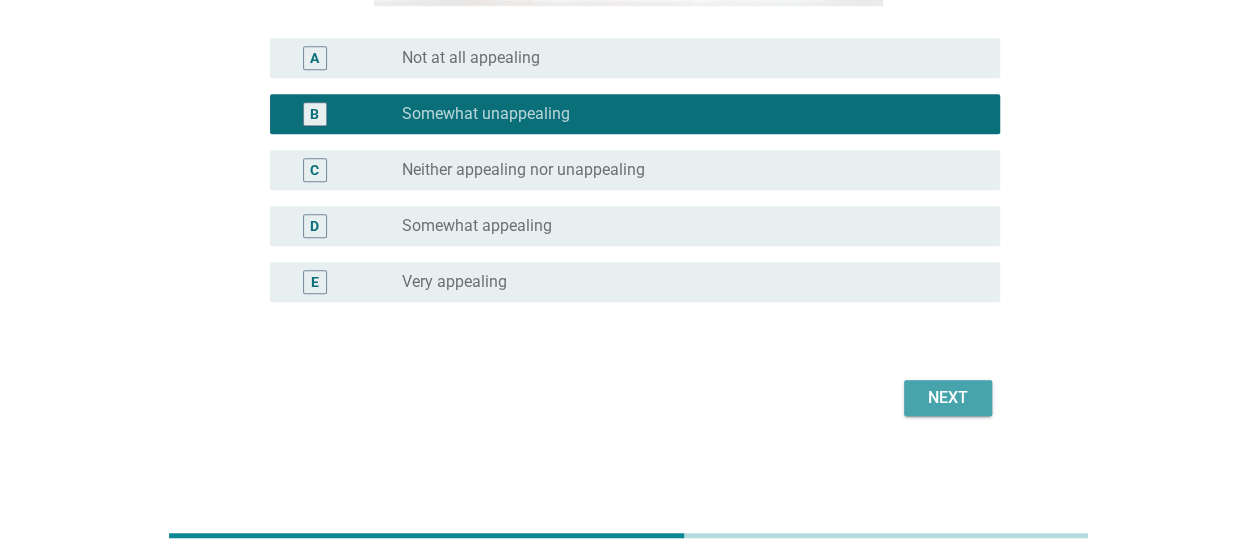 click on "Next" at bounding box center [948, 398] 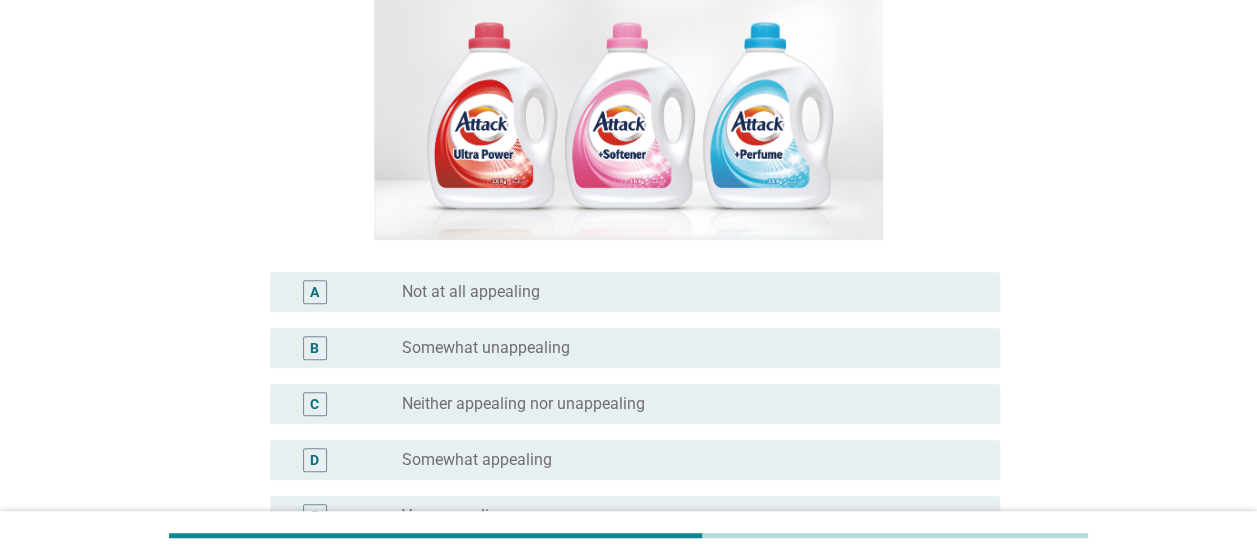 scroll, scrollTop: 275, scrollLeft: 0, axis: vertical 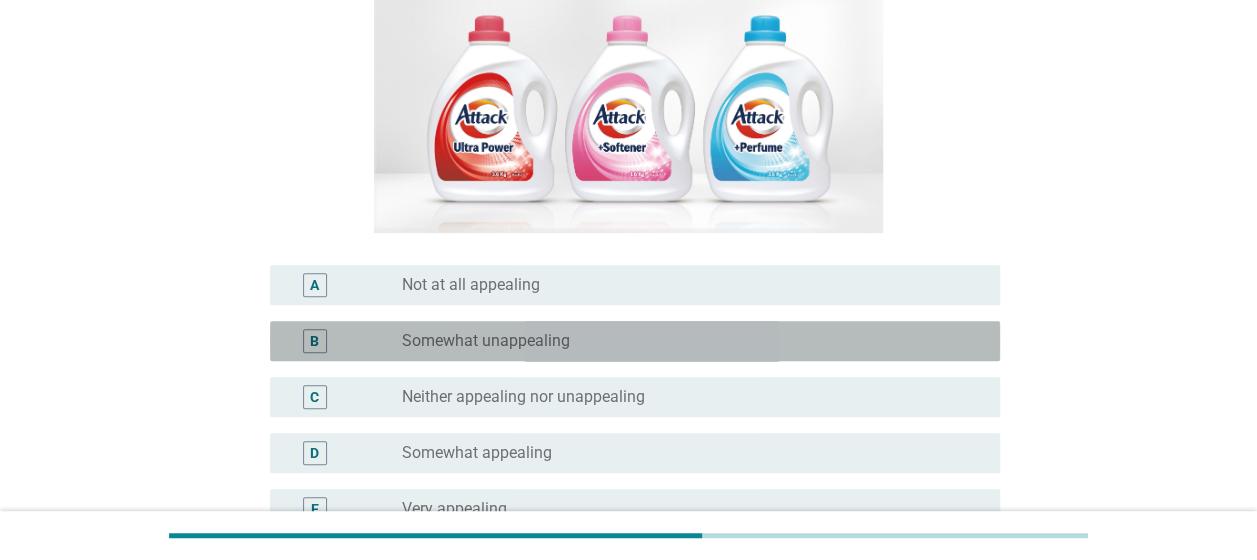 click on "radio_button_unchecked Somewhat unappealing" at bounding box center [693, 341] 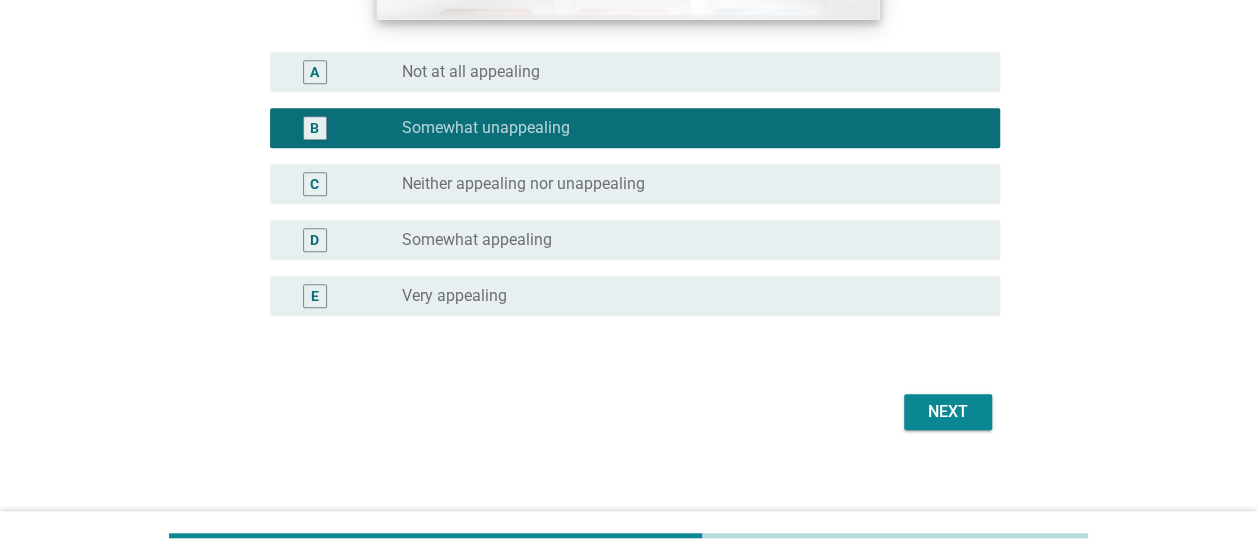 scroll, scrollTop: 502, scrollLeft: 0, axis: vertical 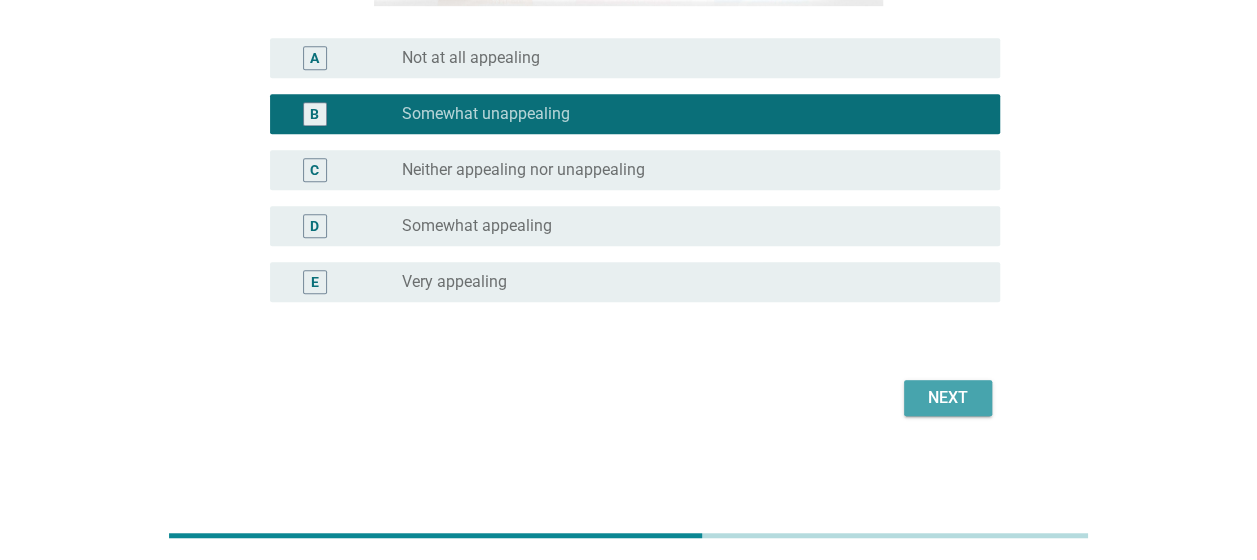 click on "Next" at bounding box center (948, 398) 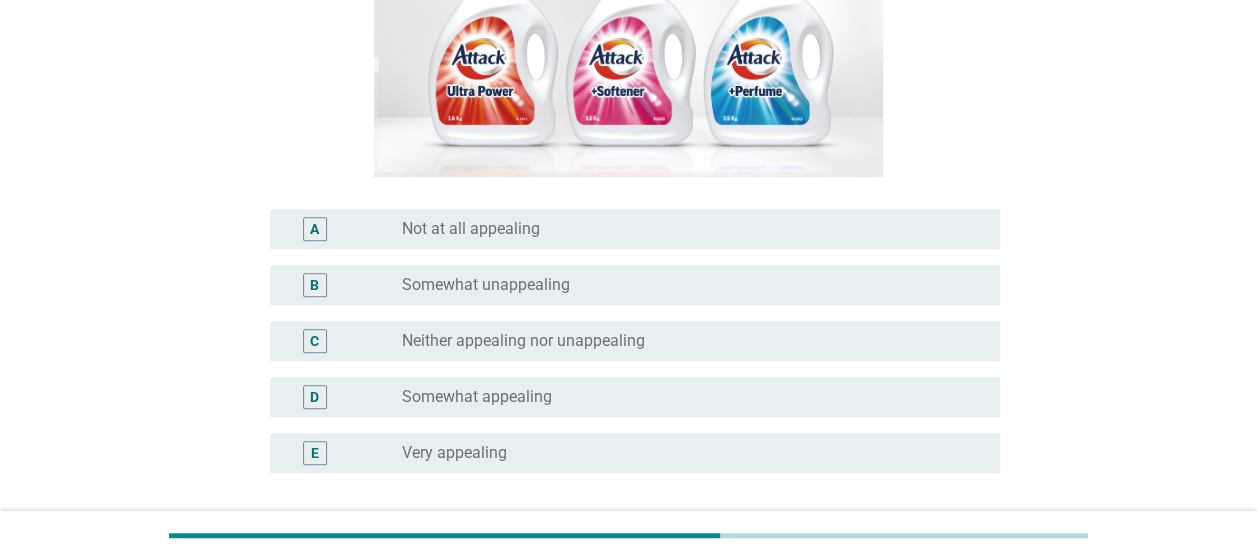scroll, scrollTop: 333, scrollLeft: 0, axis: vertical 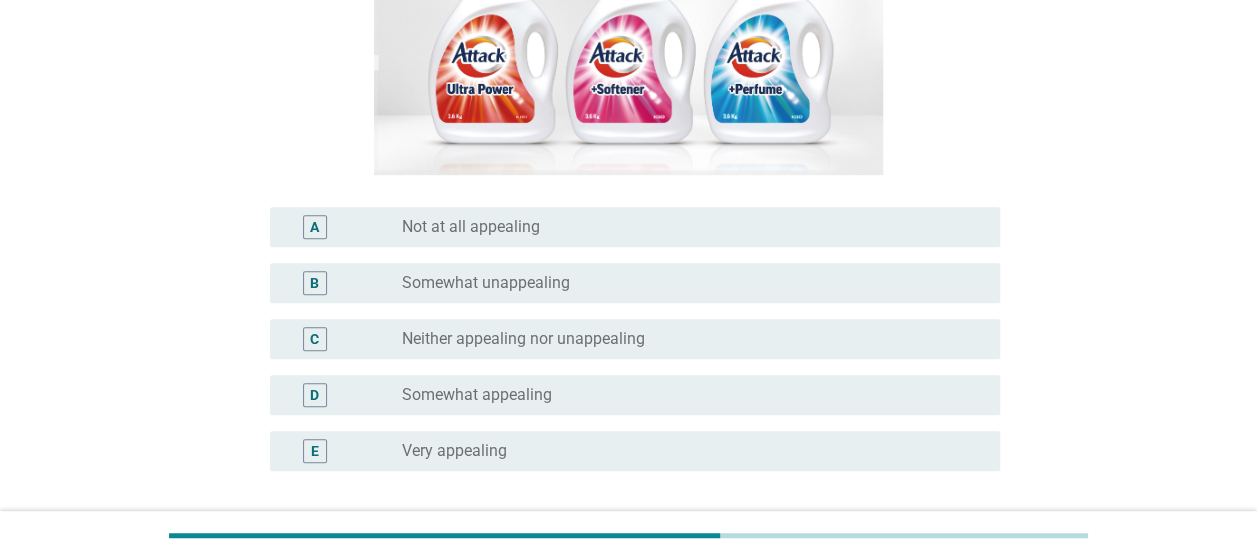 click on "radio_button_unchecked Somewhat unappealing" at bounding box center (685, 283) 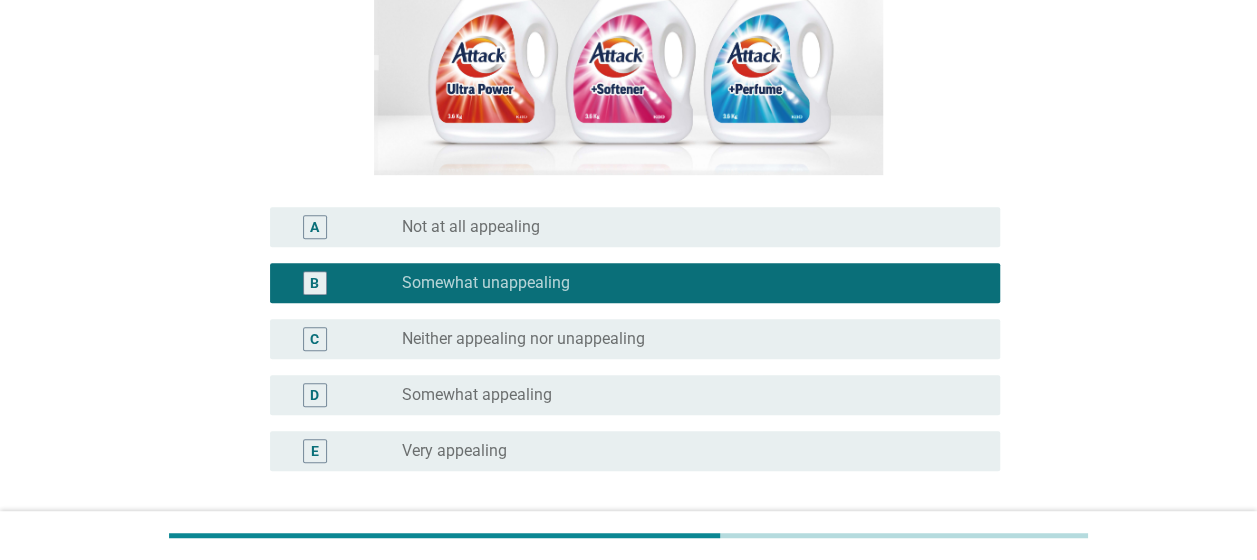 scroll, scrollTop: 502, scrollLeft: 0, axis: vertical 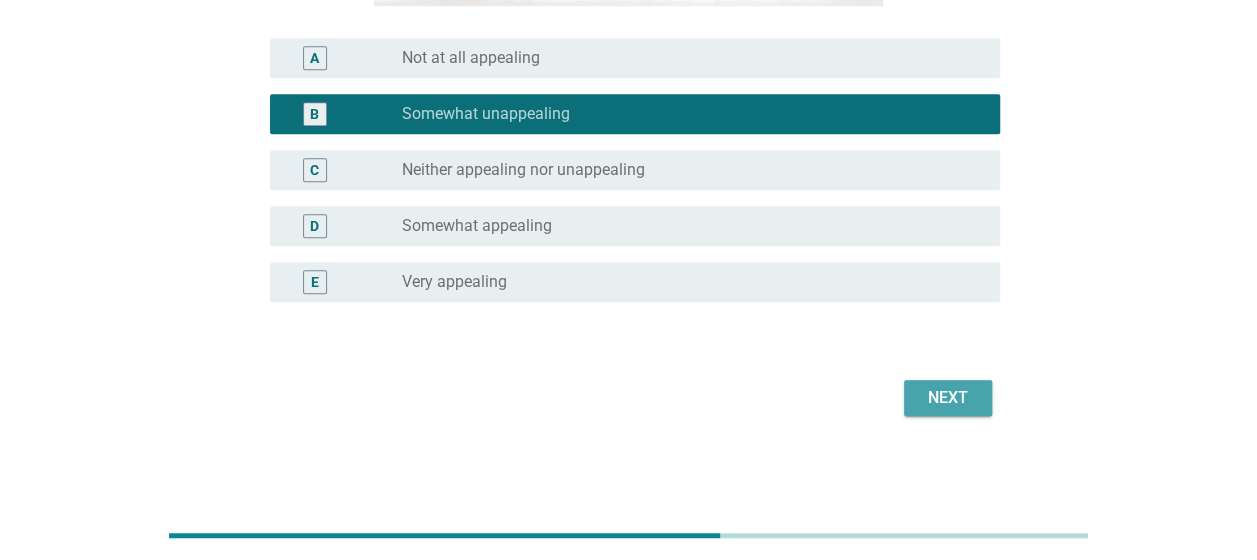 click on "Next" at bounding box center [948, 398] 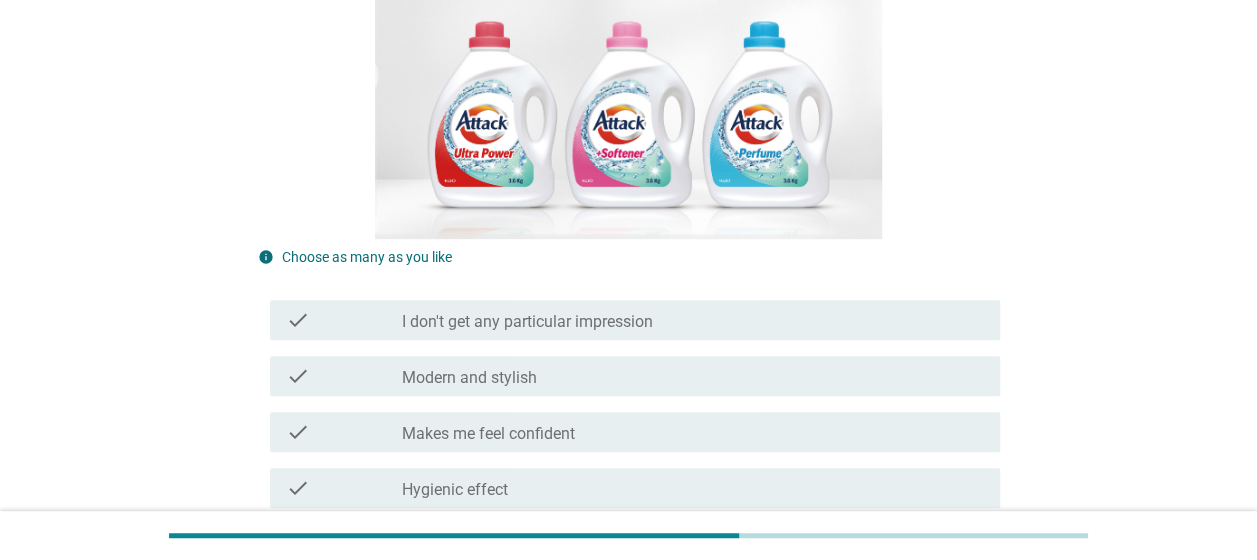 scroll, scrollTop: 270, scrollLeft: 0, axis: vertical 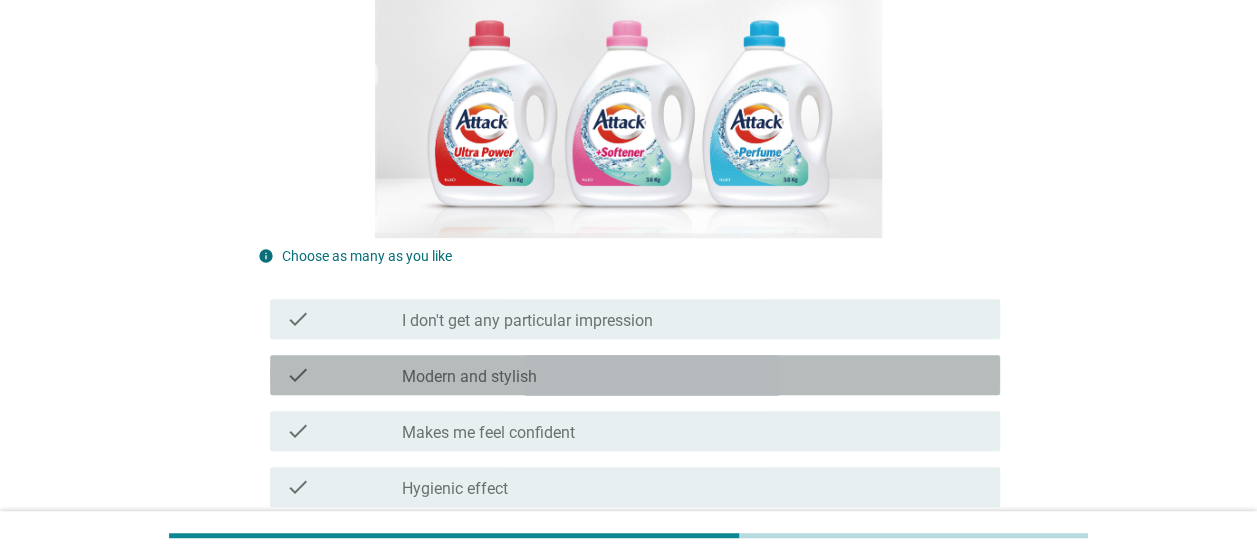 click on "check     check_box_outline_blank Modern and stylish" at bounding box center [635, 375] 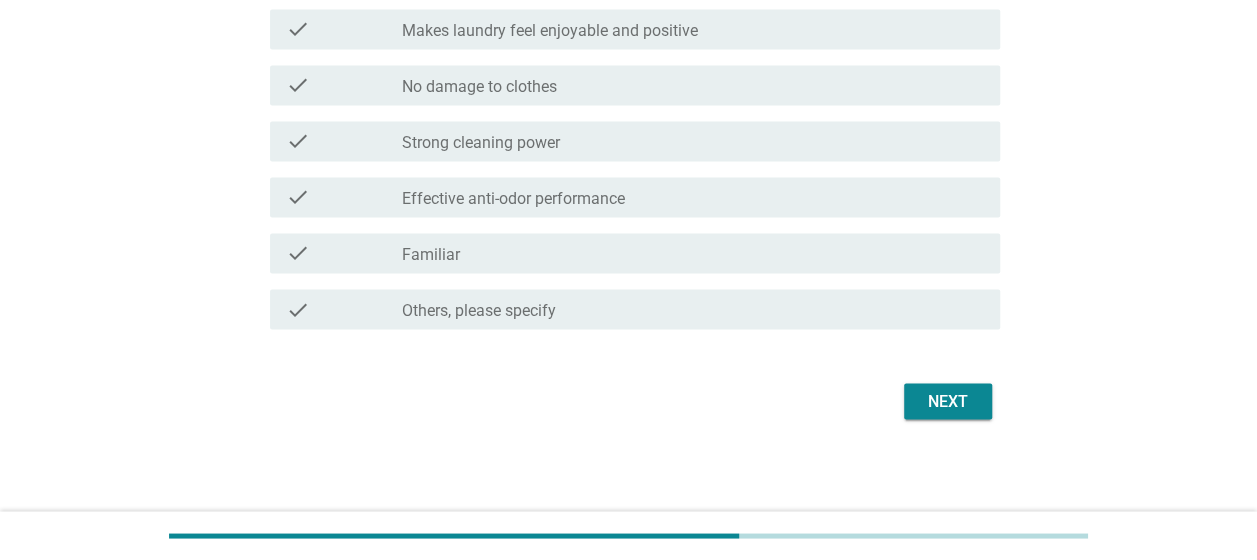 scroll, scrollTop: 1570, scrollLeft: 0, axis: vertical 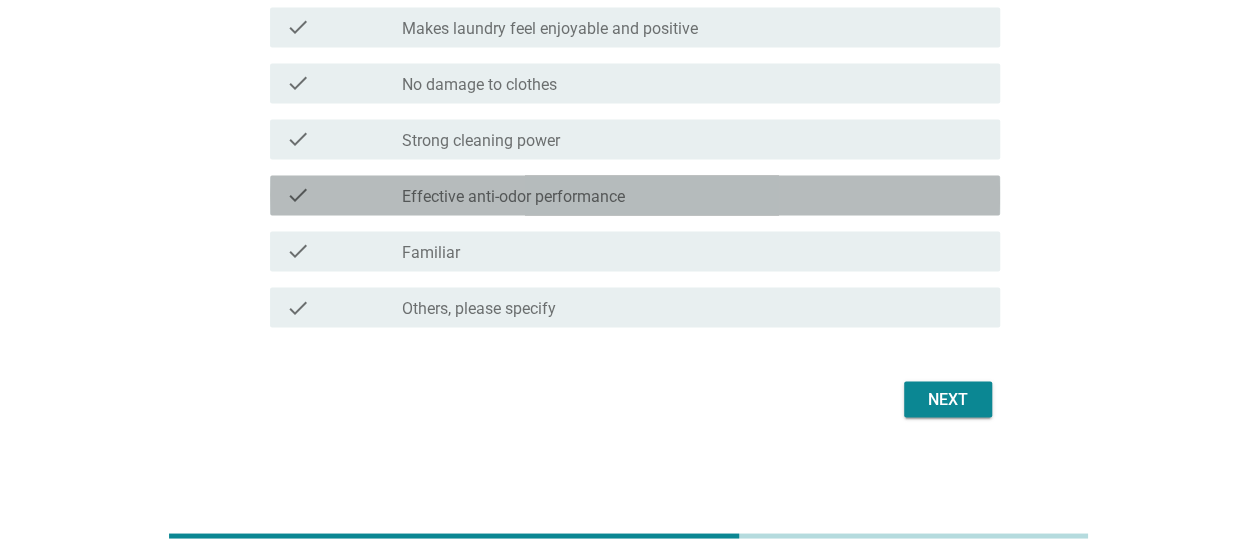 click on "check_box_outline_blank Effective anti-odor performance" at bounding box center (693, 195) 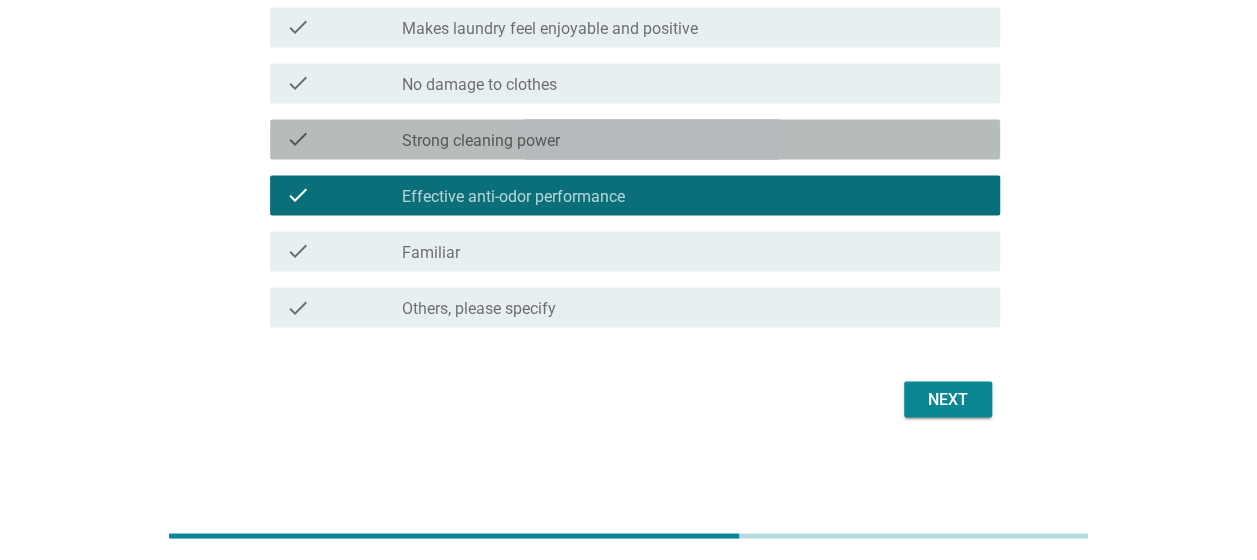 click on "check     check_box_outline_blank Strong cleaning power" at bounding box center [635, 139] 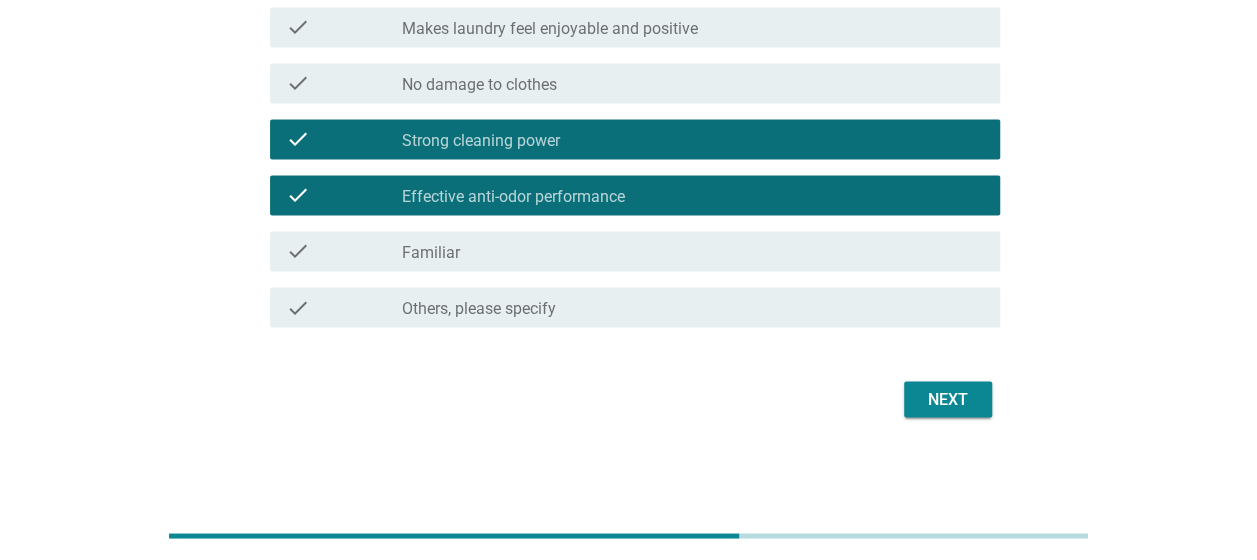 click on "English arrow_drop_down   What impression do you get from each design?         info   Choose as many as you like   check     check_box_outline_blank I don't get any particular impression   check     check_box_outline_blank Modern and stylish   check     check_box_outline_blank Makes me feel confident   check     check_box_outline_blank Hygienic effect   check     check_box_outline_blank Refreshing   check     check_box_outline_blank Reliable   check     check_box_outline_blank Maintains bright colors   check     check_box_outline_blank Environmentally friendly   check     check_box_outline_blank [MEDICAL_DATA] effect   check     check_box_outline_blank High quality   check     check_box_outline_blank Pleasant fragrance   check     check_box_outline_blank Efficient and time-saving   check     check_box_outline_blank Affordable or offers good value   check     check_box_outline_blank Skin-friendly   check     check_box_outline_blank Technological or advanced   check     check_box_outline_blank   check       check" at bounding box center [629, -529] 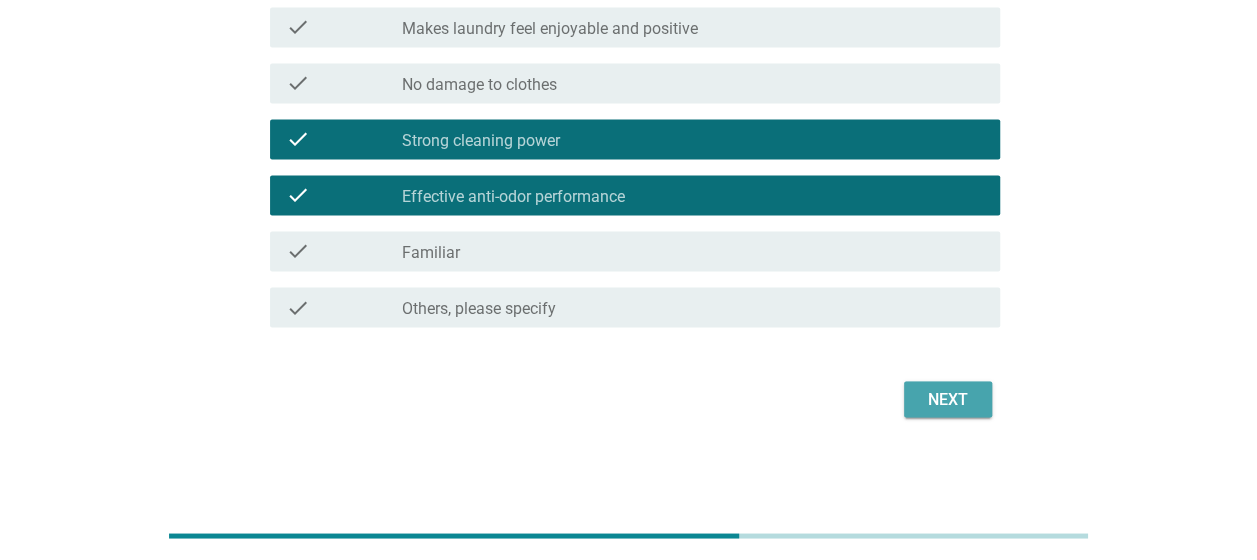 click on "Next" at bounding box center (948, 399) 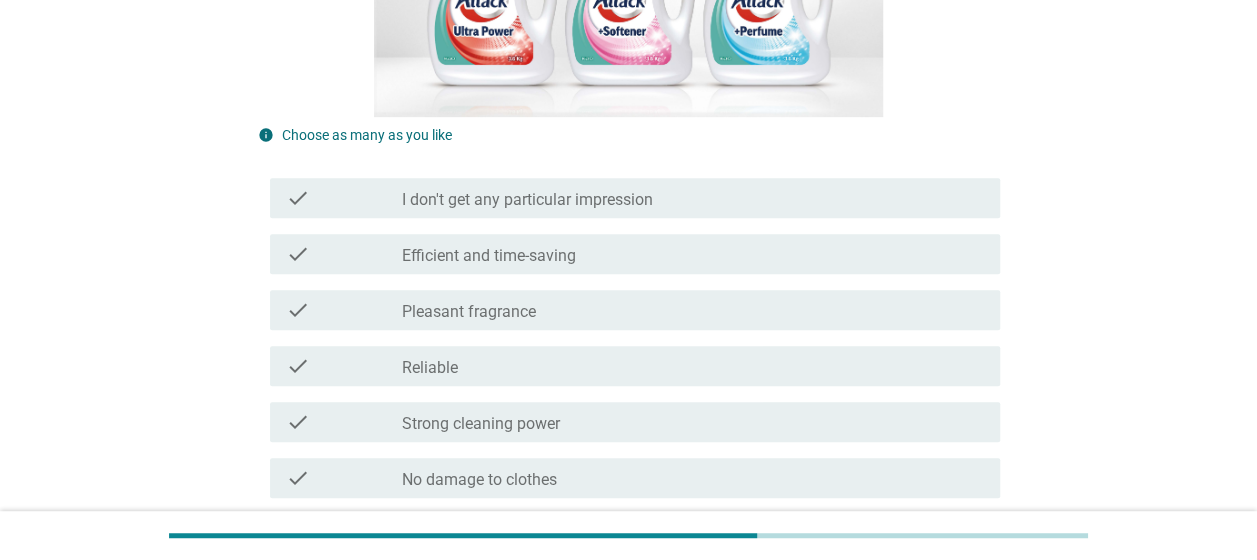 scroll, scrollTop: 392, scrollLeft: 0, axis: vertical 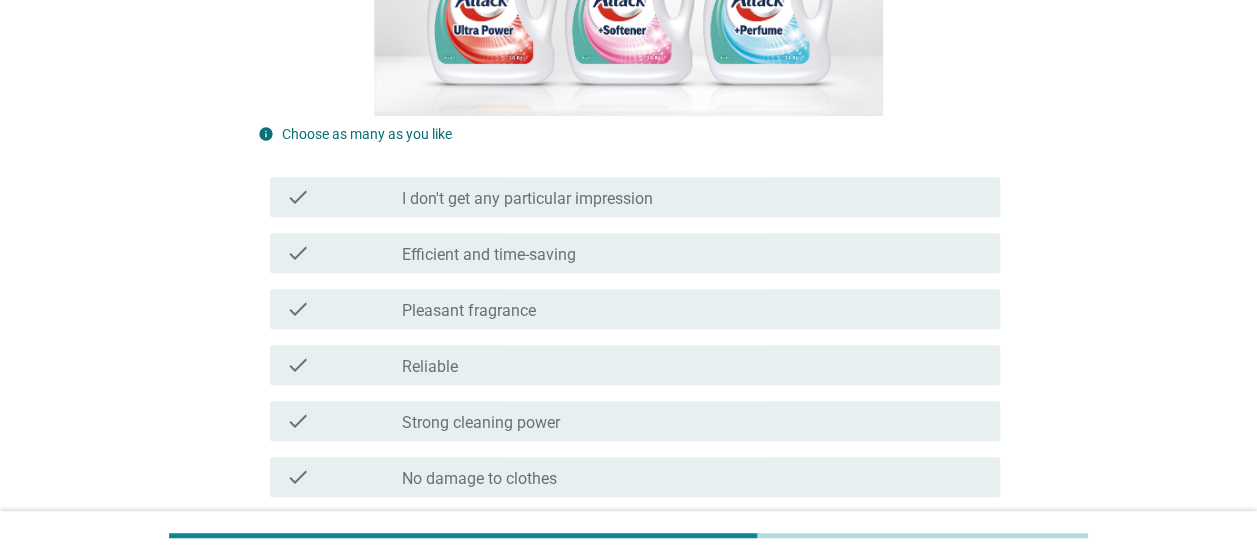 click on "check_box_outline_blank Reliable" at bounding box center [693, 365] 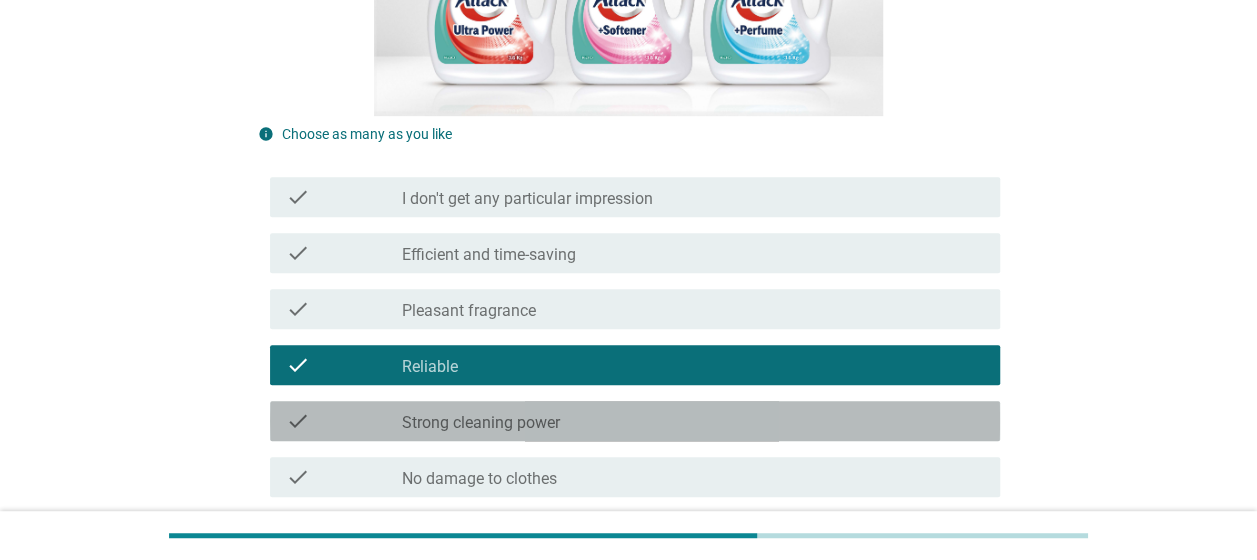 click on "check_box_outline_blank Strong cleaning power" at bounding box center [693, 421] 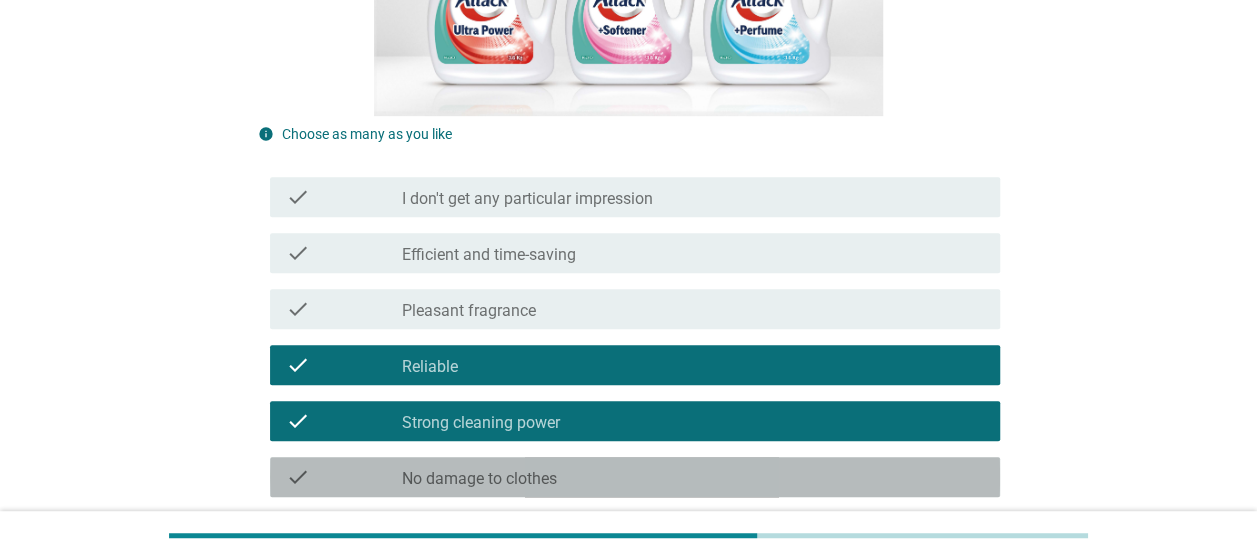 click on "check     check_box_outline_blank No damage to clothes" at bounding box center (635, 477) 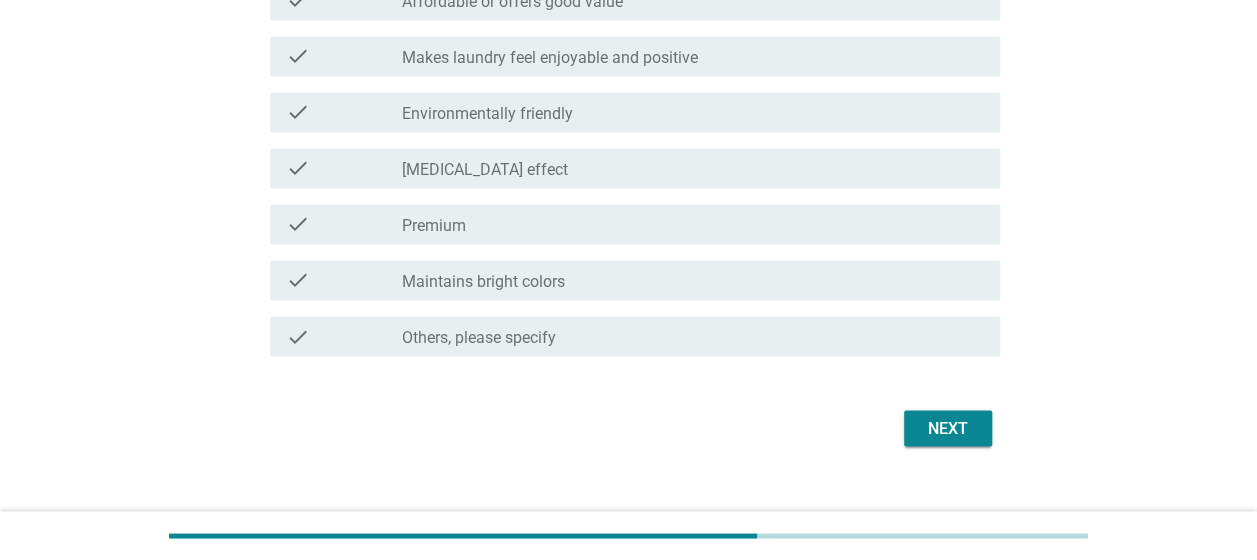 scroll, scrollTop: 1570, scrollLeft: 0, axis: vertical 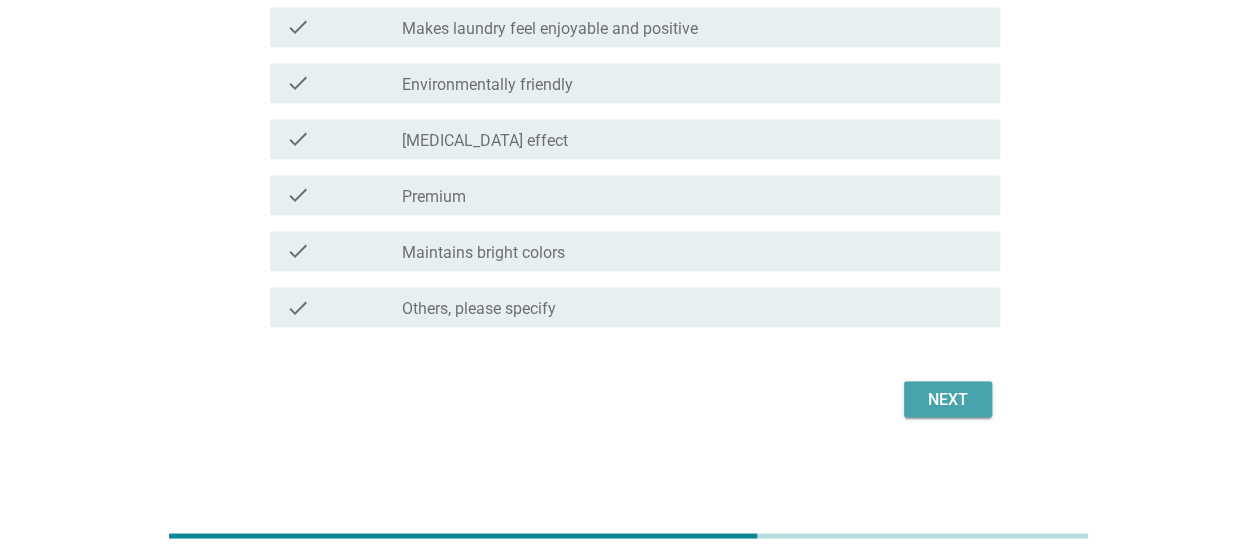 click on "Next" at bounding box center (948, 399) 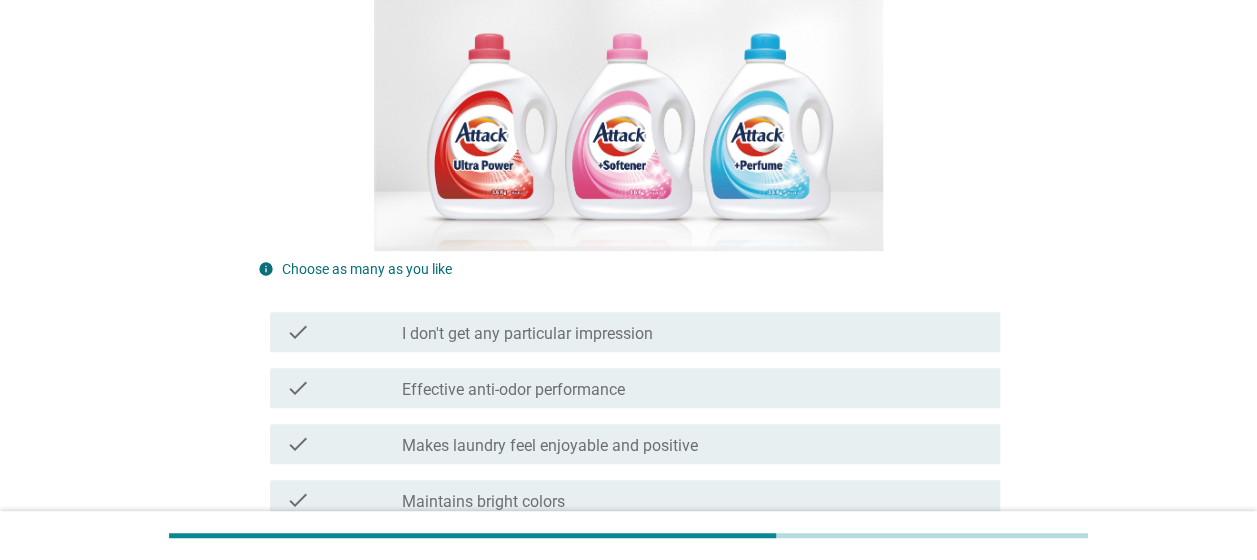 scroll, scrollTop: 258, scrollLeft: 0, axis: vertical 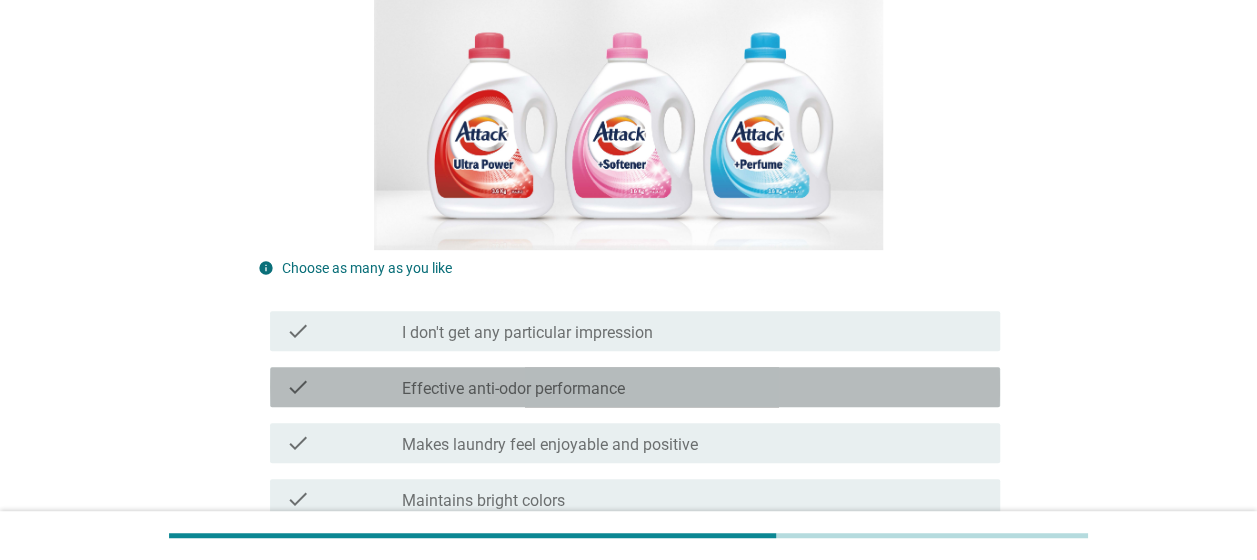 click on "check     check_box_outline_blank Effective anti-odor performance" at bounding box center (635, 387) 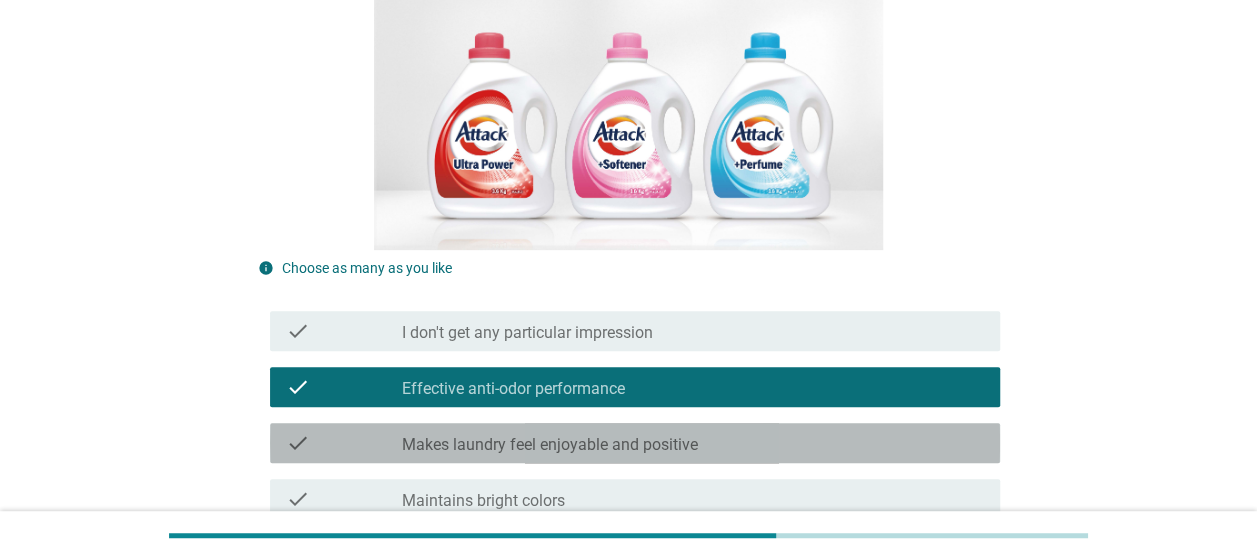 click on "check_box_outline_blank Makes laundry feel enjoyable and positive" at bounding box center (693, 443) 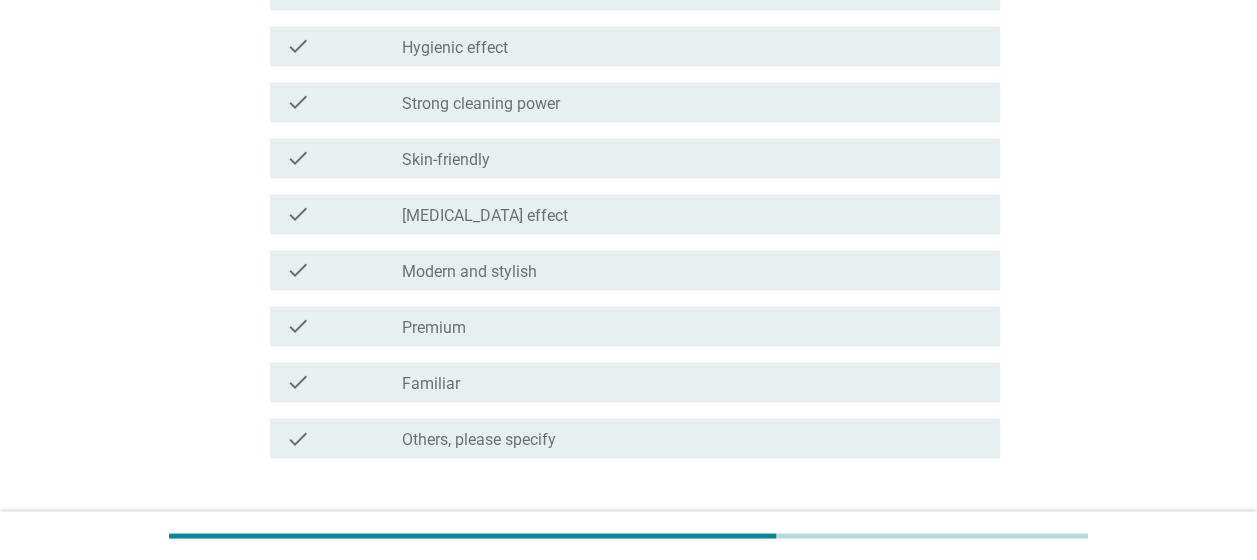 scroll, scrollTop: 1440, scrollLeft: 0, axis: vertical 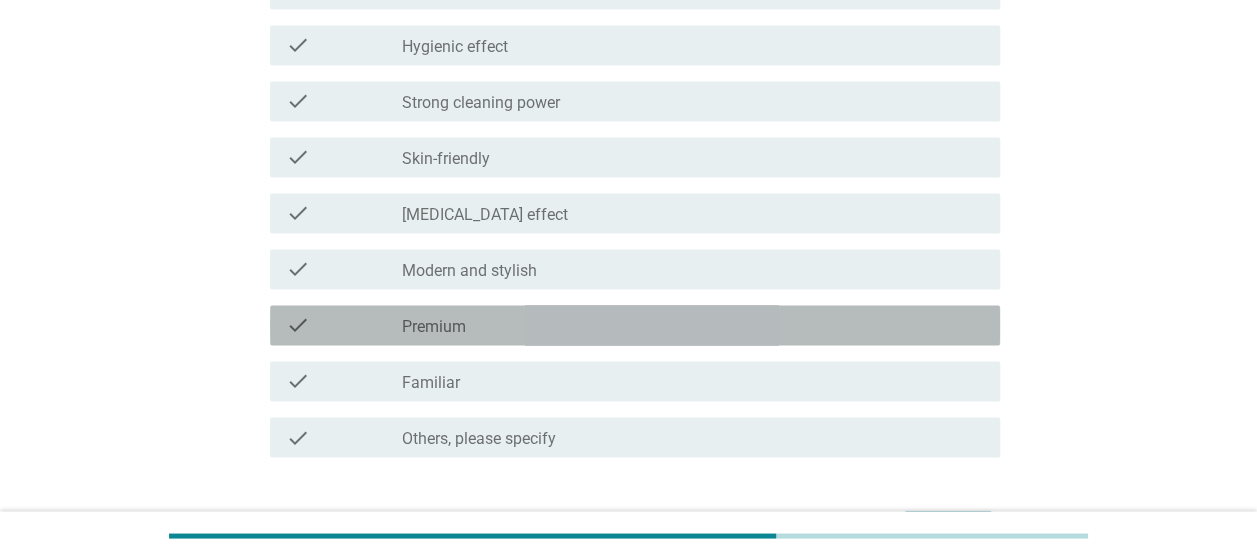 click on "check_box_outline_blank Premium" at bounding box center (693, 325) 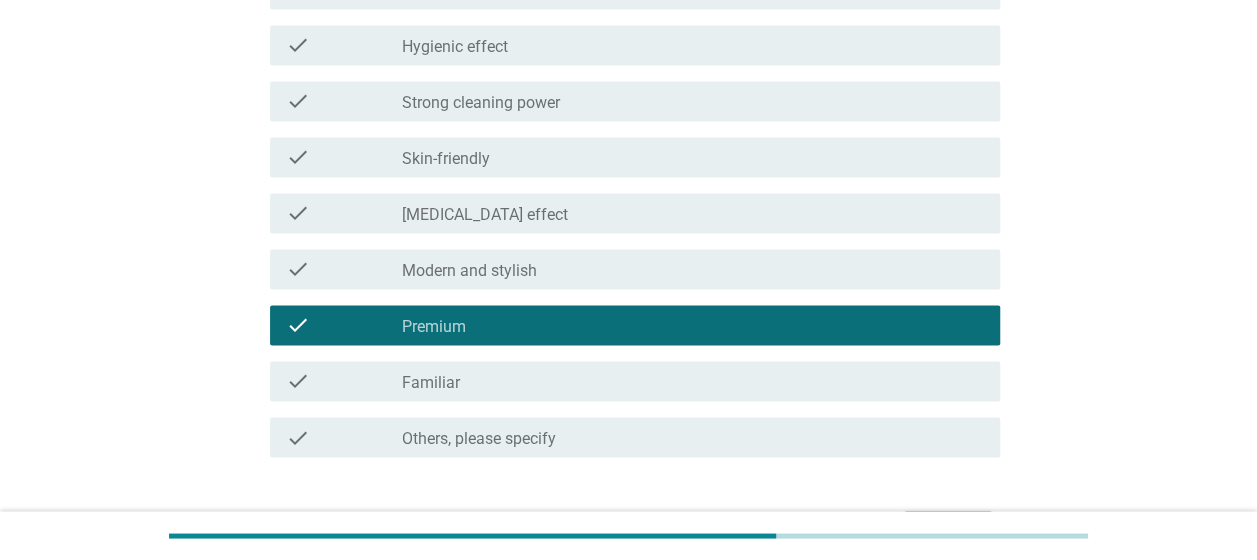 scroll, scrollTop: 1570, scrollLeft: 0, axis: vertical 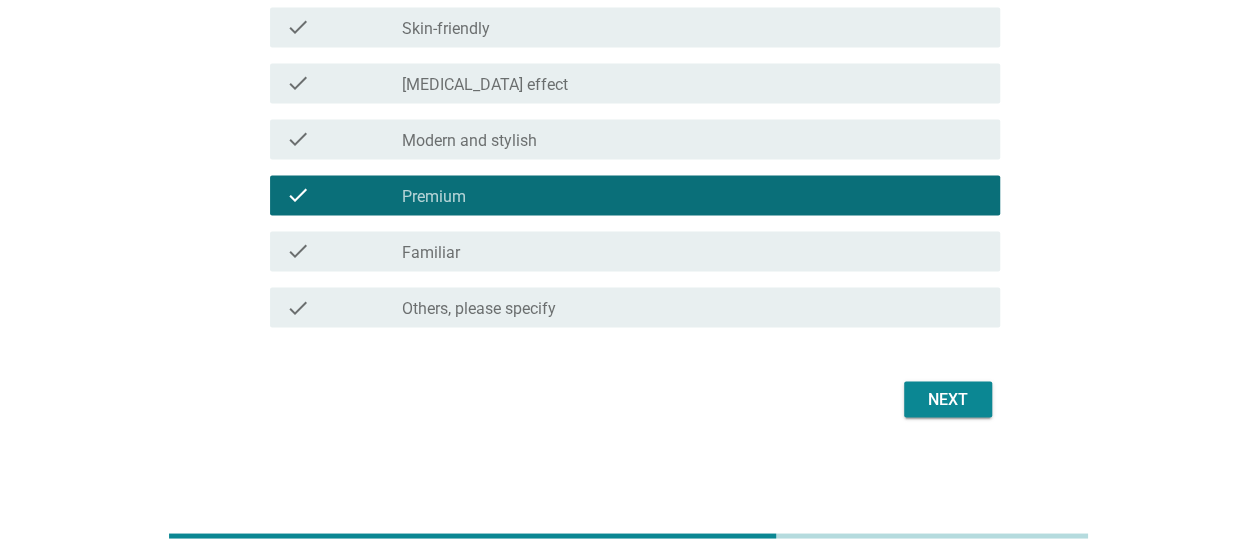 click on "Next" at bounding box center (948, 399) 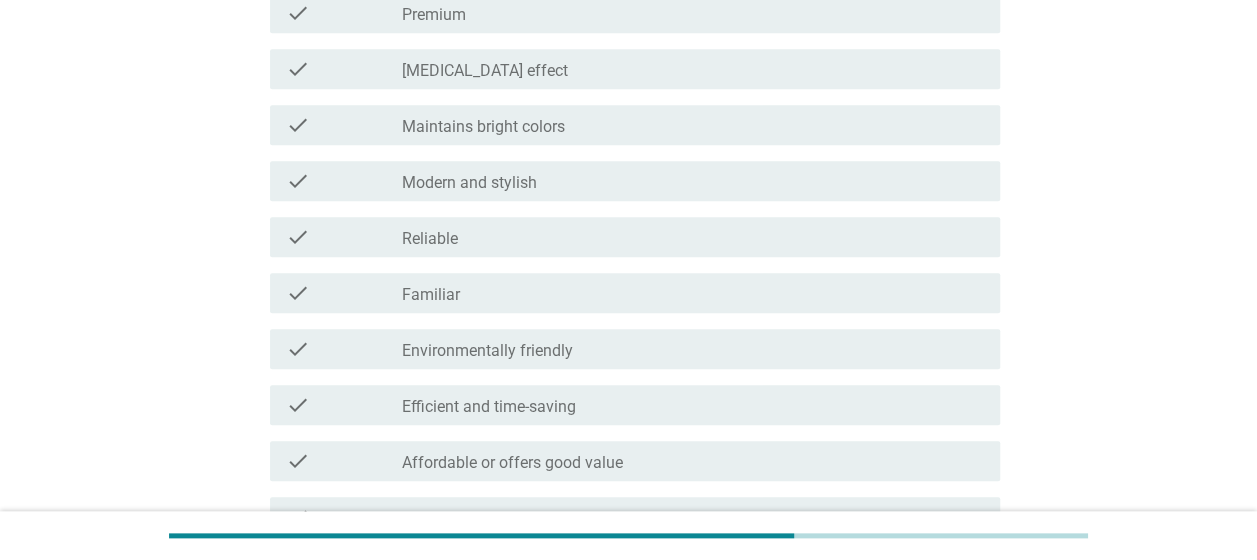 scroll, scrollTop: 747, scrollLeft: 0, axis: vertical 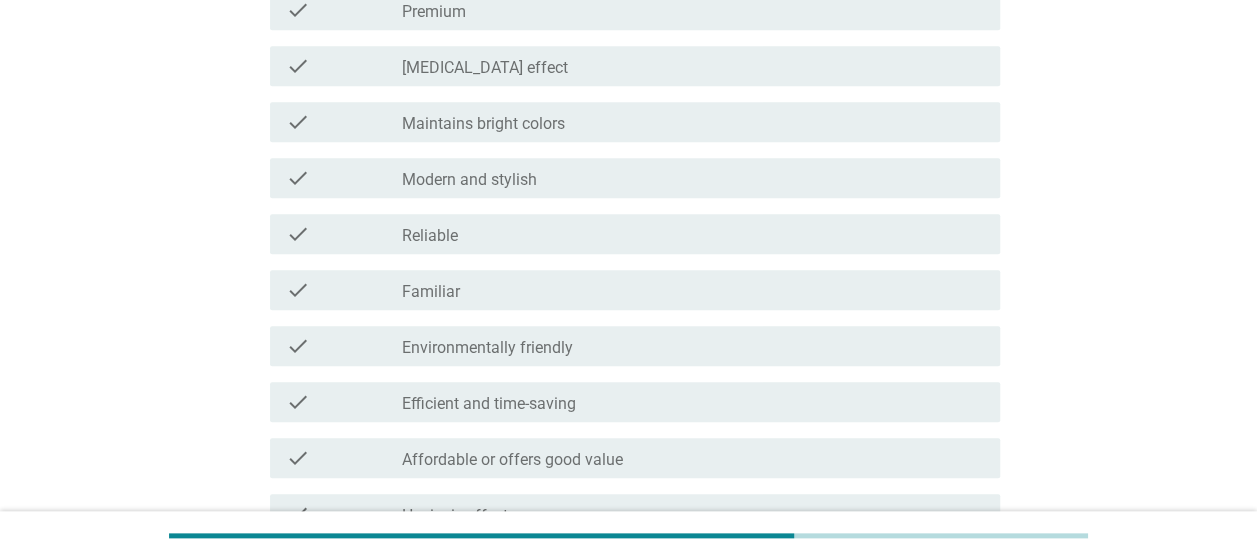 click on "check_box_outline_blank Efficient and time-saving" at bounding box center (693, 402) 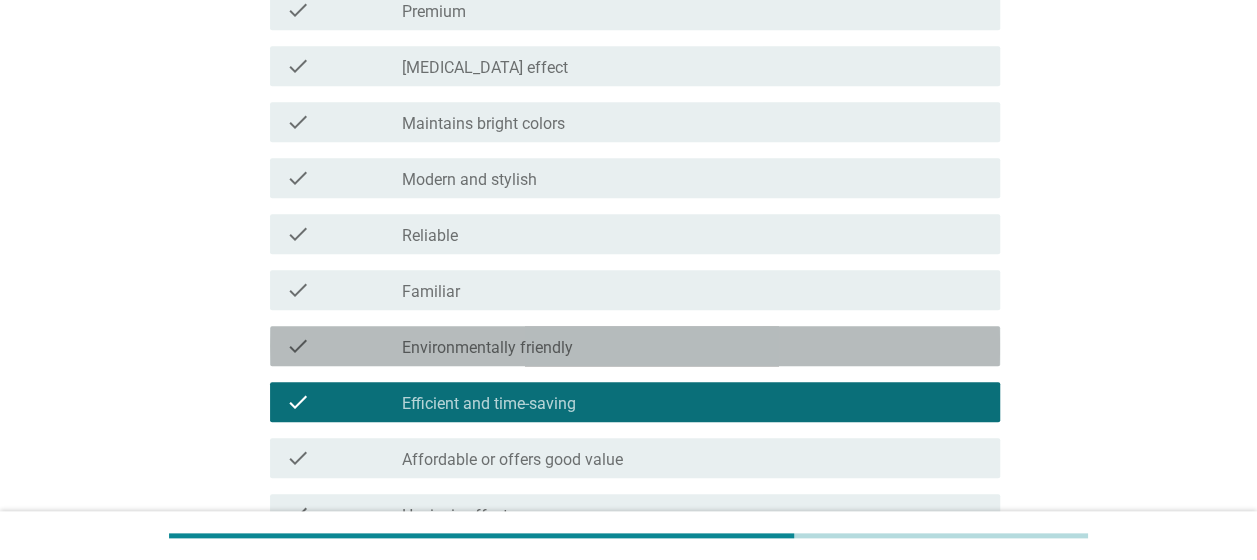 click on "check_box_outline_blank Environmentally friendly" at bounding box center (693, 346) 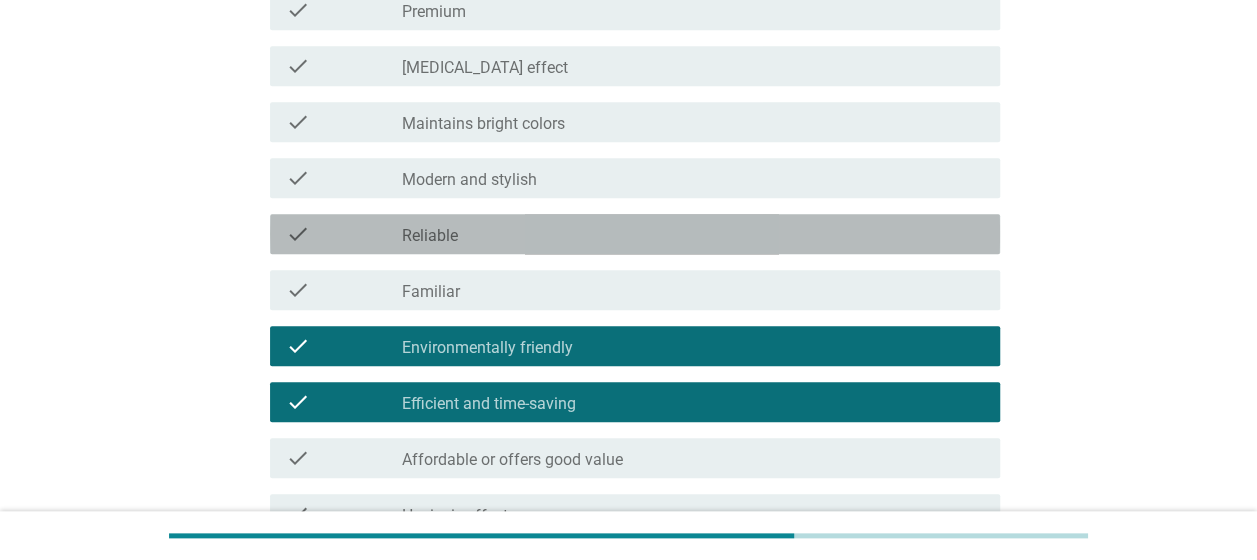 click on "check_box_outline_blank Reliable" at bounding box center [693, 234] 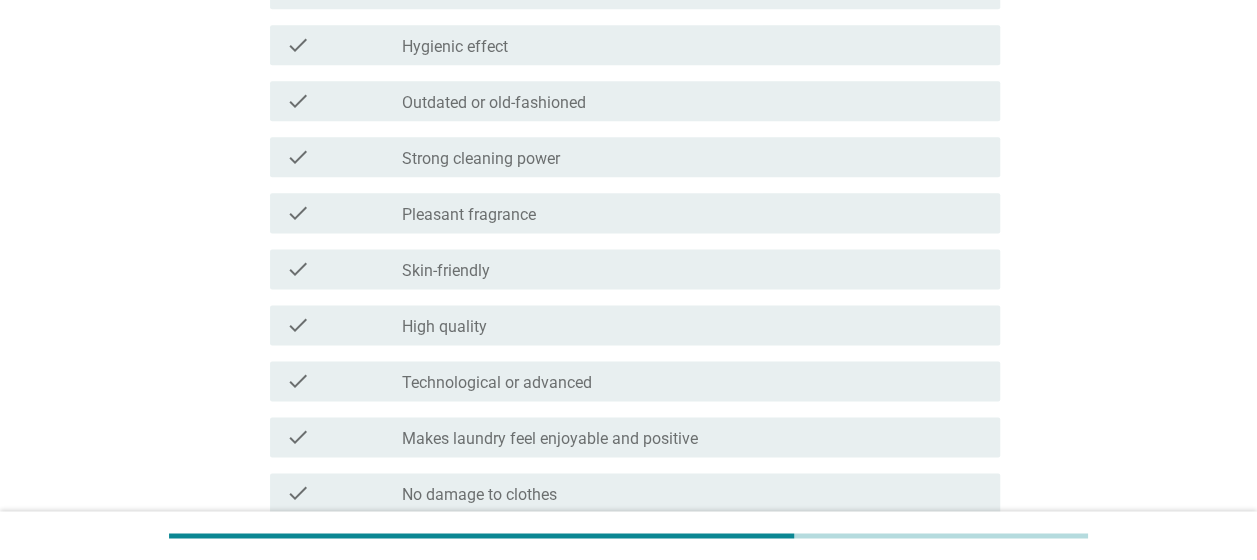 scroll, scrollTop: 1570, scrollLeft: 0, axis: vertical 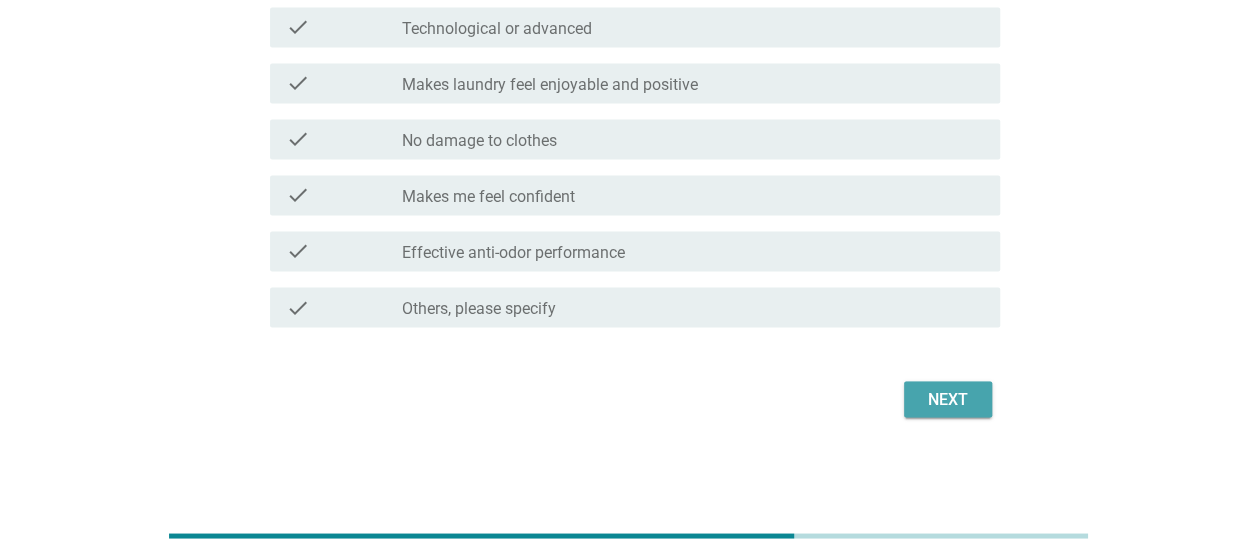 click on "Next" at bounding box center [948, 399] 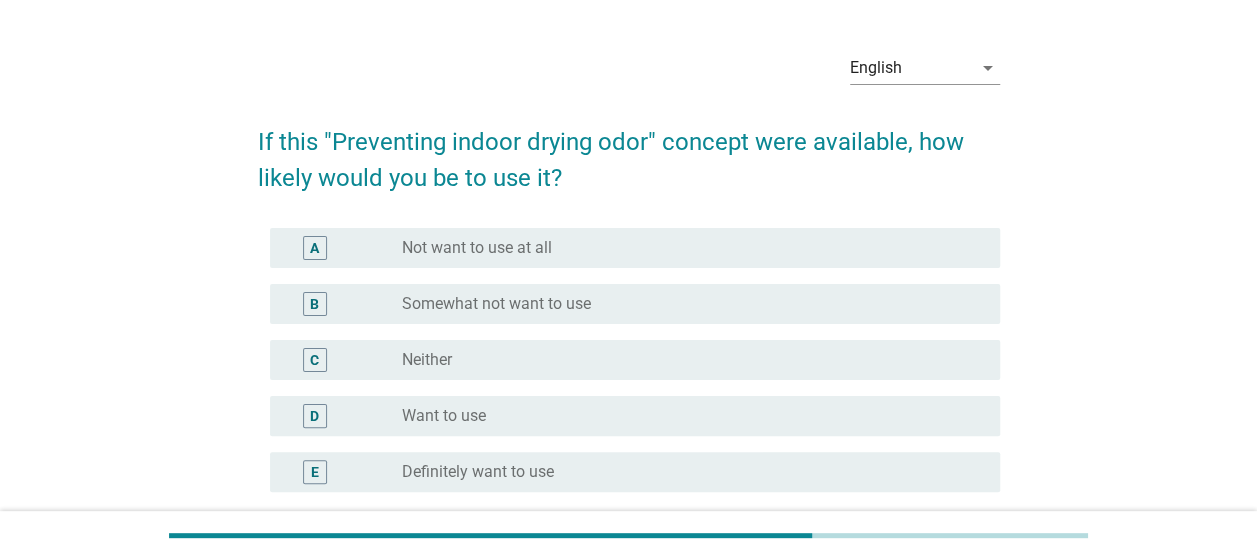 scroll, scrollTop: 54, scrollLeft: 0, axis: vertical 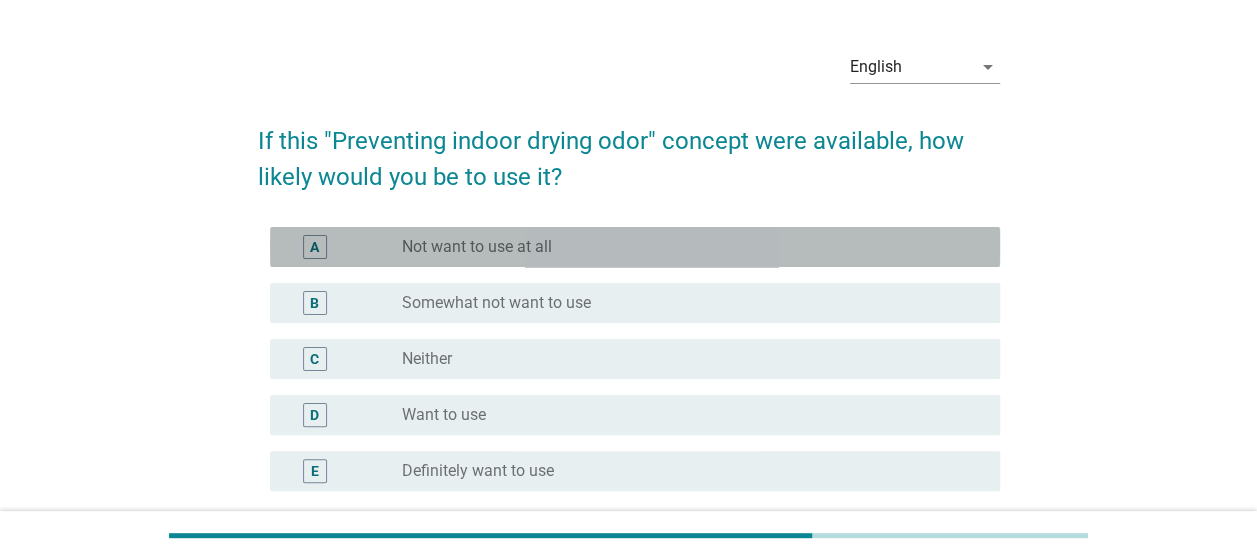 click on "radio_button_unchecked Not want to use at all" at bounding box center (685, 247) 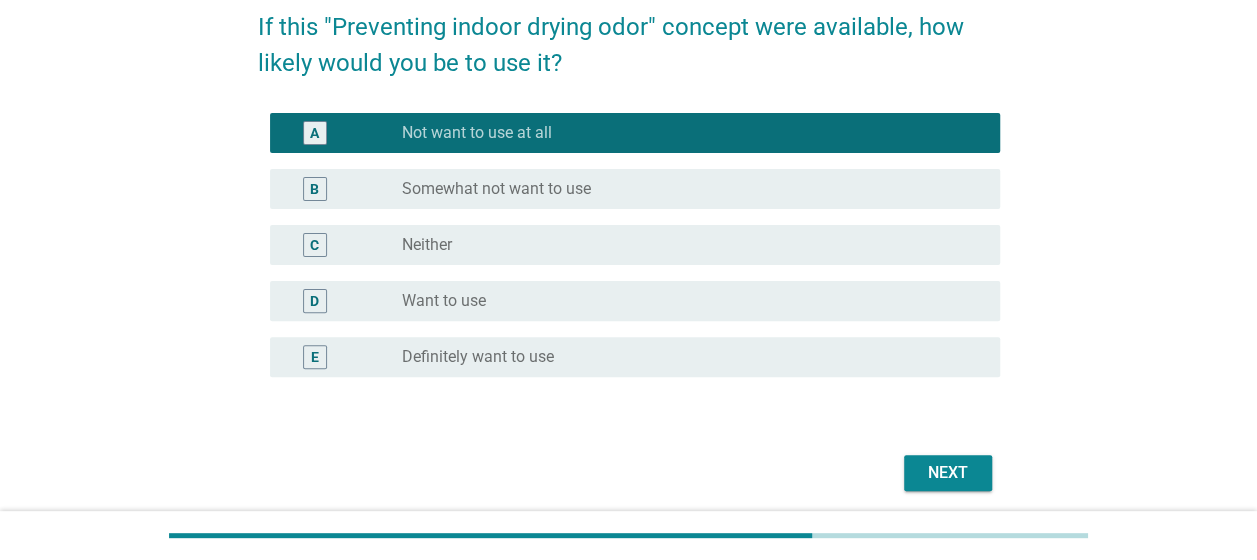 scroll, scrollTop: 167, scrollLeft: 0, axis: vertical 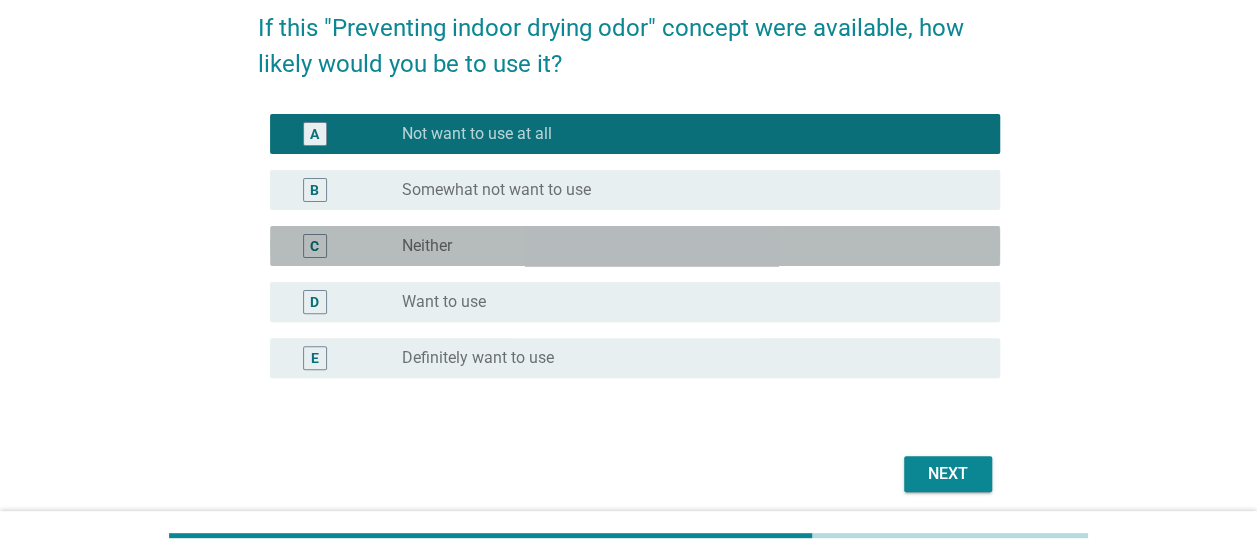 click on "radio_button_unchecked Neither" at bounding box center (685, 246) 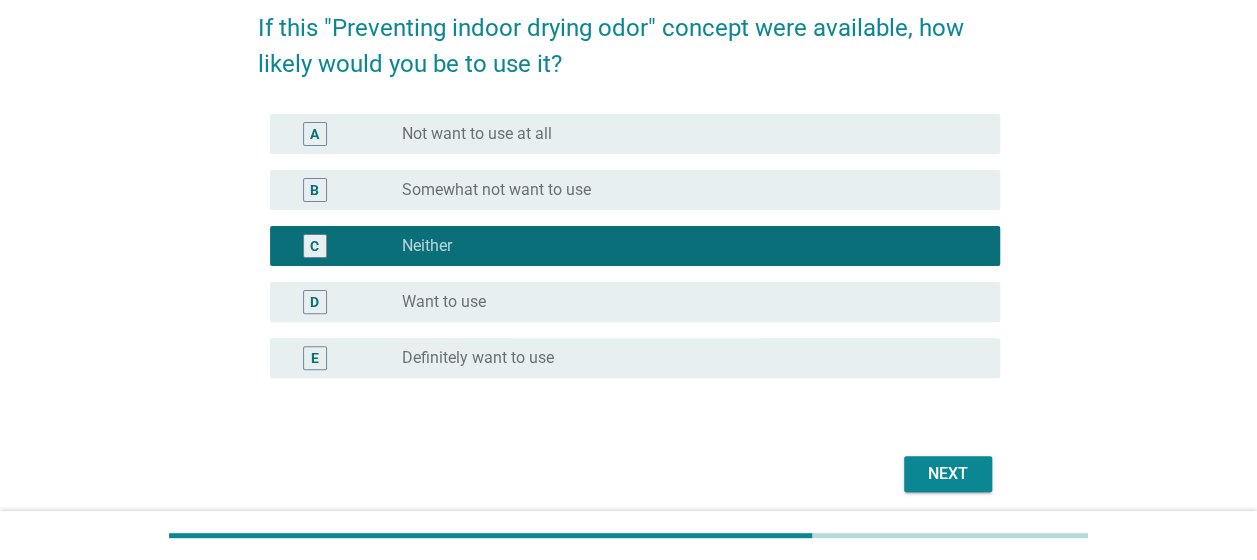 click on "radio_button_unchecked Somewhat not want to use" at bounding box center (685, 190) 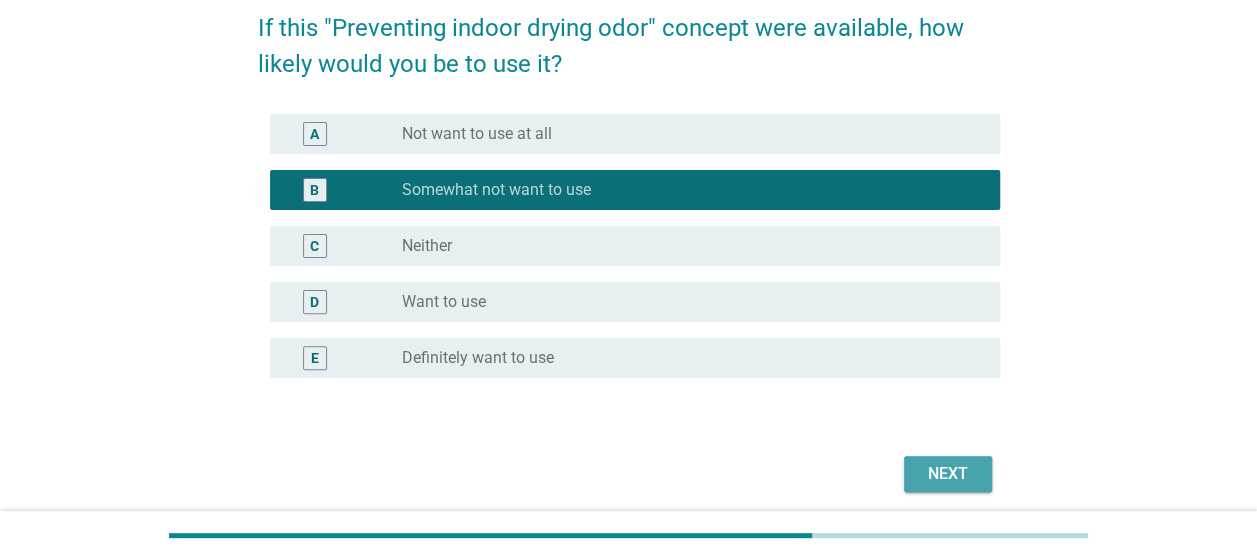 click on "Next" at bounding box center (948, 474) 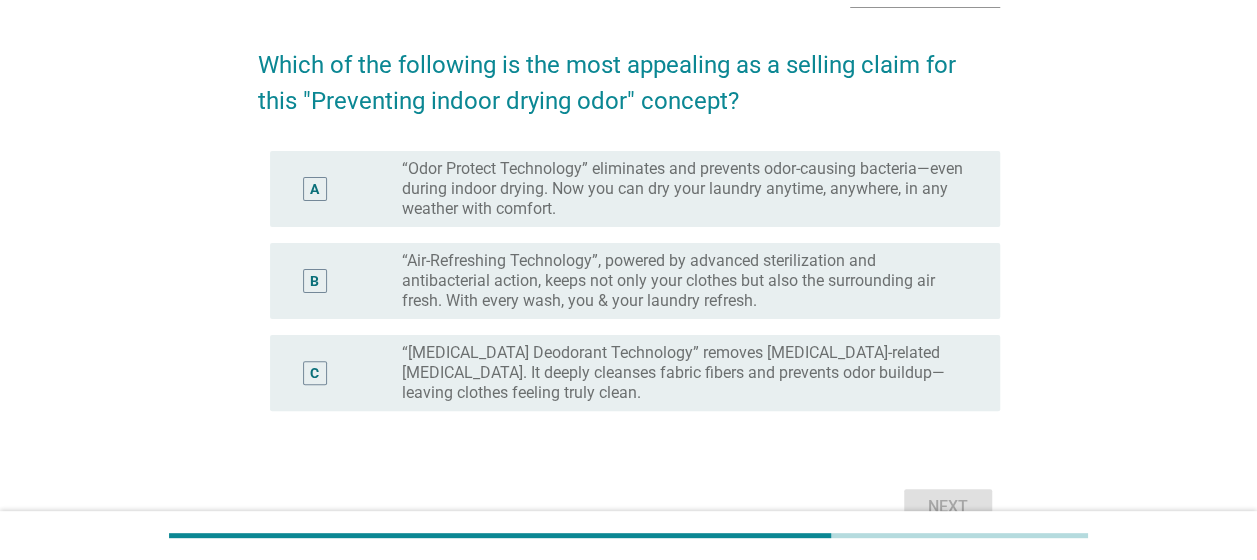 scroll, scrollTop: 134, scrollLeft: 0, axis: vertical 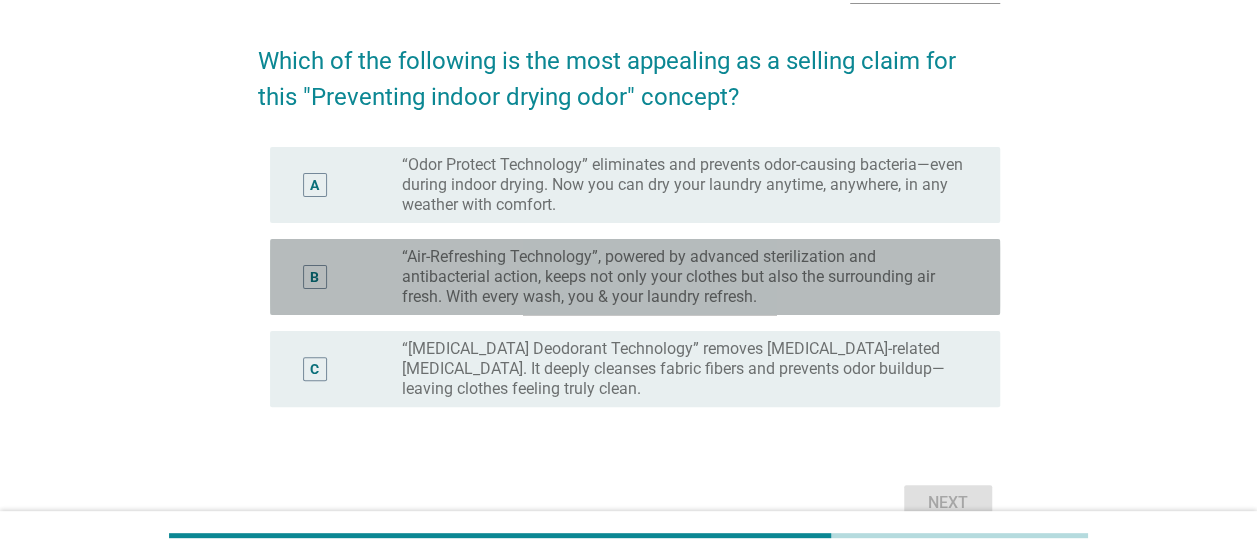click on "“Air-Refreshing Technology”, powered by advanced sterilization and antibacterial action, keeps not only your clothes but also the surrounding air fresh. With every wash, you & your laundry refresh." at bounding box center (685, 277) 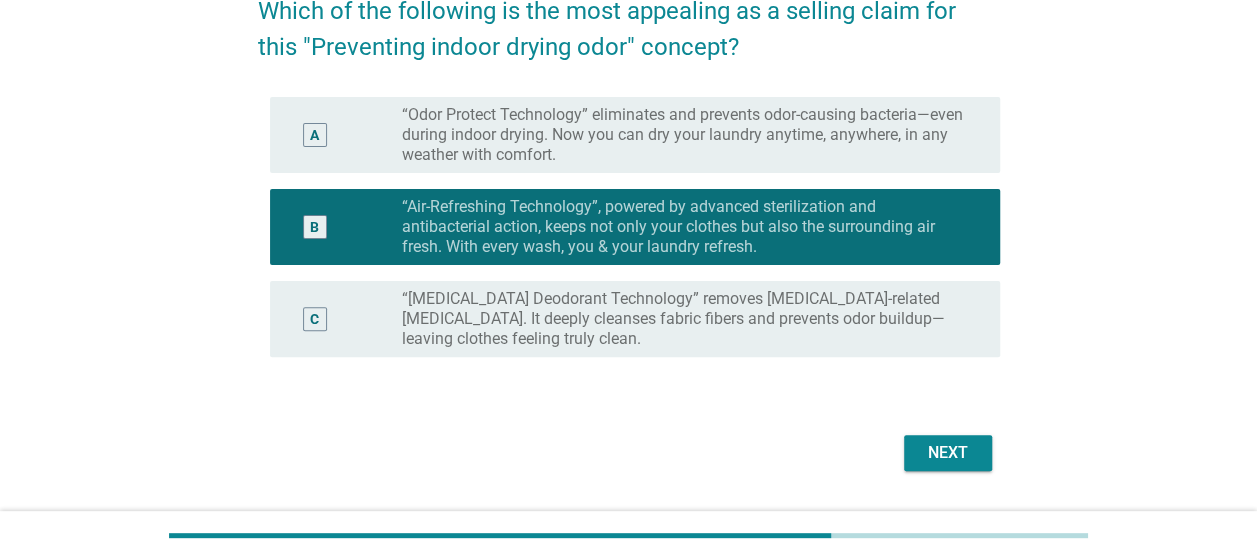 scroll, scrollTop: 186, scrollLeft: 0, axis: vertical 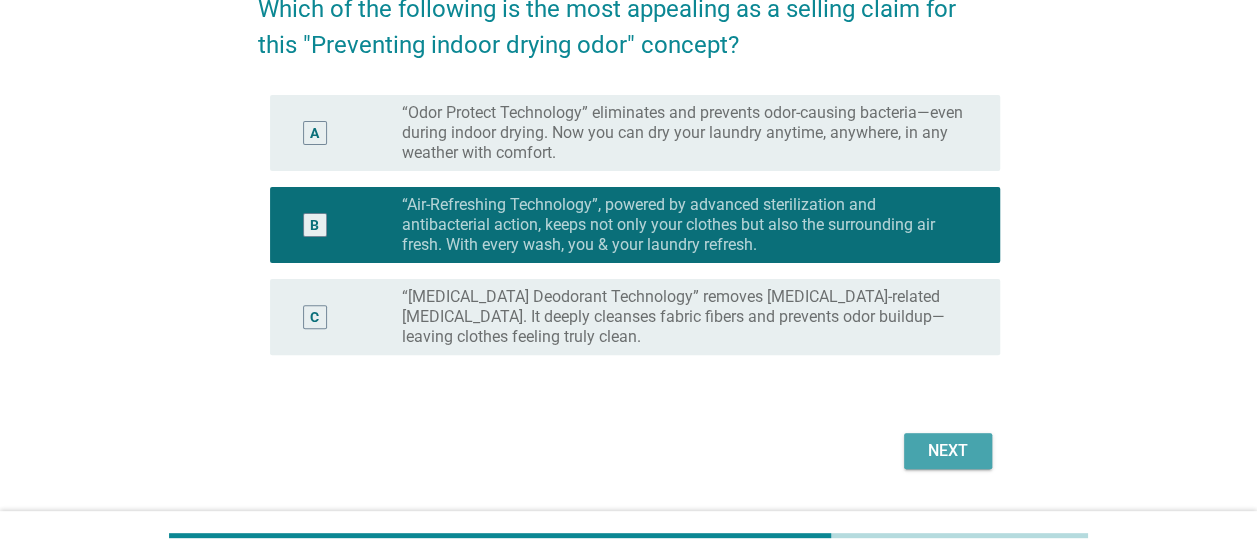 click on "Next" at bounding box center (948, 451) 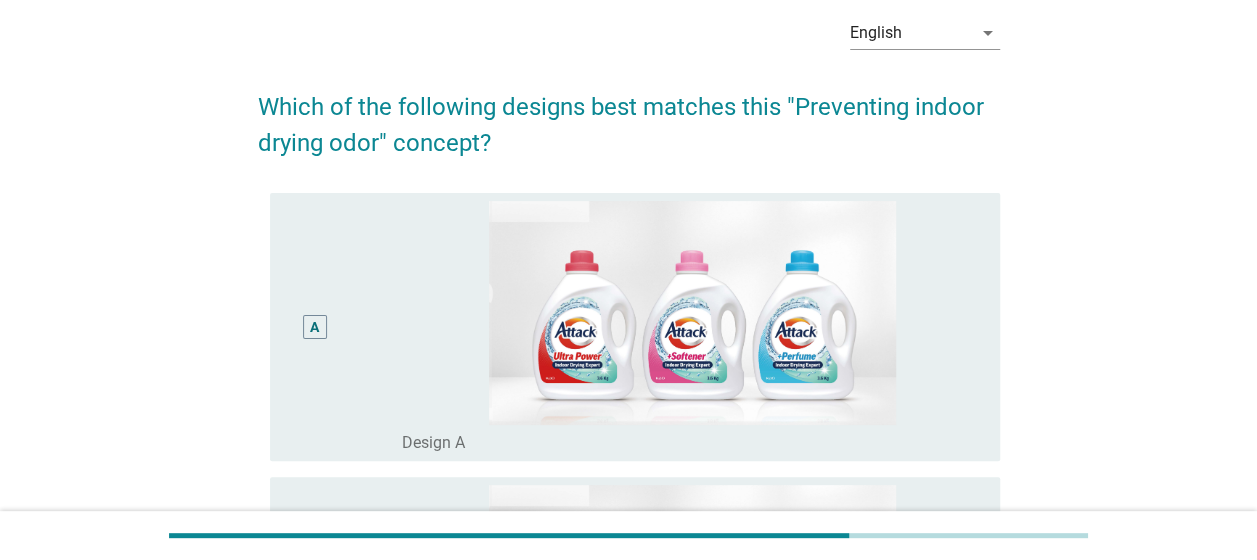 scroll, scrollTop: 160, scrollLeft: 0, axis: vertical 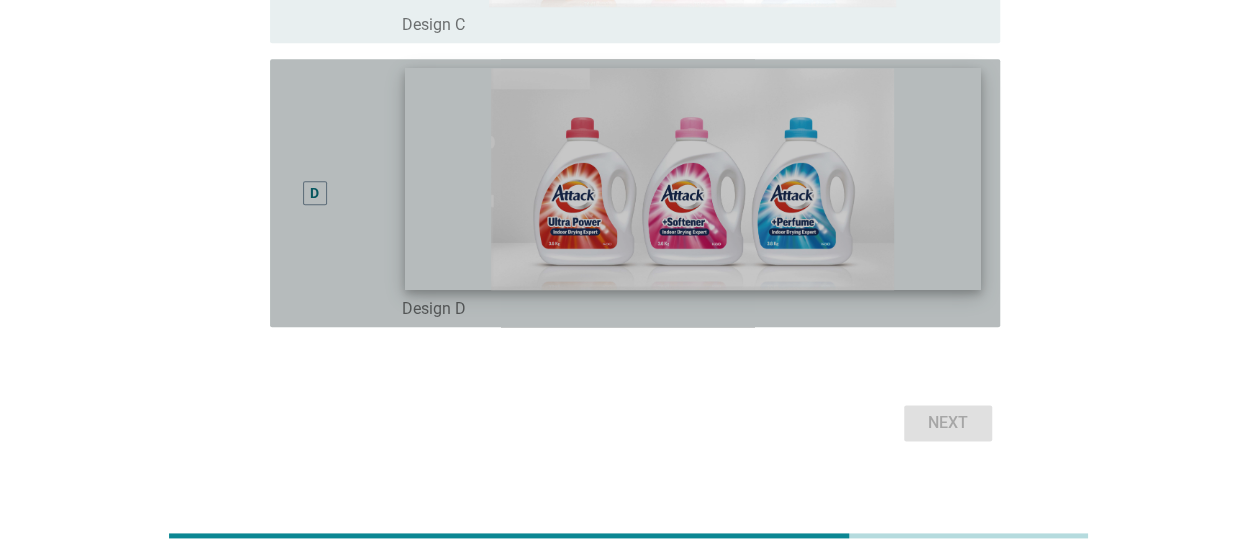 click at bounding box center (693, 179) 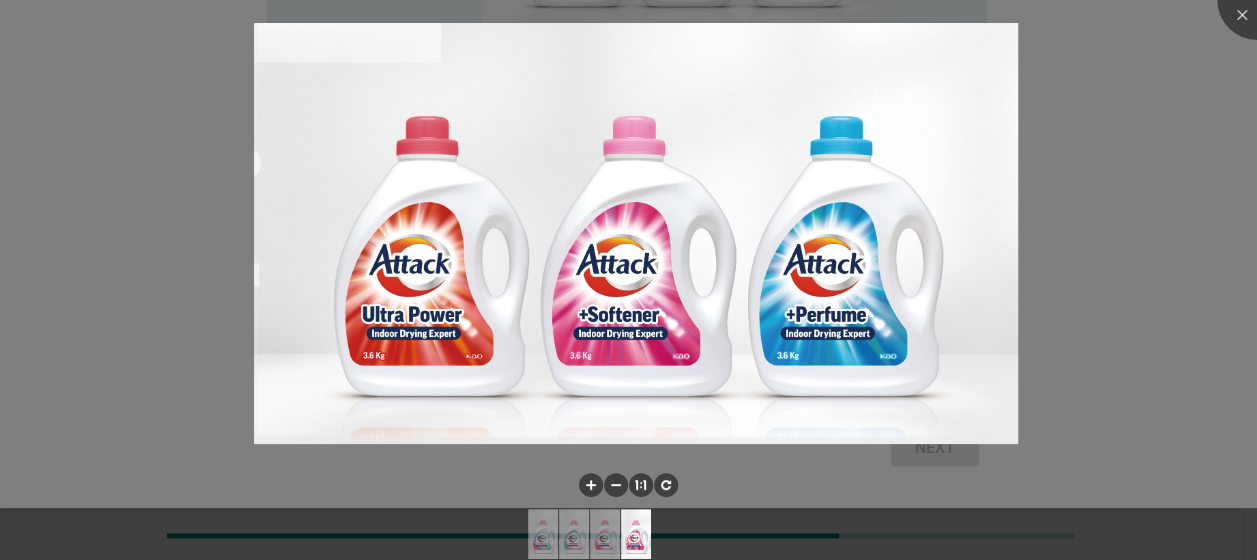 click at bounding box center (628, 280) 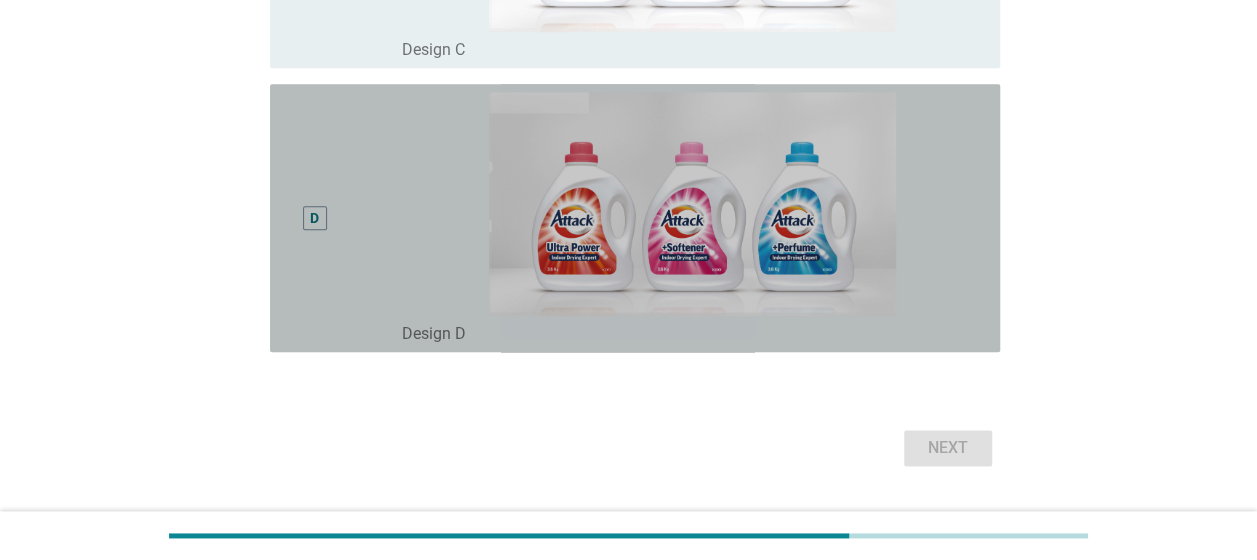 click on "D" at bounding box center (315, 218) 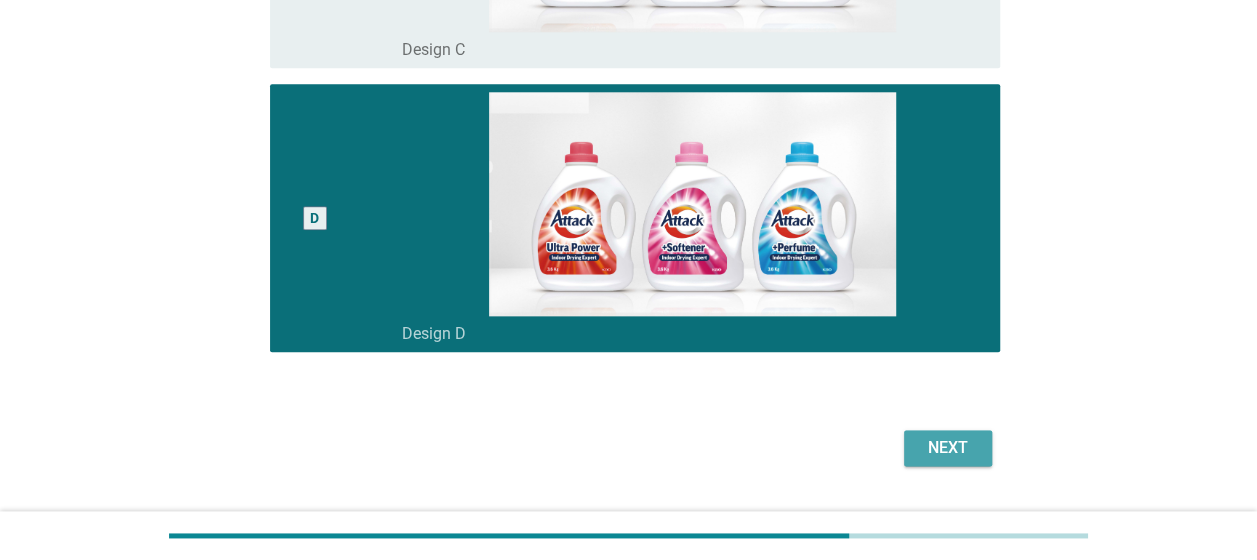 click on "Next" at bounding box center (948, 448) 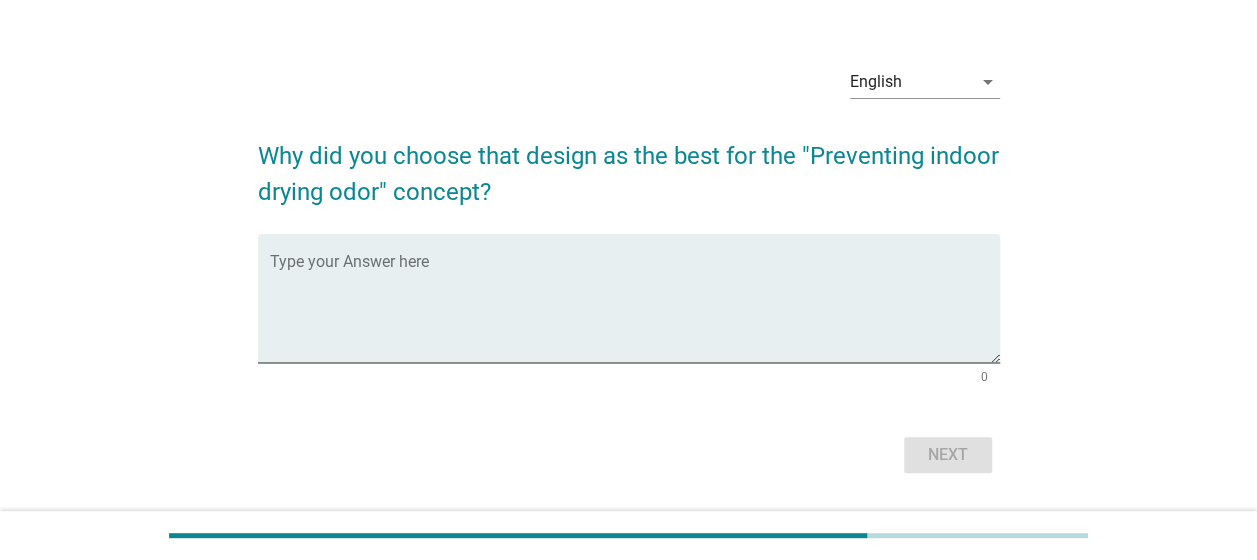 scroll, scrollTop: 40, scrollLeft: 0, axis: vertical 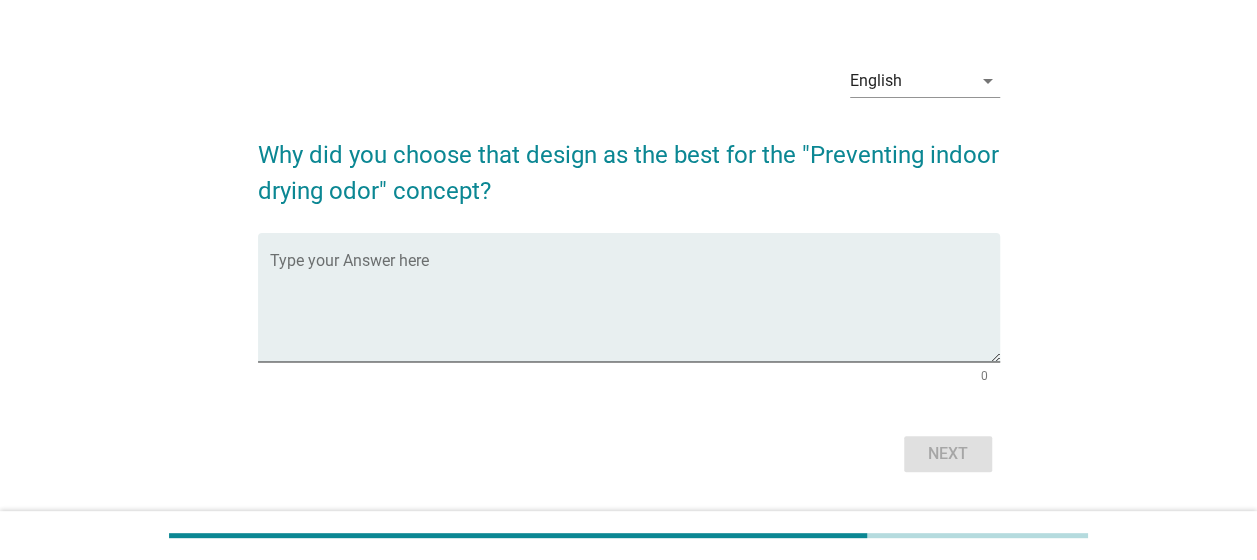 click on "Type your Answer here 0" at bounding box center [629, 311] 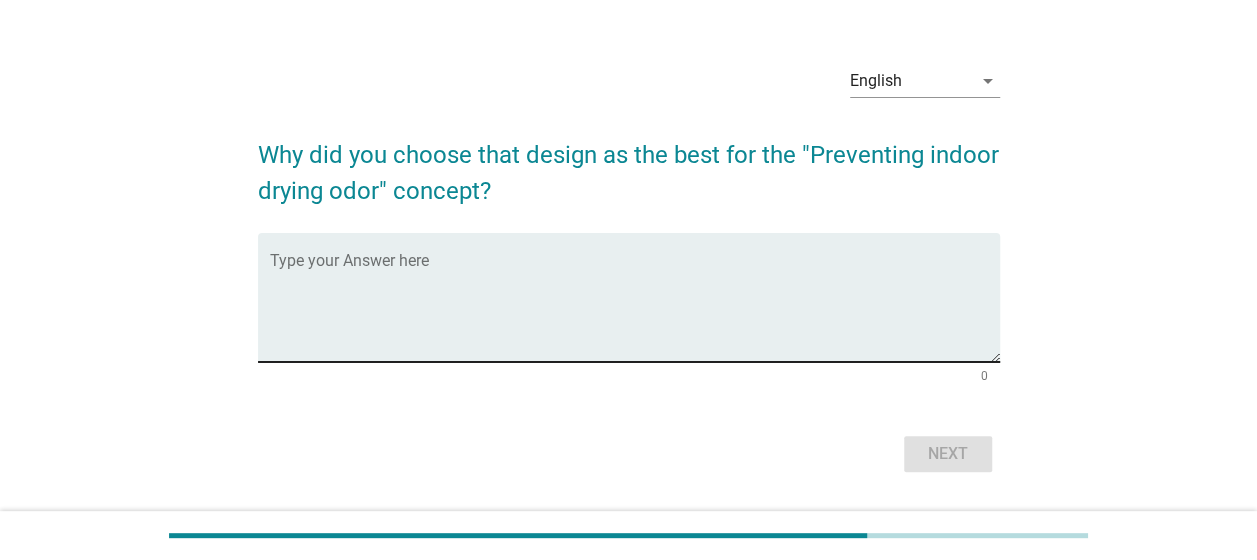 click at bounding box center [635, 309] 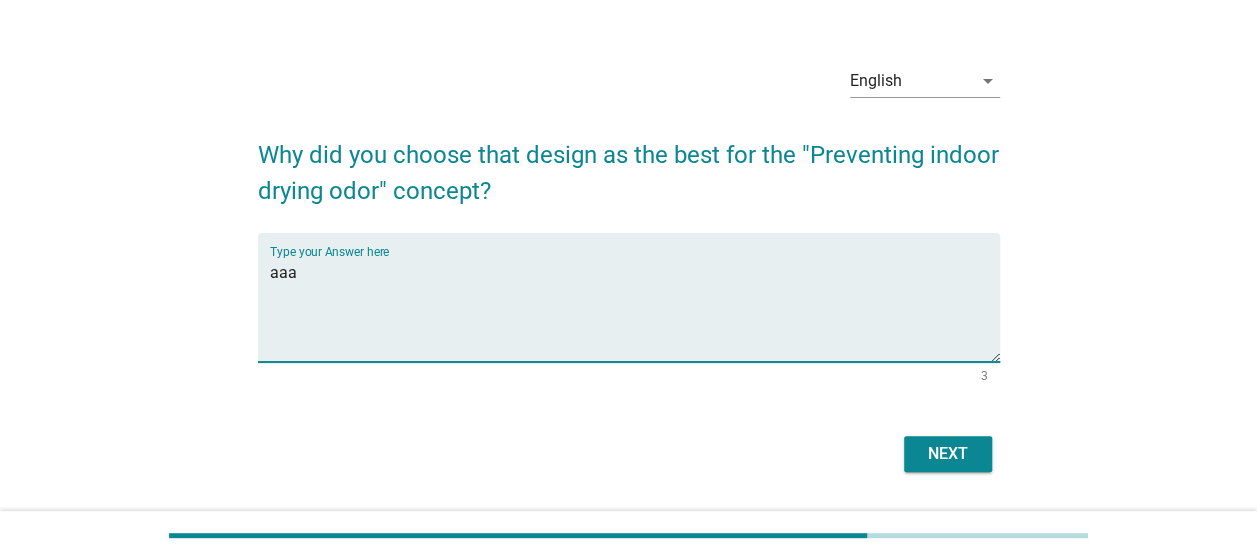 type on "aaa" 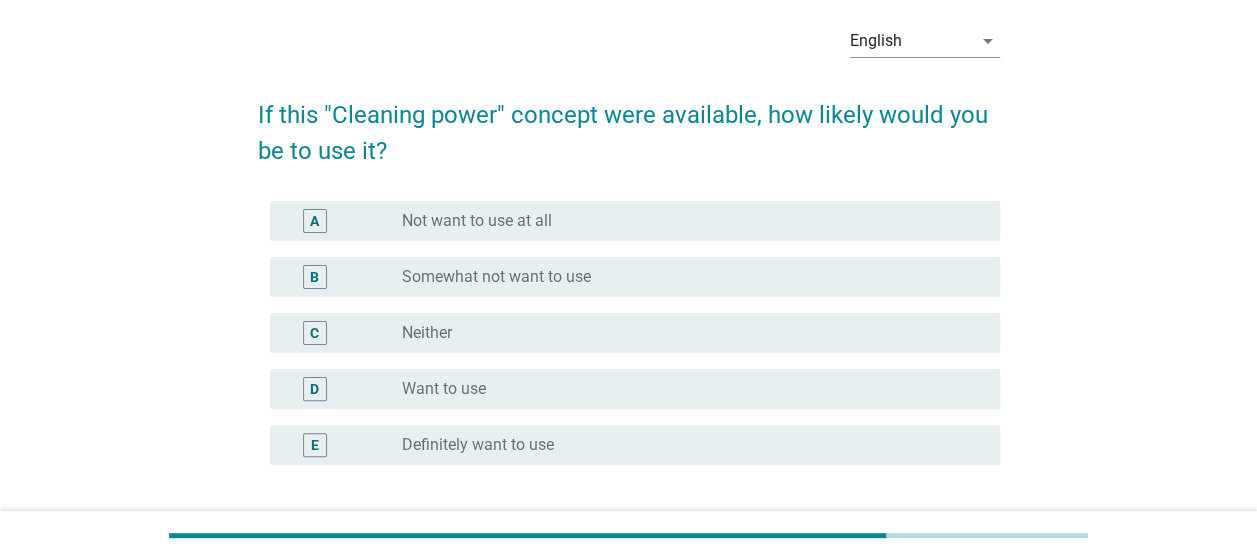 scroll, scrollTop: 88, scrollLeft: 0, axis: vertical 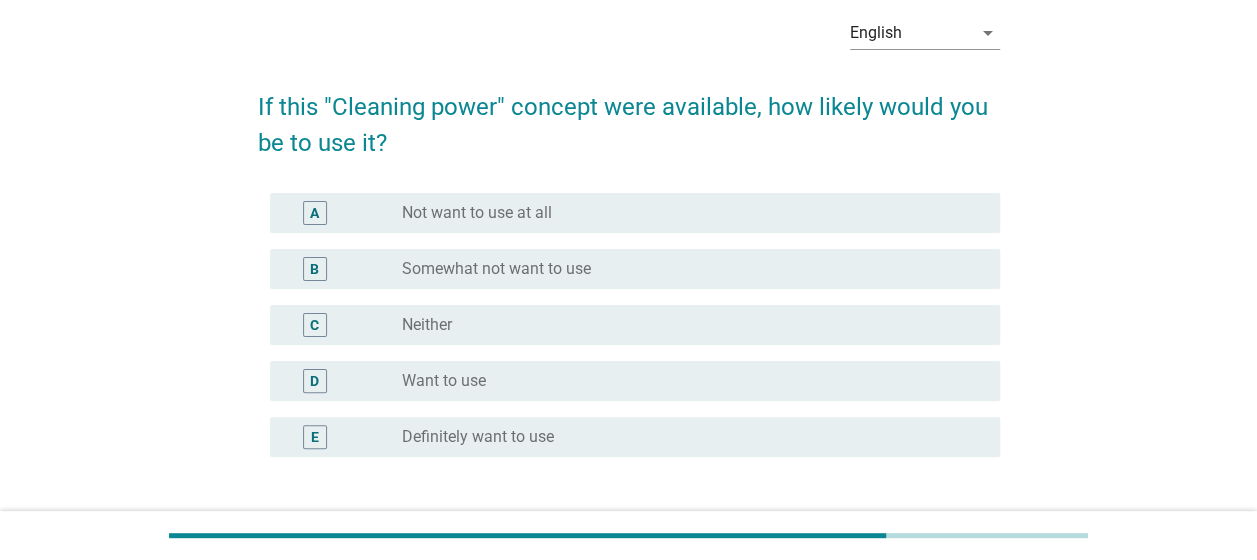 click on "radio_button_unchecked Somewhat not want to use" at bounding box center [685, 269] 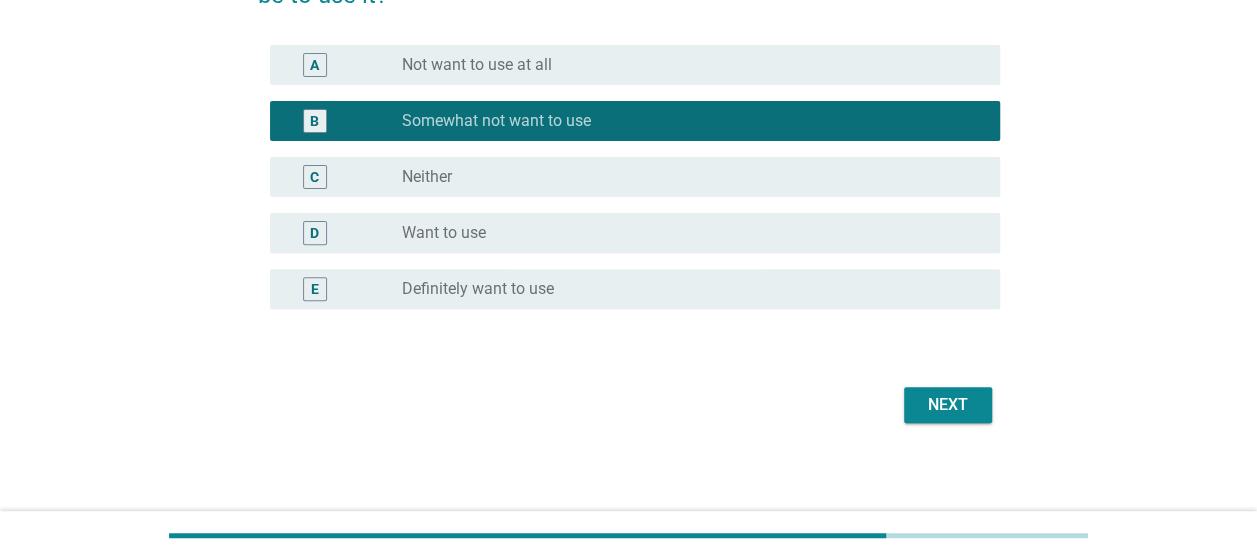 scroll, scrollTop: 237, scrollLeft: 0, axis: vertical 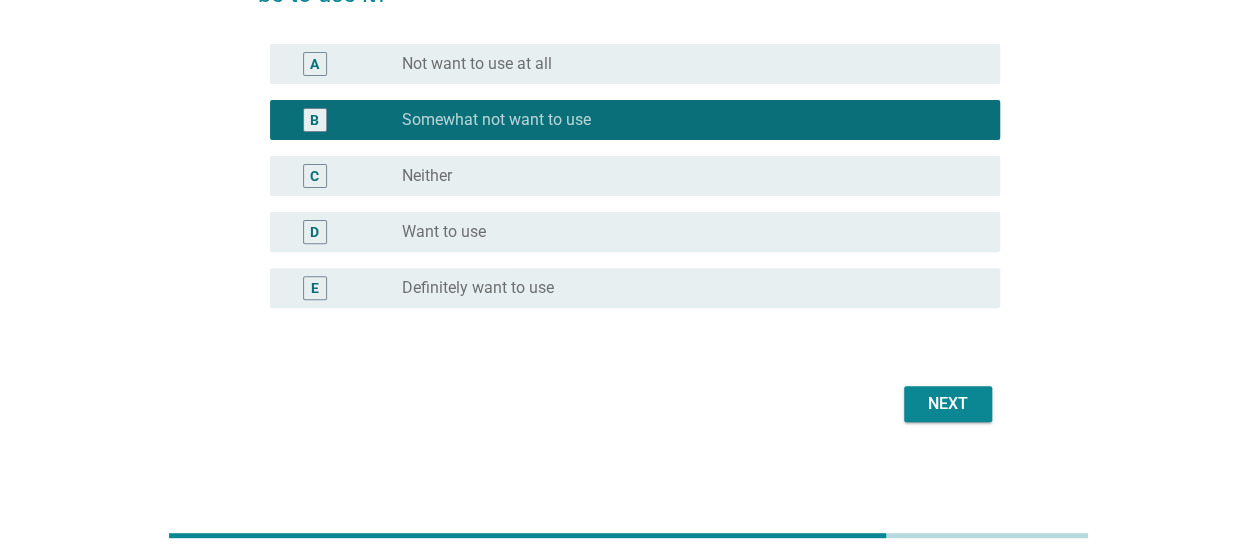 click on "Next" at bounding box center [948, 404] 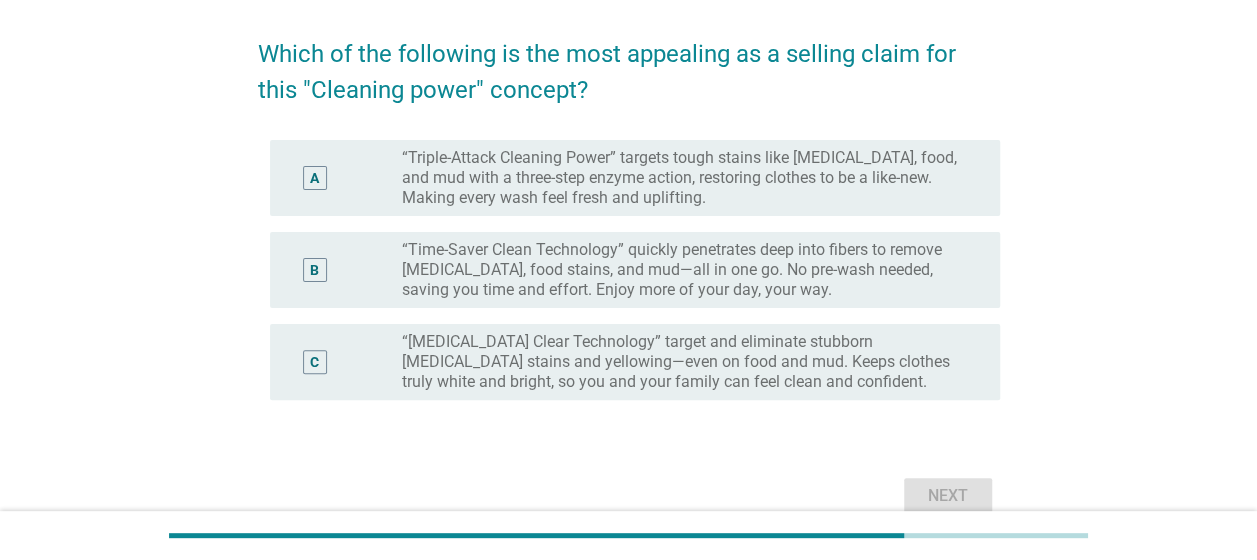 scroll, scrollTop: 202, scrollLeft: 0, axis: vertical 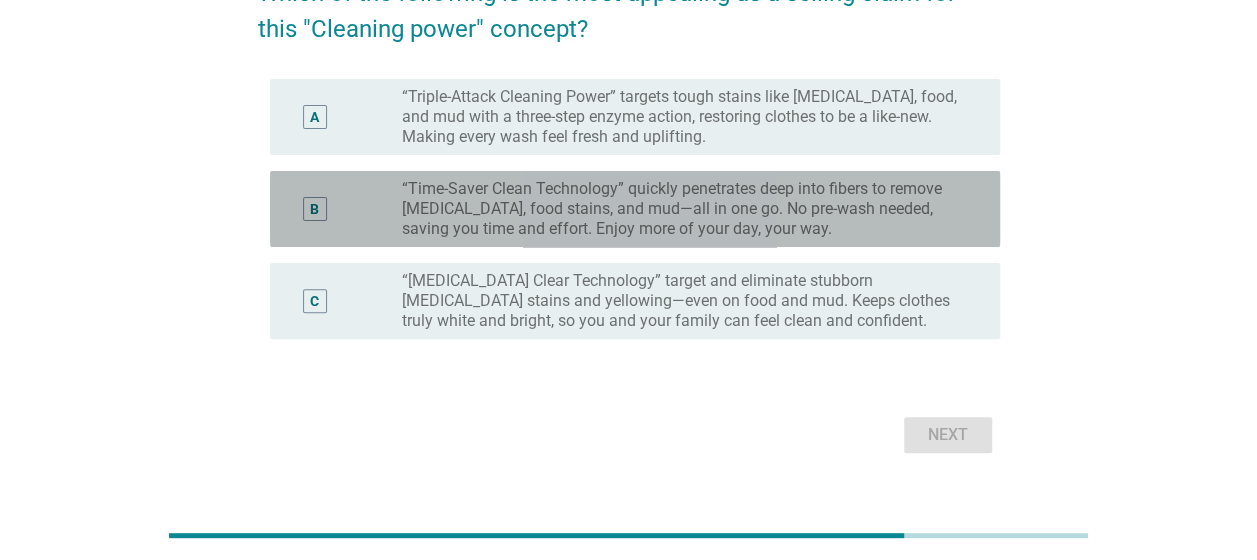 click on "“Time-Saver Clean Technology” quickly penetrates deep into fibers to remove [MEDICAL_DATA], food stains, and mud—all in one go. No pre-wash needed, saving you time and effort. Enjoy more of your day, your way." at bounding box center (685, 209) 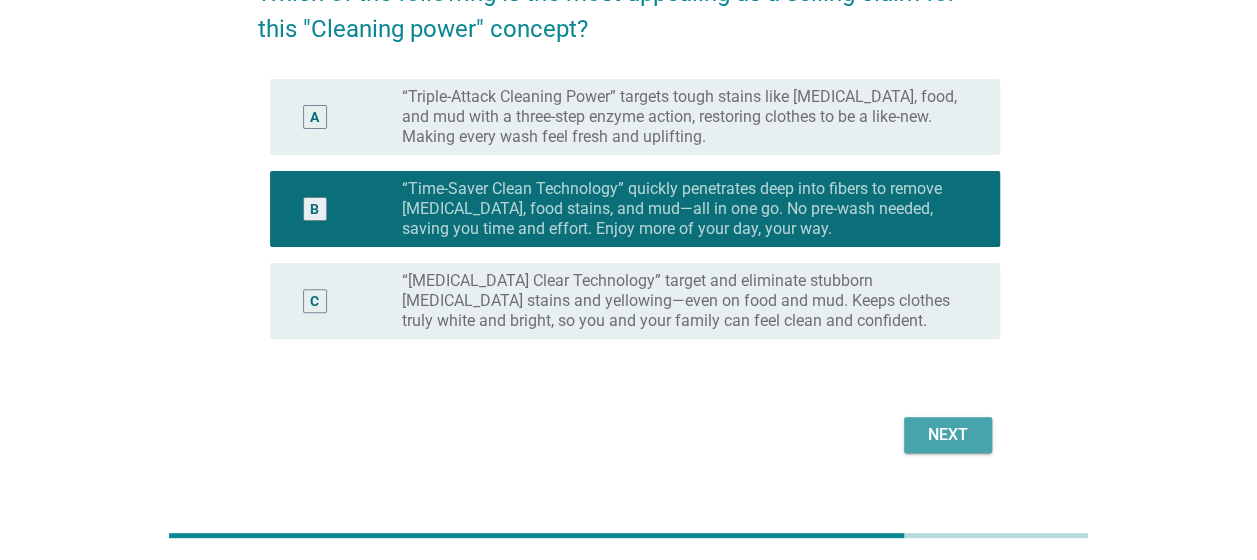 click on "Next" at bounding box center (948, 435) 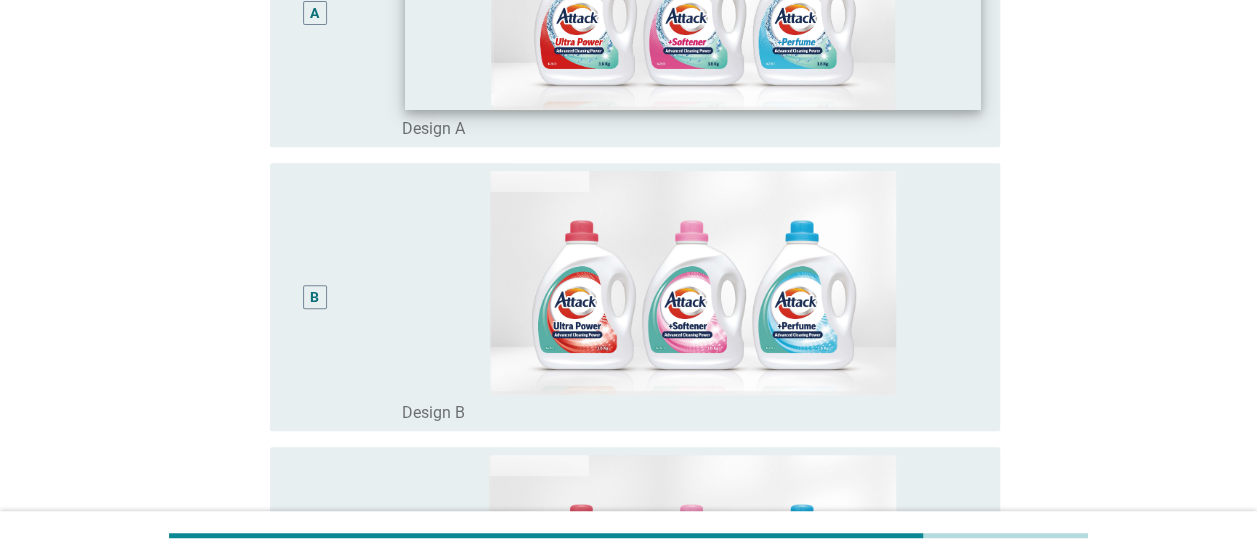 scroll, scrollTop: 403, scrollLeft: 0, axis: vertical 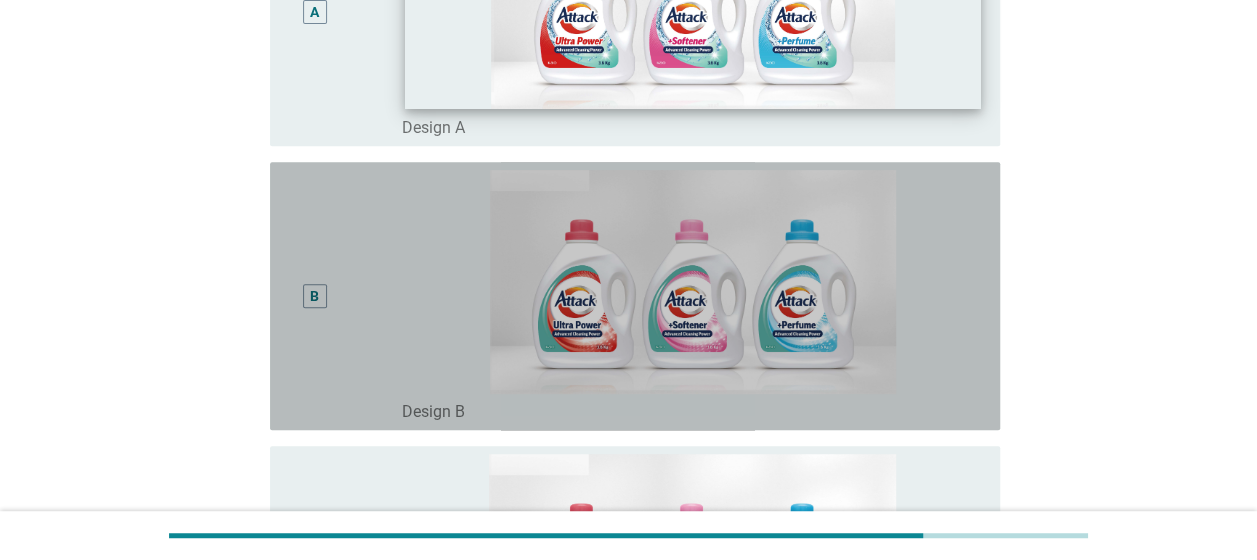 click at bounding box center [693, 282] 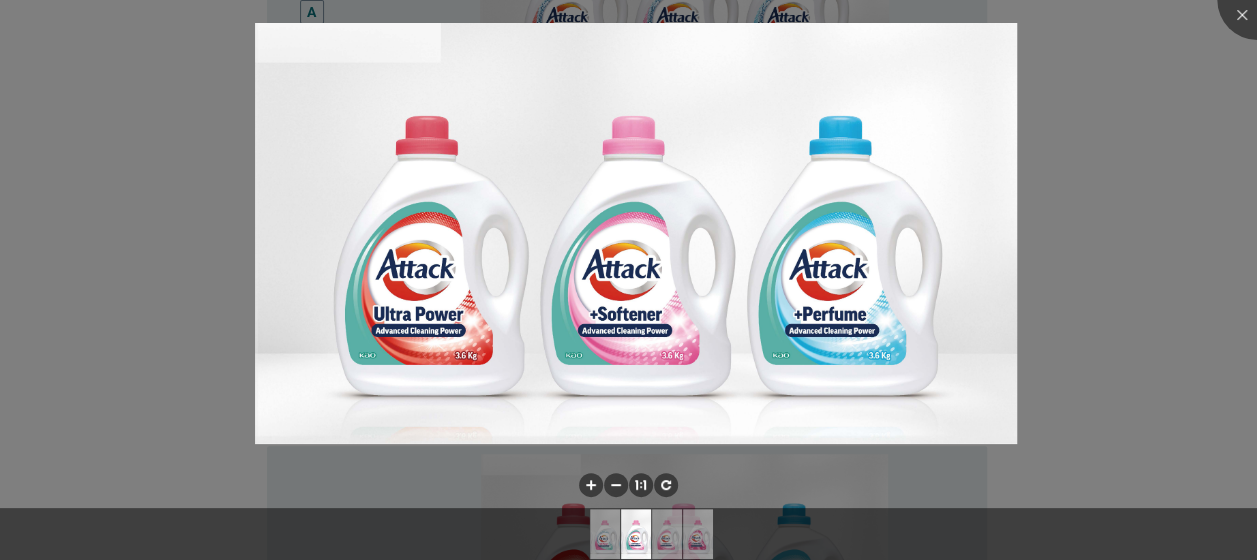 click at bounding box center (628, 280) 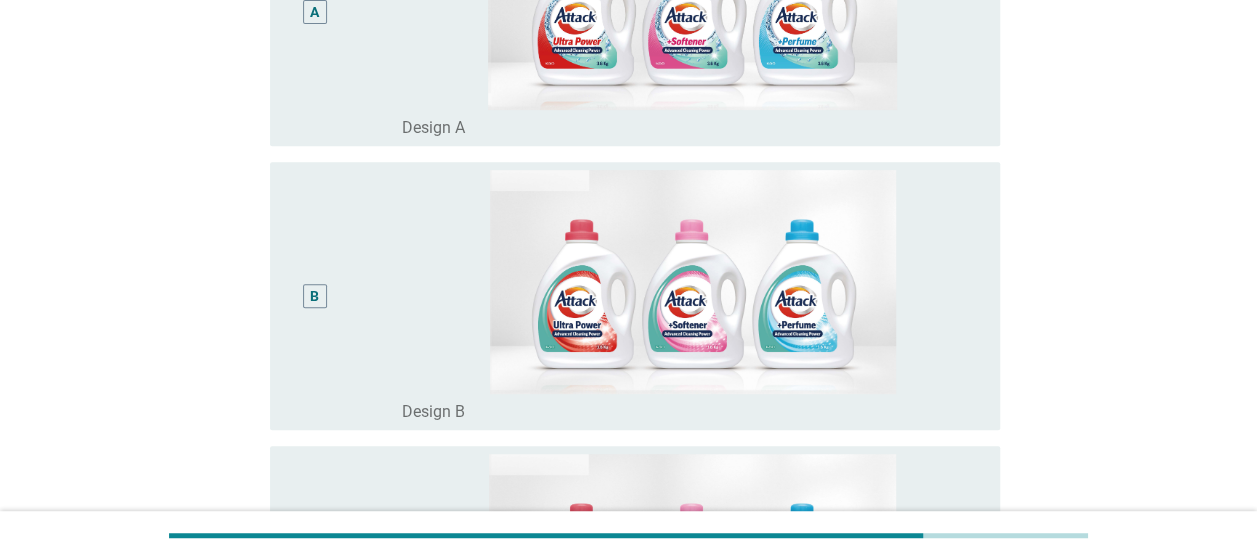 click on "B" at bounding box center (315, 296) 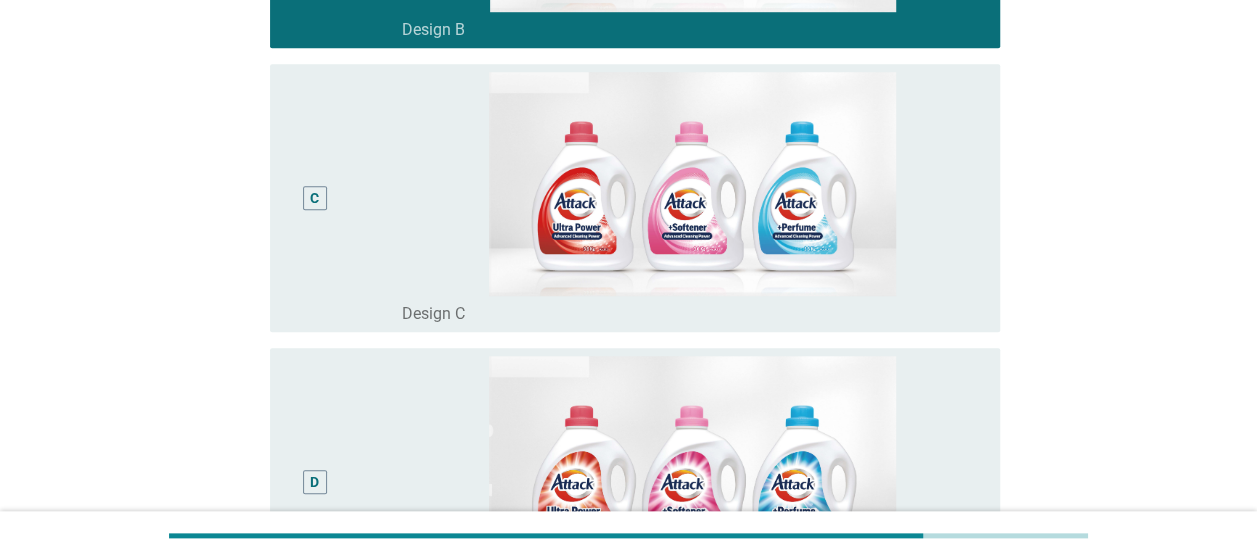 scroll, scrollTop: 1098, scrollLeft: 0, axis: vertical 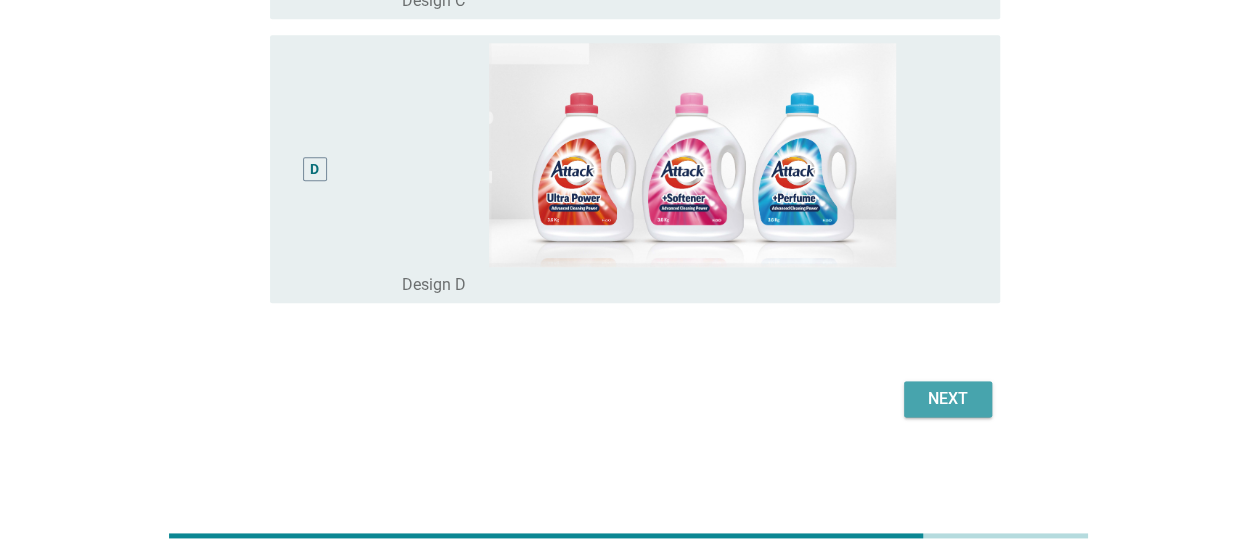 click on "Next" at bounding box center (948, 399) 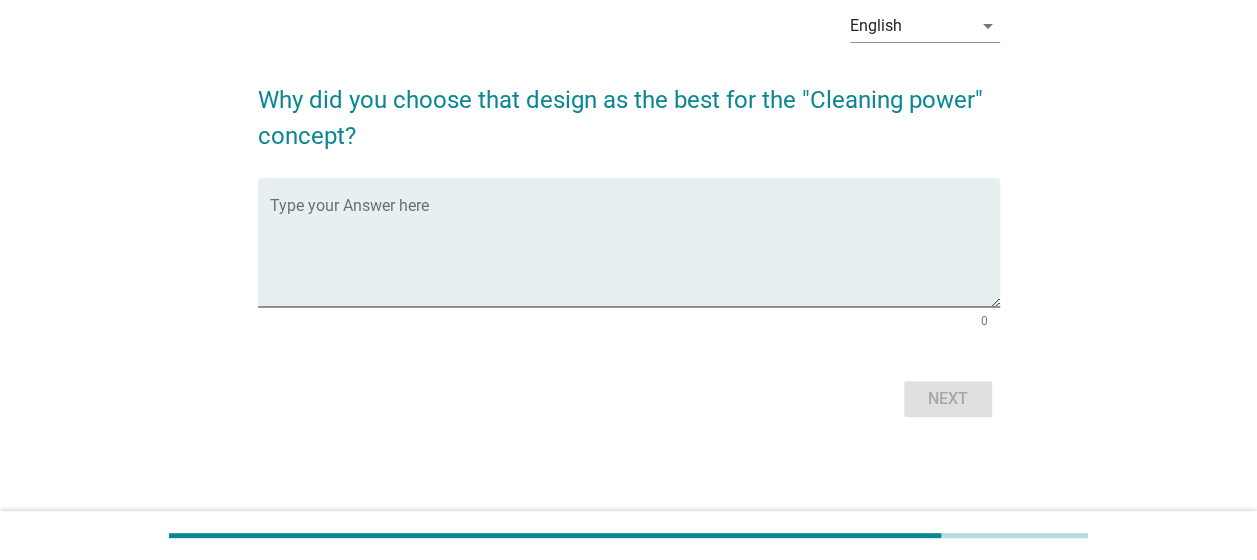scroll, scrollTop: 0, scrollLeft: 0, axis: both 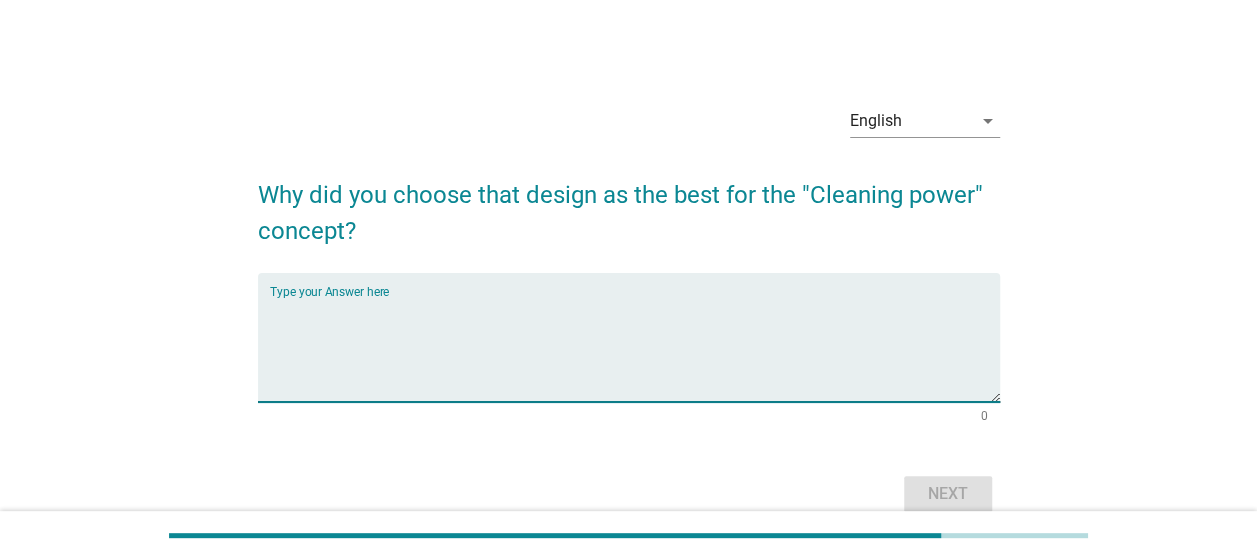 click at bounding box center [635, 349] 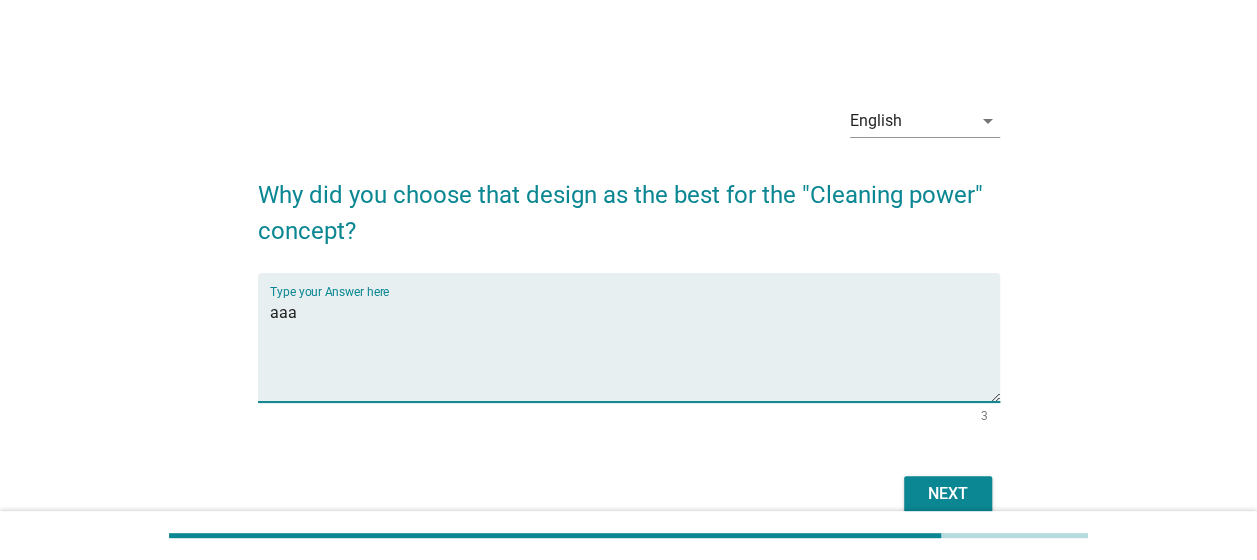 type on "aaa" 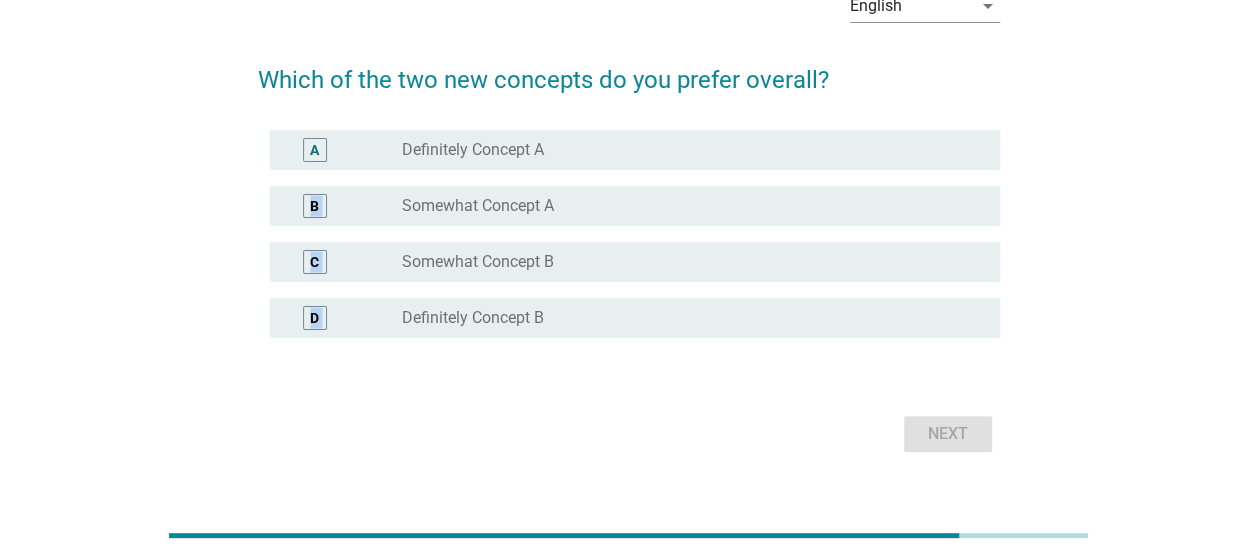 scroll, scrollTop: 150, scrollLeft: 0, axis: vertical 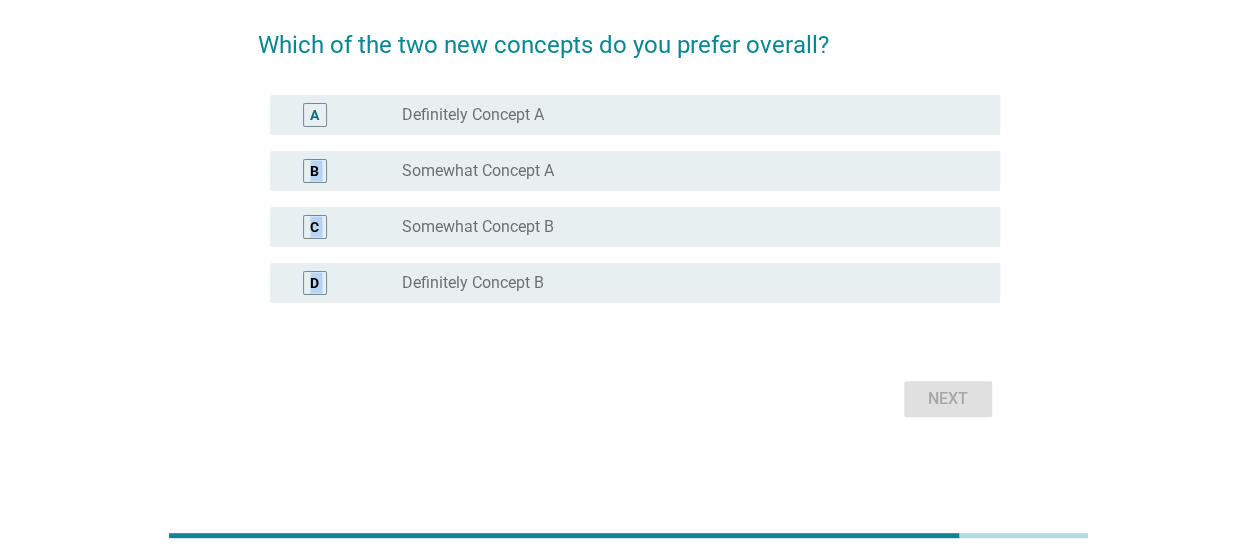 drag, startPoint x: 688, startPoint y: 144, endPoint x: 528, endPoint y: 581, distance: 465.36975 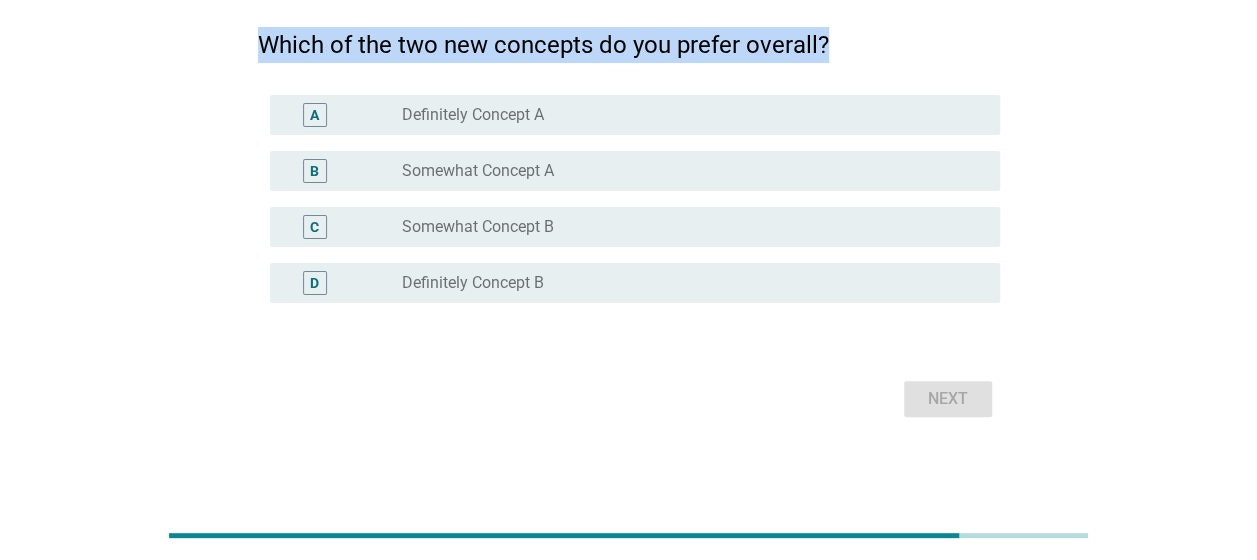 drag, startPoint x: 872, startPoint y: 48, endPoint x: 256, endPoint y: 51, distance: 616.0073 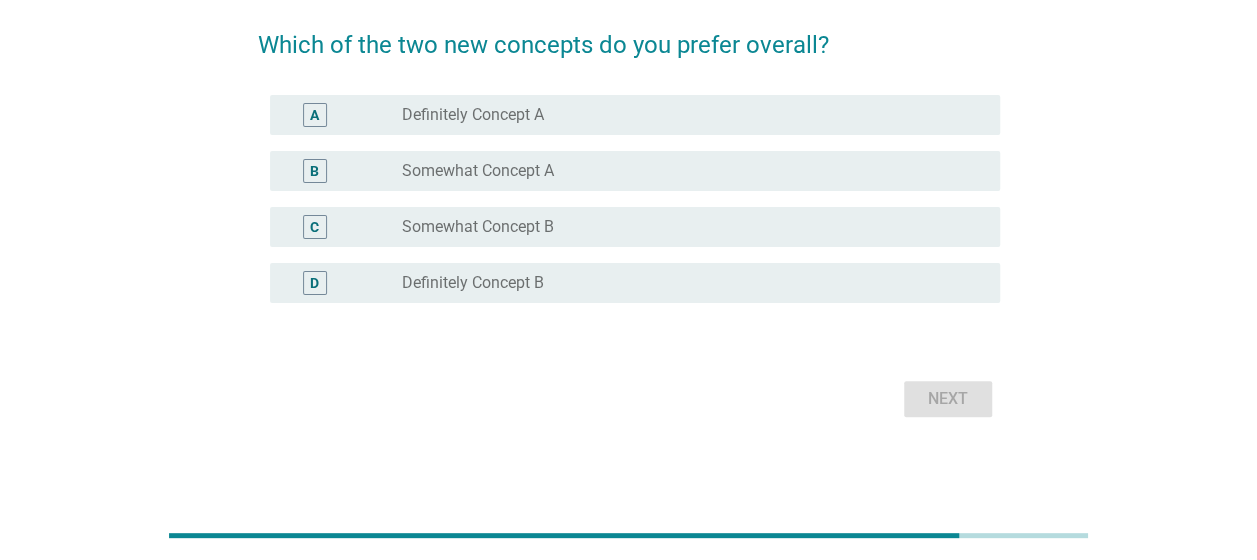 click on "English arrow_drop_down   Which of the two new concepts do you prefer overall?     A     radio_button_unchecked Definitely Concept A   B     radio_button_unchecked Somewhat Concept A   C     radio_button_unchecked Somewhat Concept B   D     radio_button_unchecked Definitely Concept B     Next" at bounding box center (628, 181) 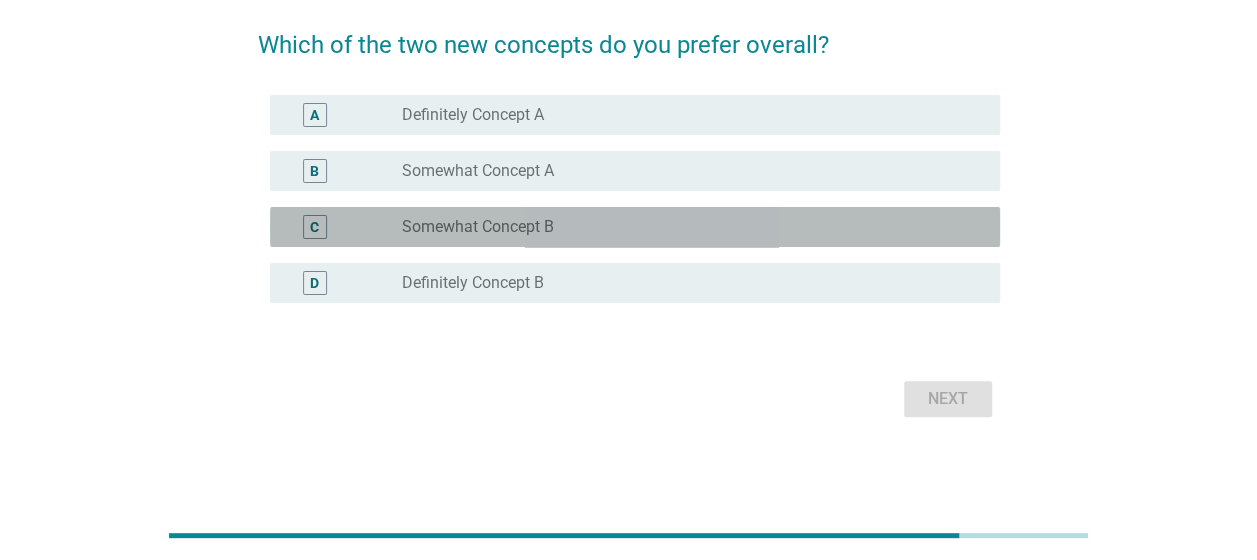 click on "radio_button_unchecked Somewhat Concept B" at bounding box center [685, 227] 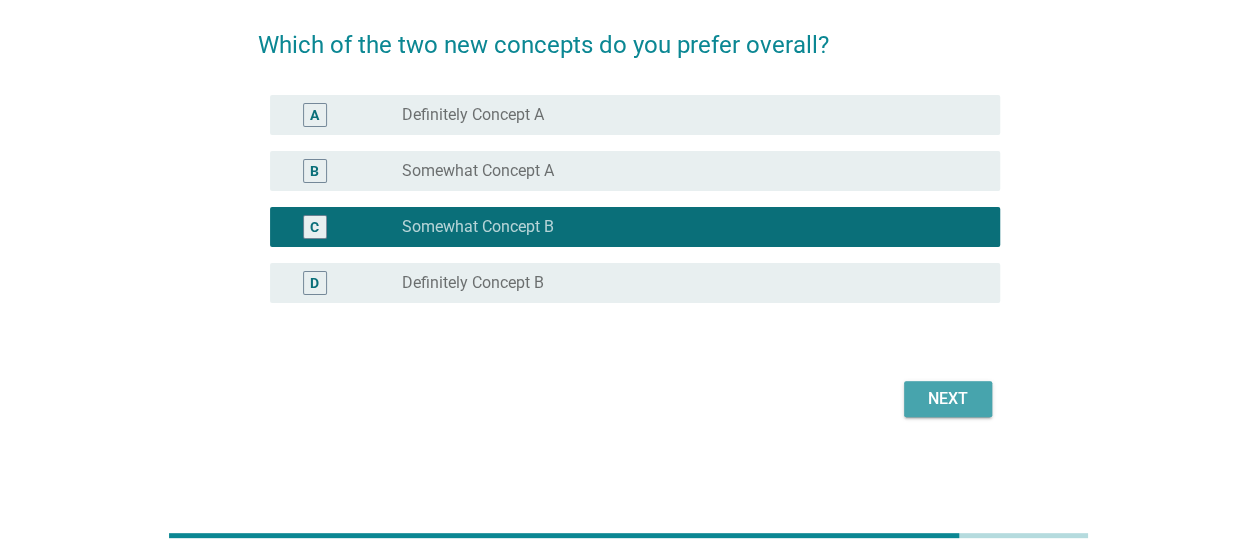 click on "Next" at bounding box center (948, 399) 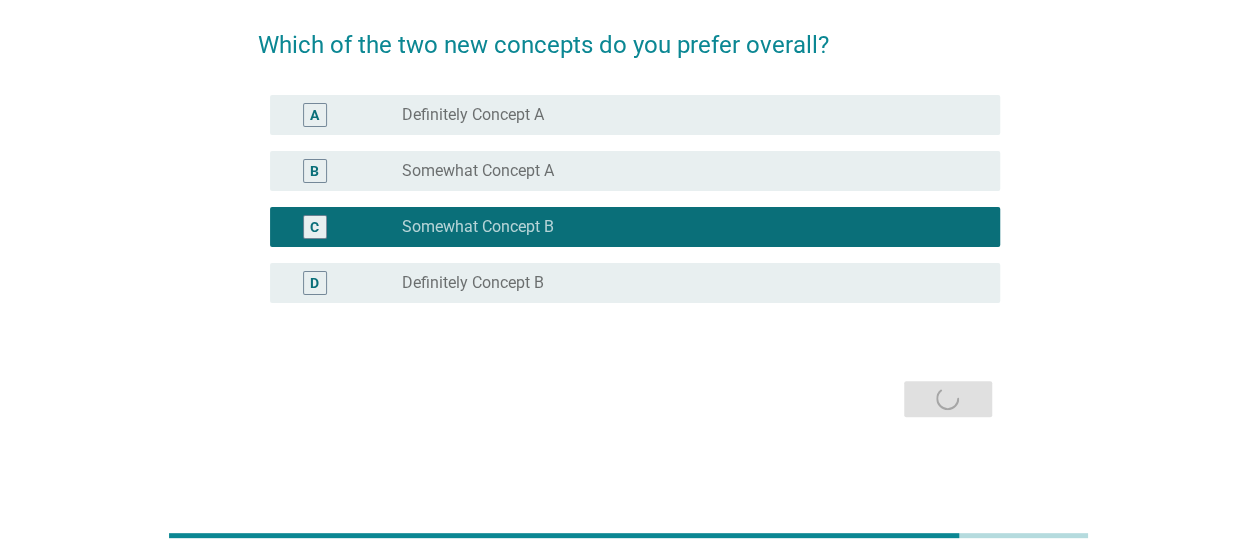 scroll, scrollTop: 0, scrollLeft: 0, axis: both 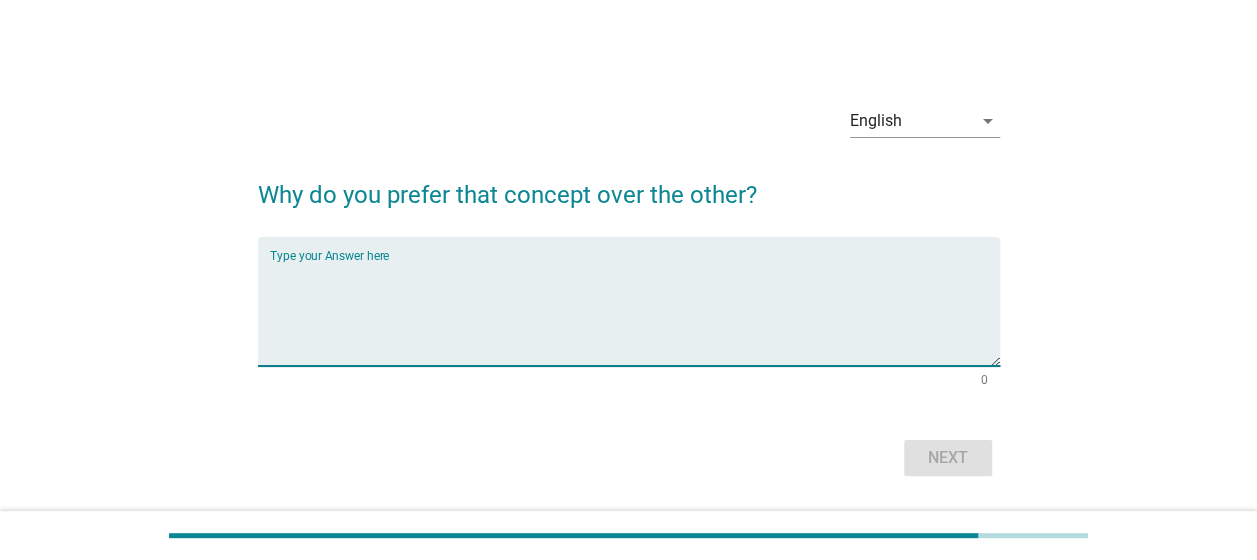 click at bounding box center (635, 313) 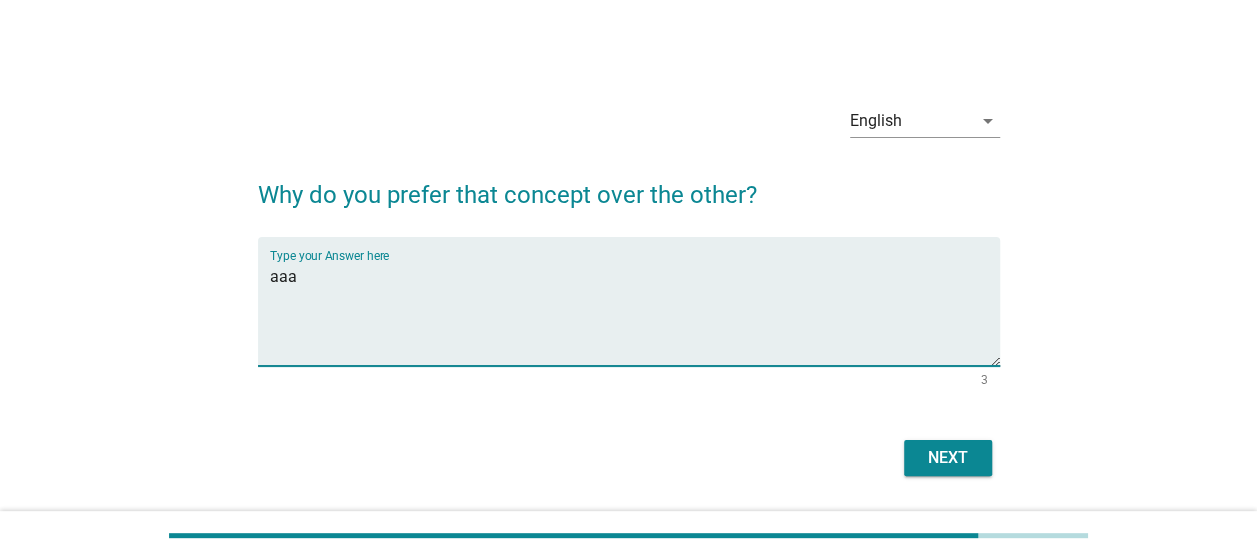type on "aaa" 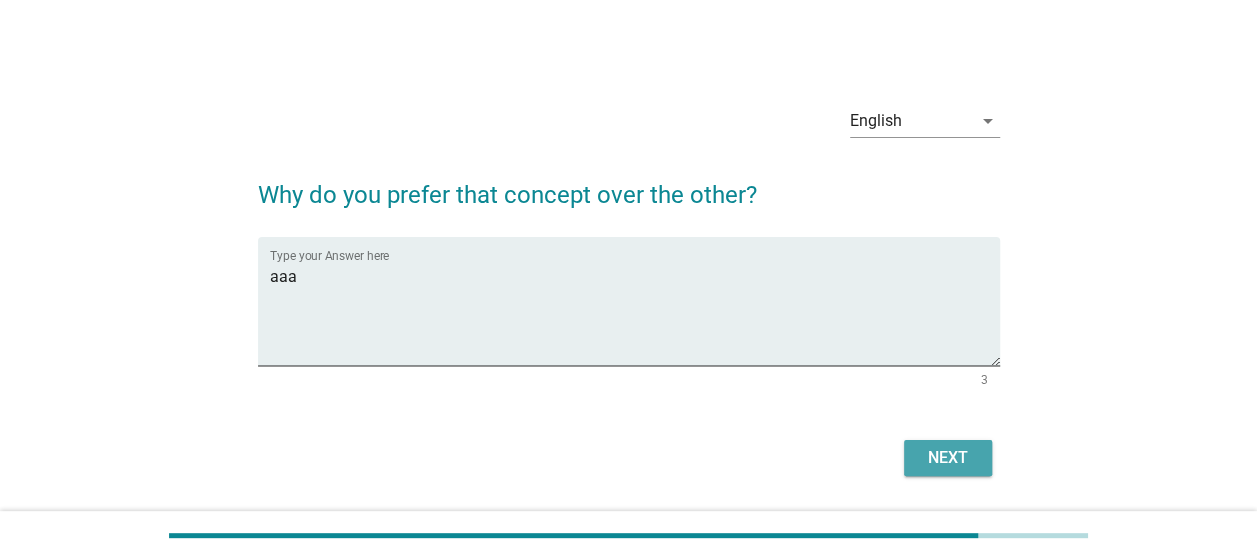 click on "Next" at bounding box center [948, 458] 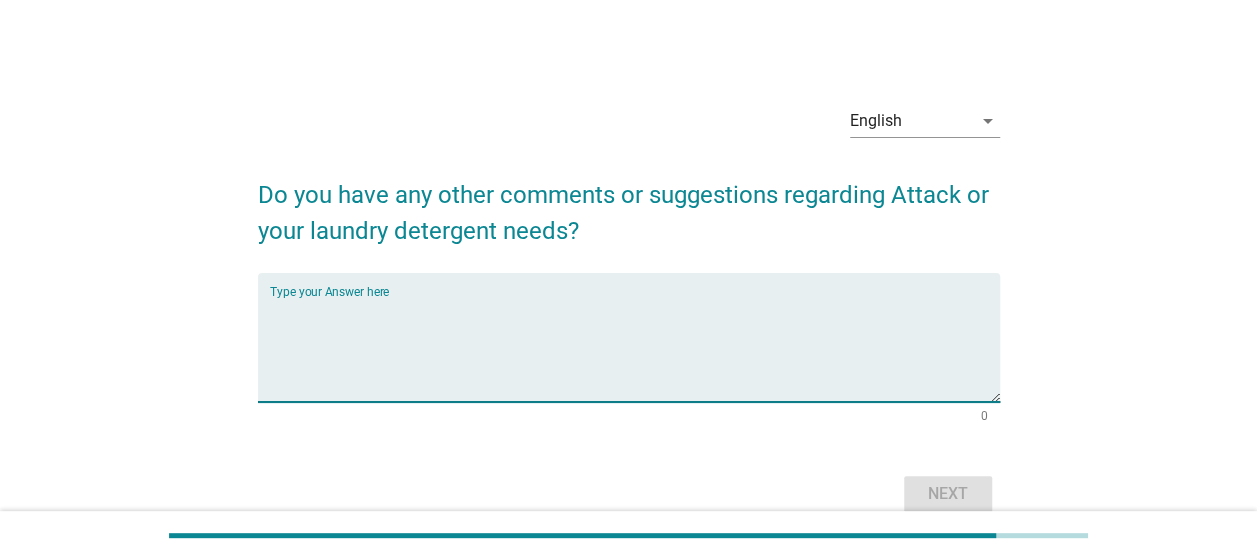 click at bounding box center (635, 349) 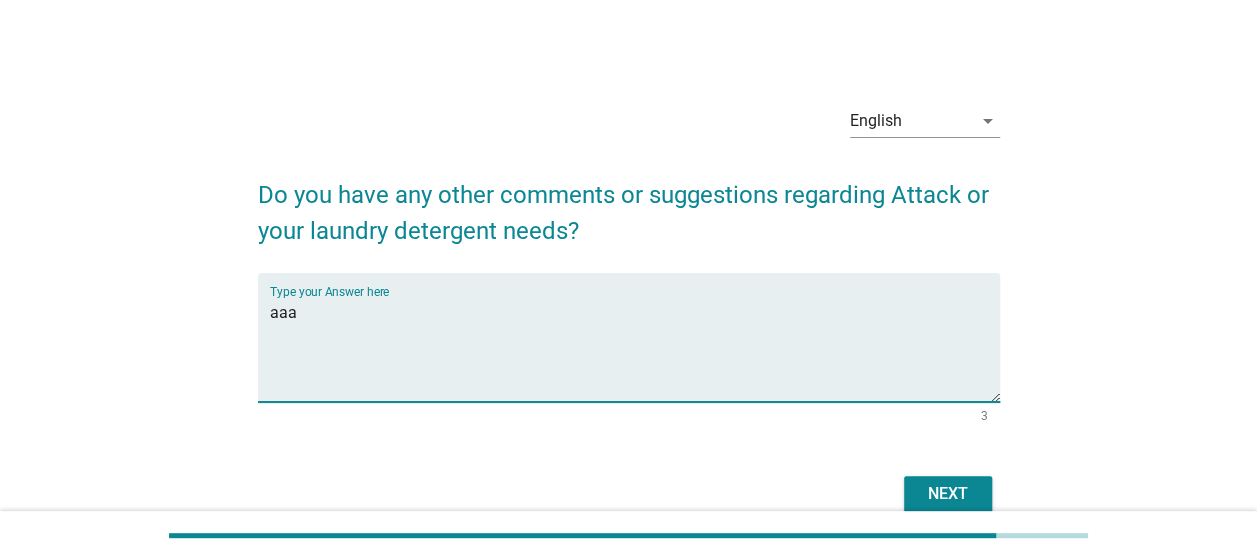 type on "aaa" 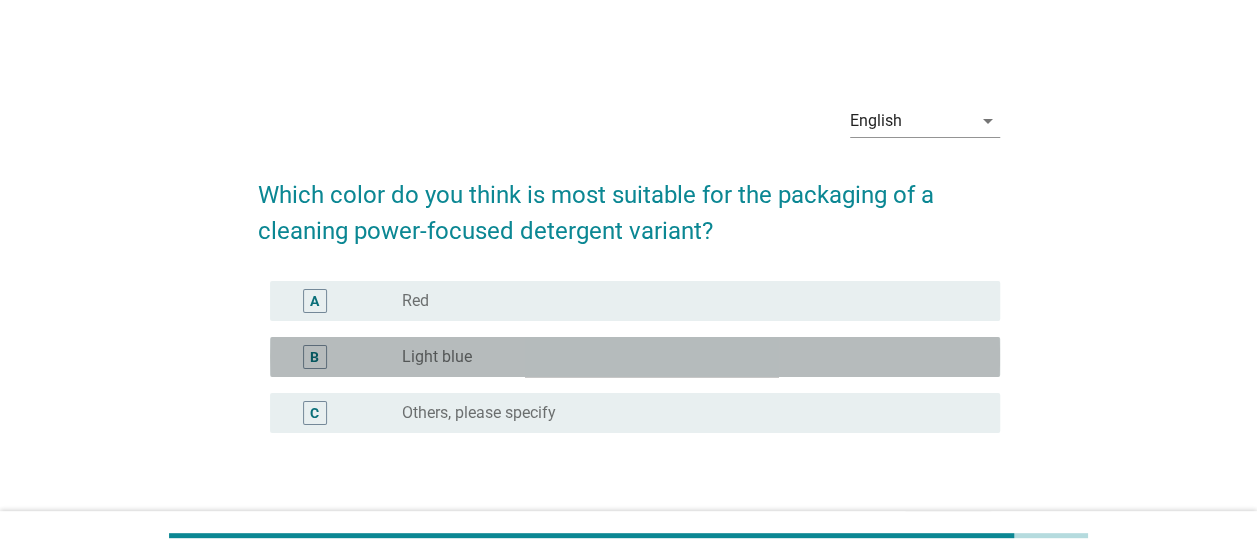 click on "radio_button_unchecked Light blue" at bounding box center [685, 357] 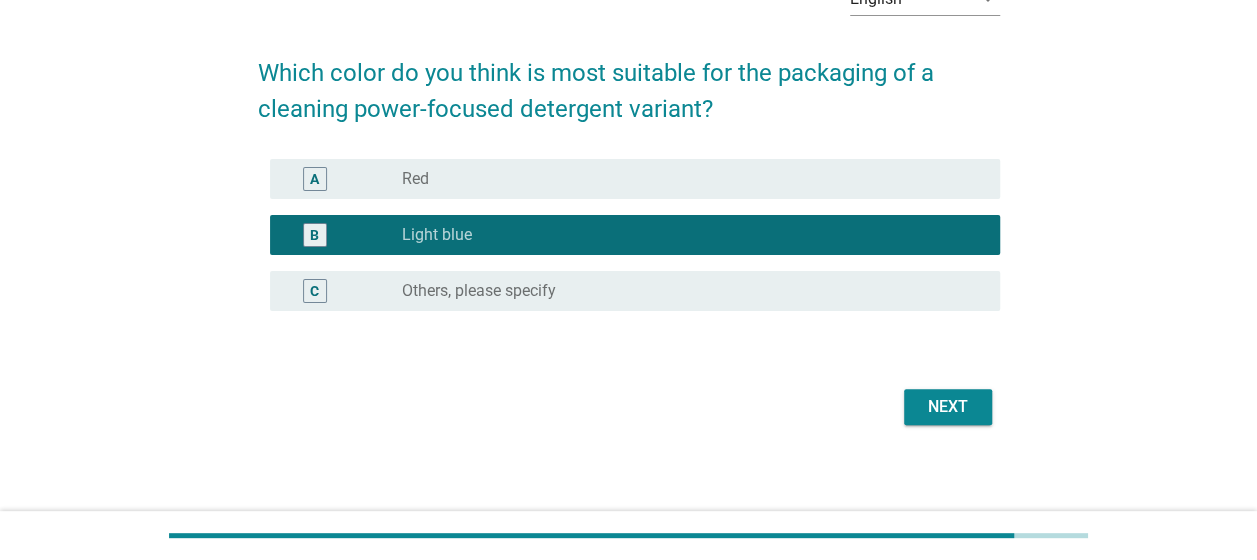 scroll, scrollTop: 124, scrollLeft: 0, axis: vertical 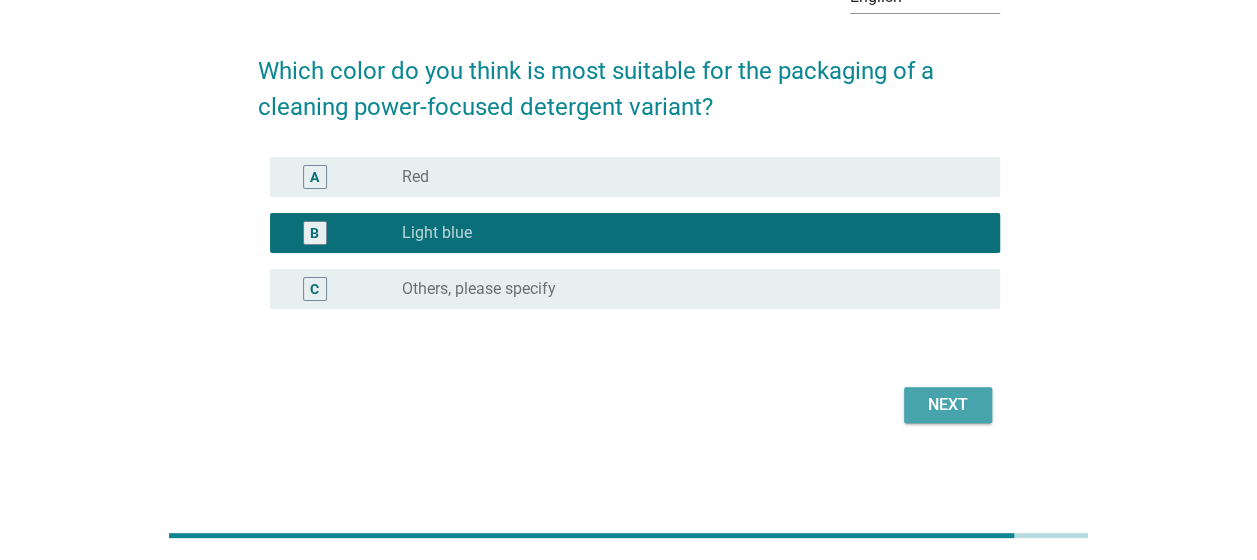 click on "Next" at bounding box center [948, 405] 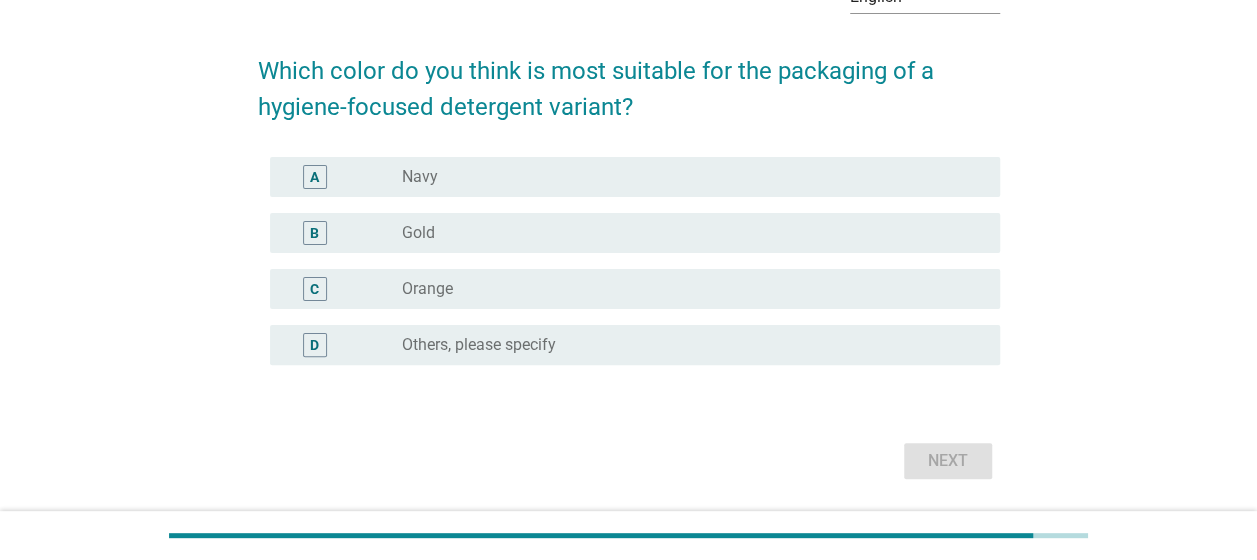 scroll, scrollTop: 0, scrollLeft: 0, axis: both 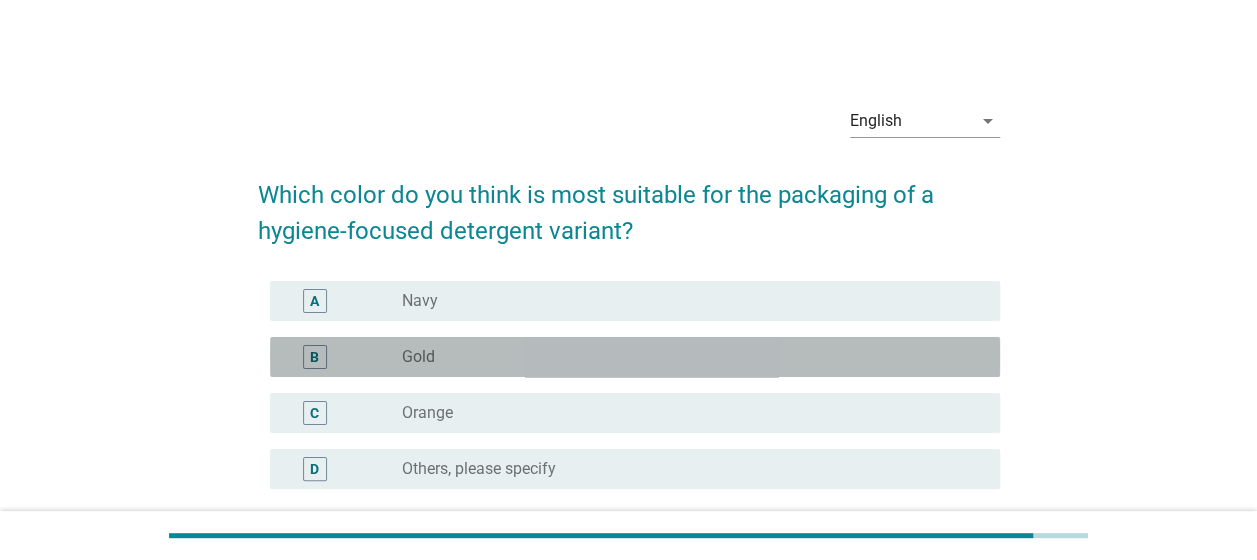 click on "radio_button_unchecked Gold" at bounding box center (685, 357) 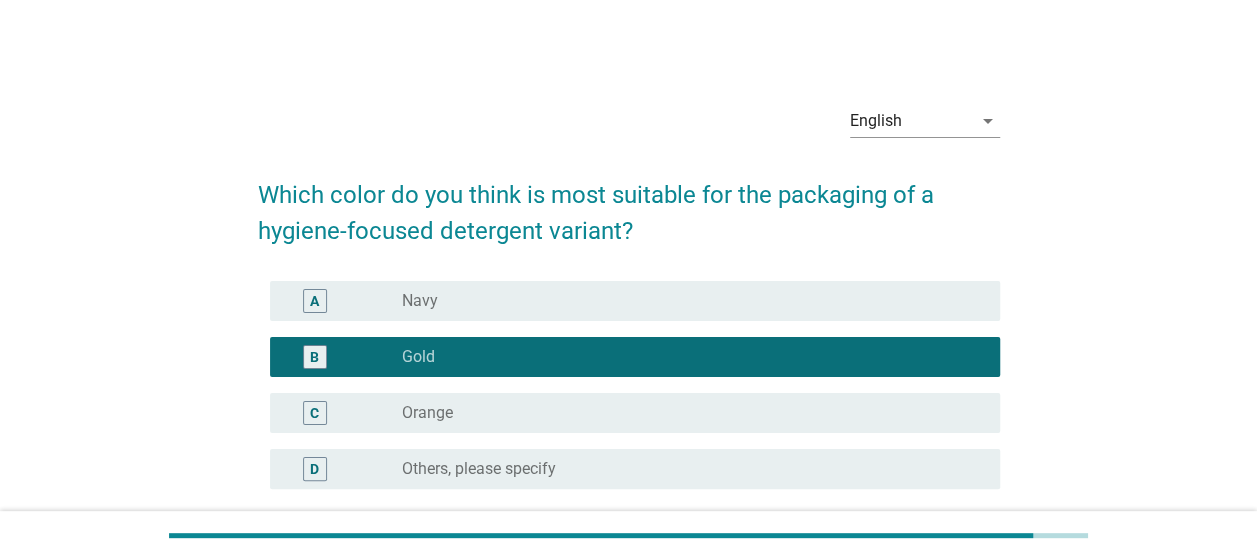scroll, scrollTop: 186, scrollLeft: 0, axis: vertical 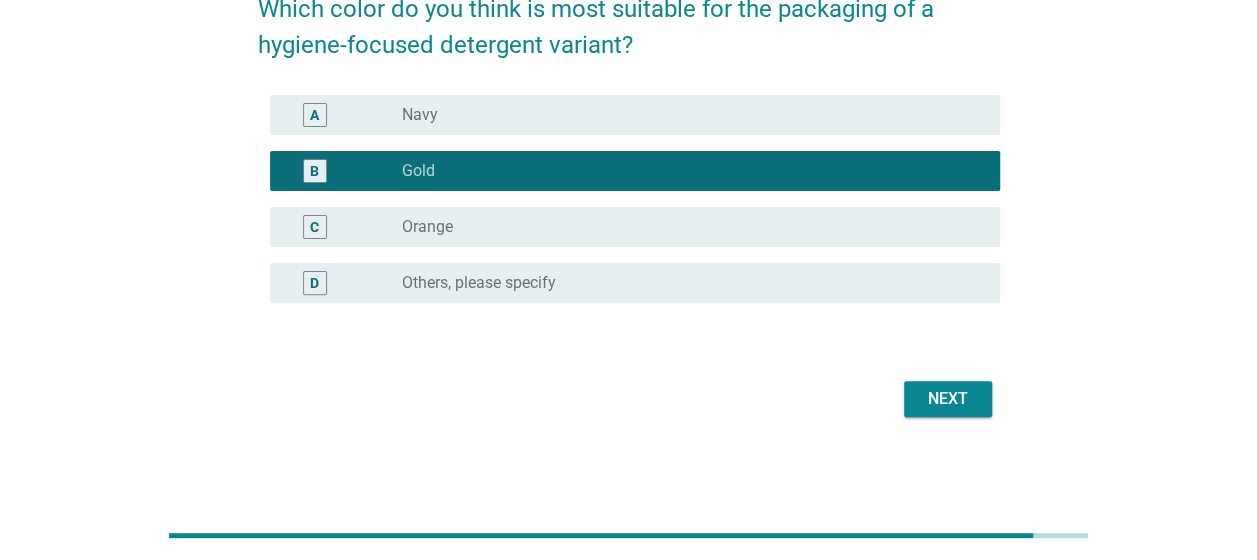 click on "Next" at bounding box center [948, 399] 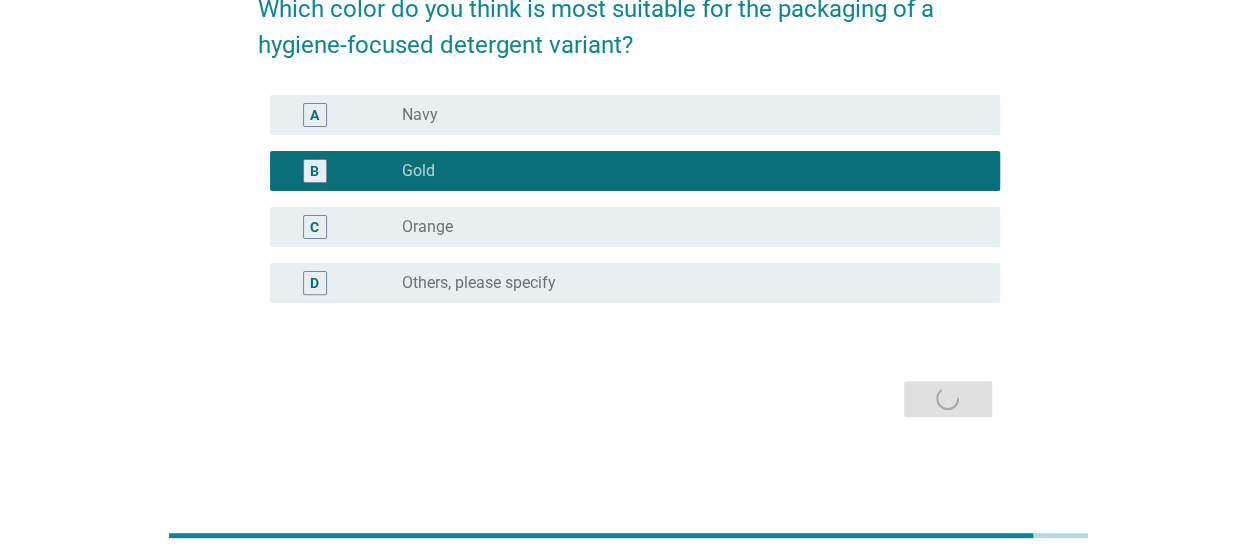 scroll, scrollTop: 0, scrollLeft: 0, axis: both 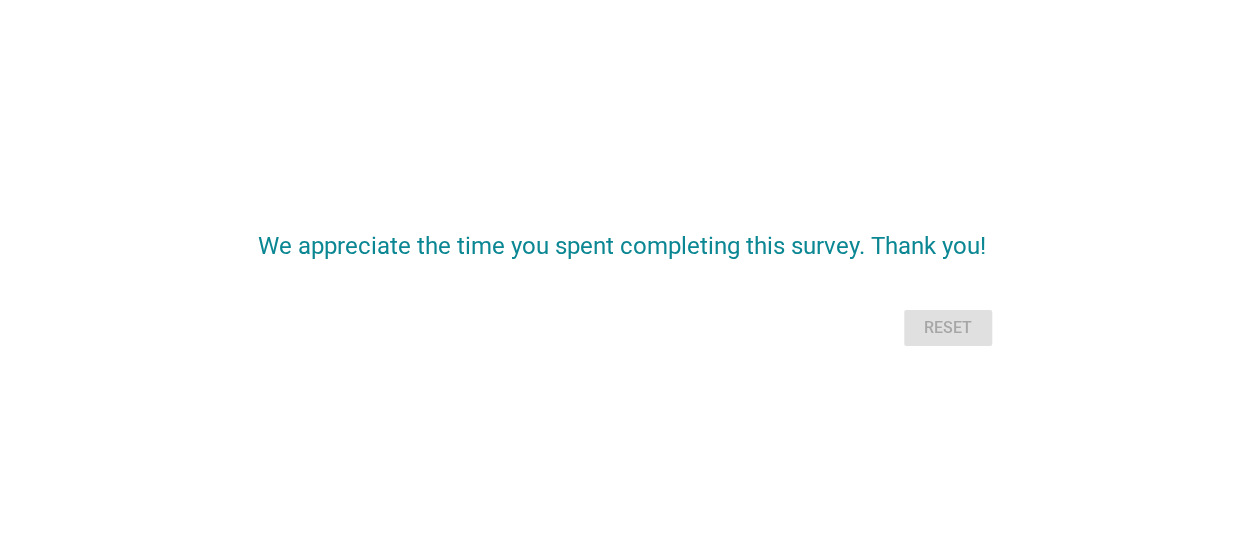 click on "Reset" at bounding box center [629, 328] 